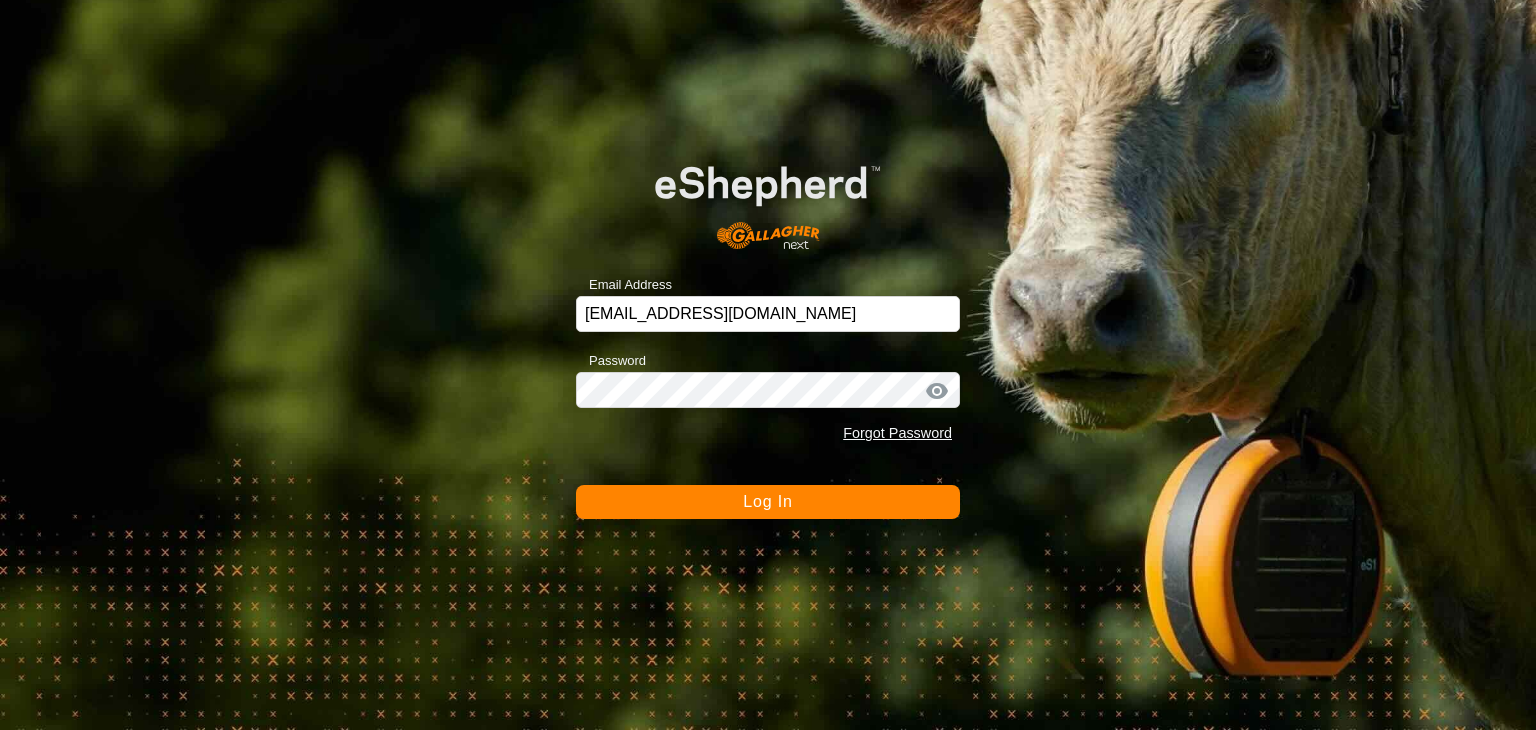scroll, scrollTop: 0, scrollLeft: 0, axis: both 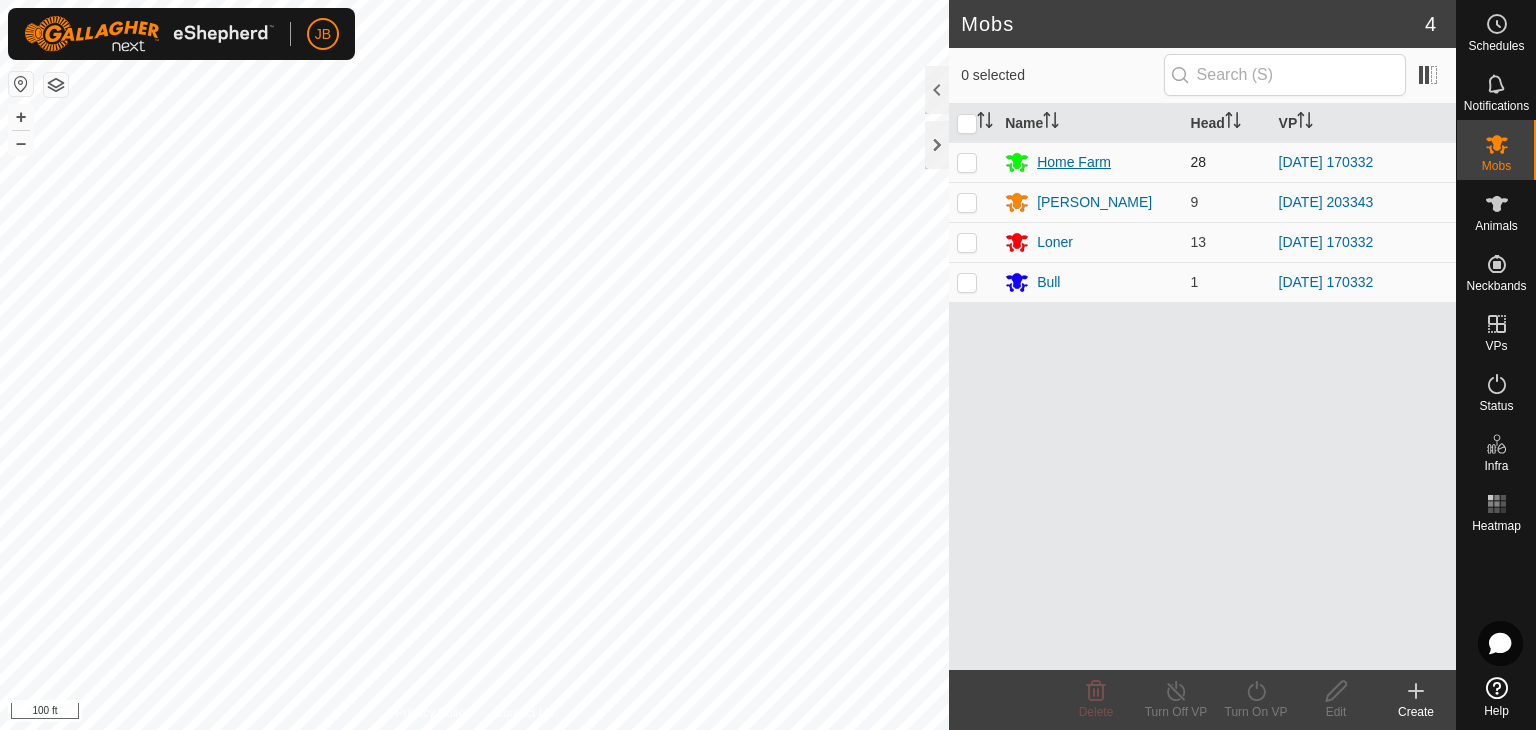 click on "Home Farm" at bounding box center (1074, 162) 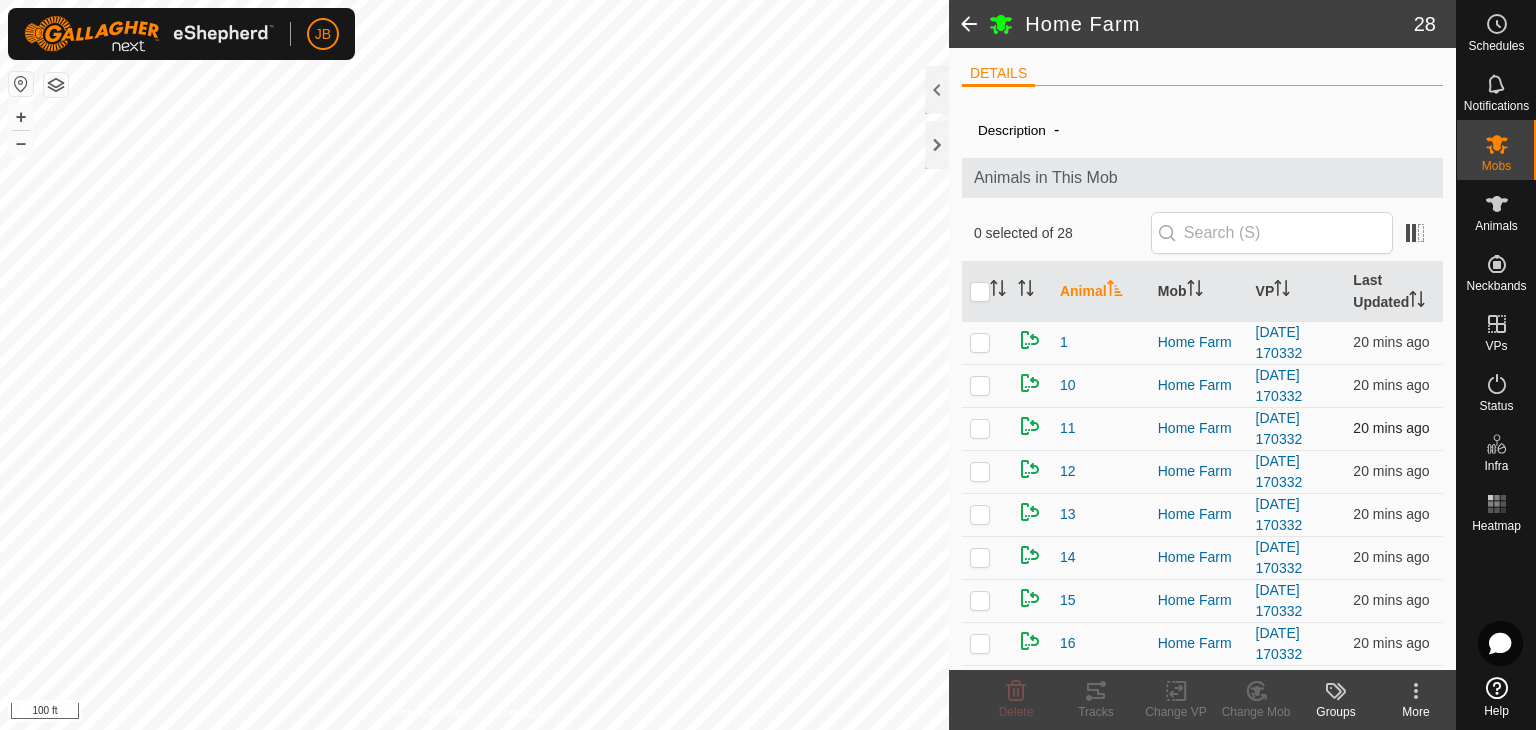 click at bounding box center (980, 428) 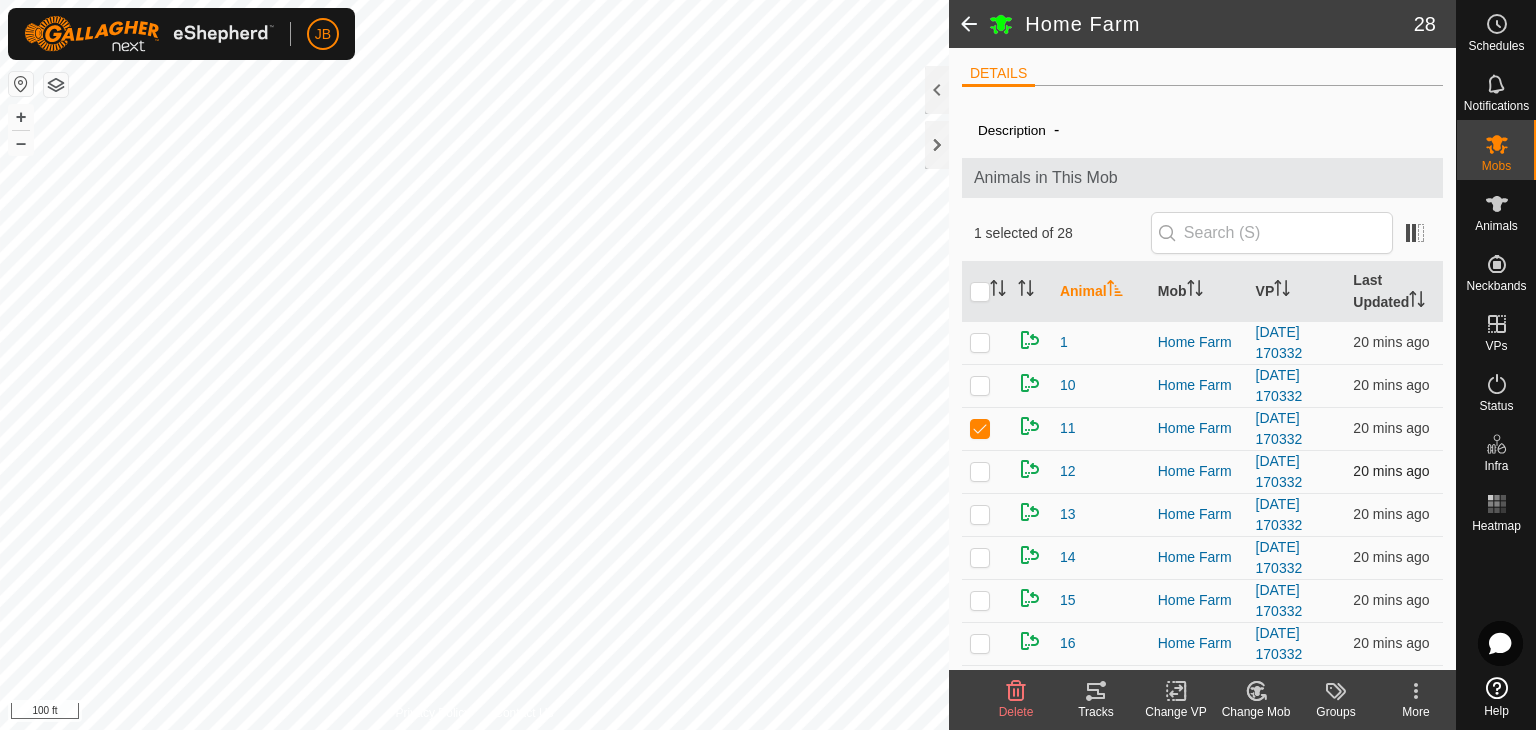 click at bounding box center [986, 471] 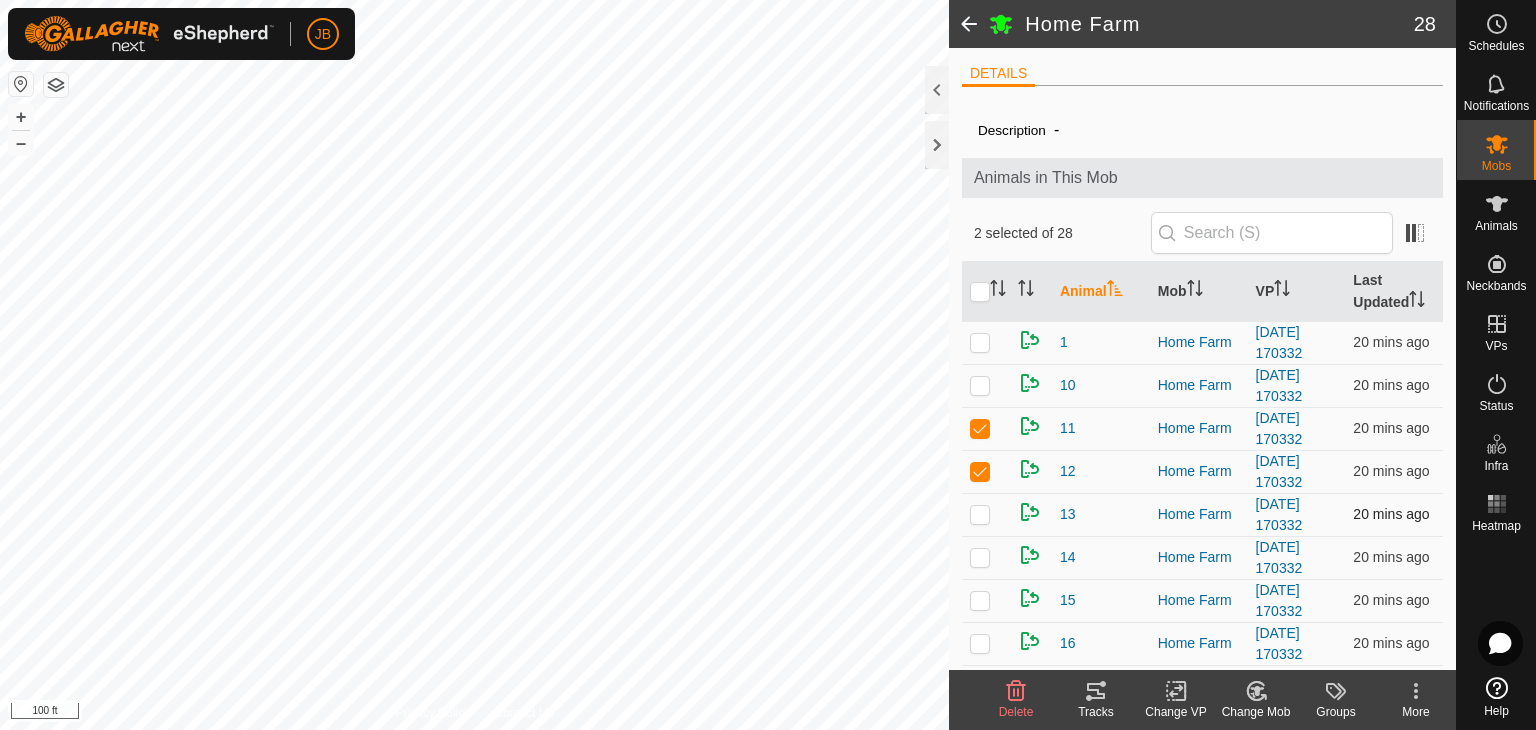 click at bounding box center [980, 514] 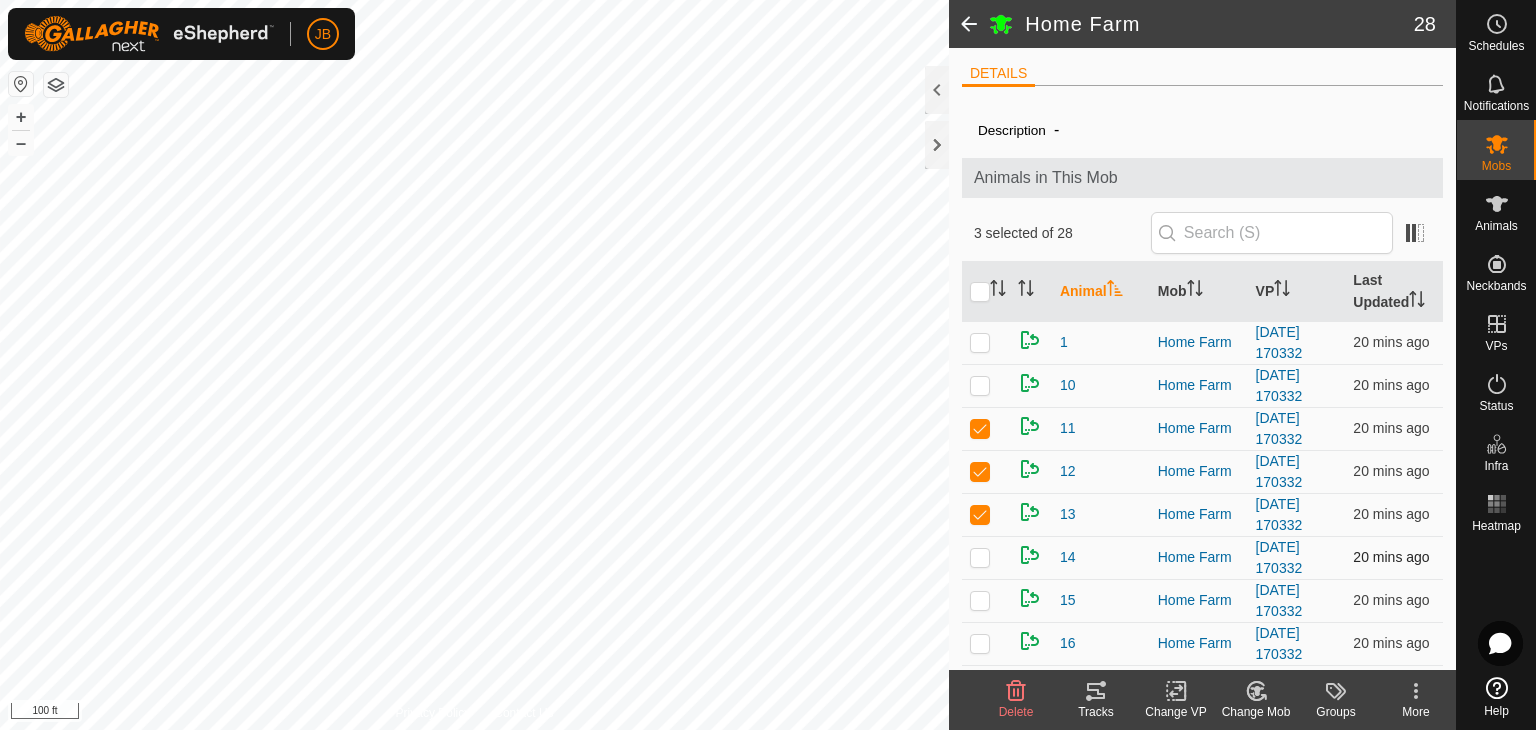 click at bounding box center [980, 557] 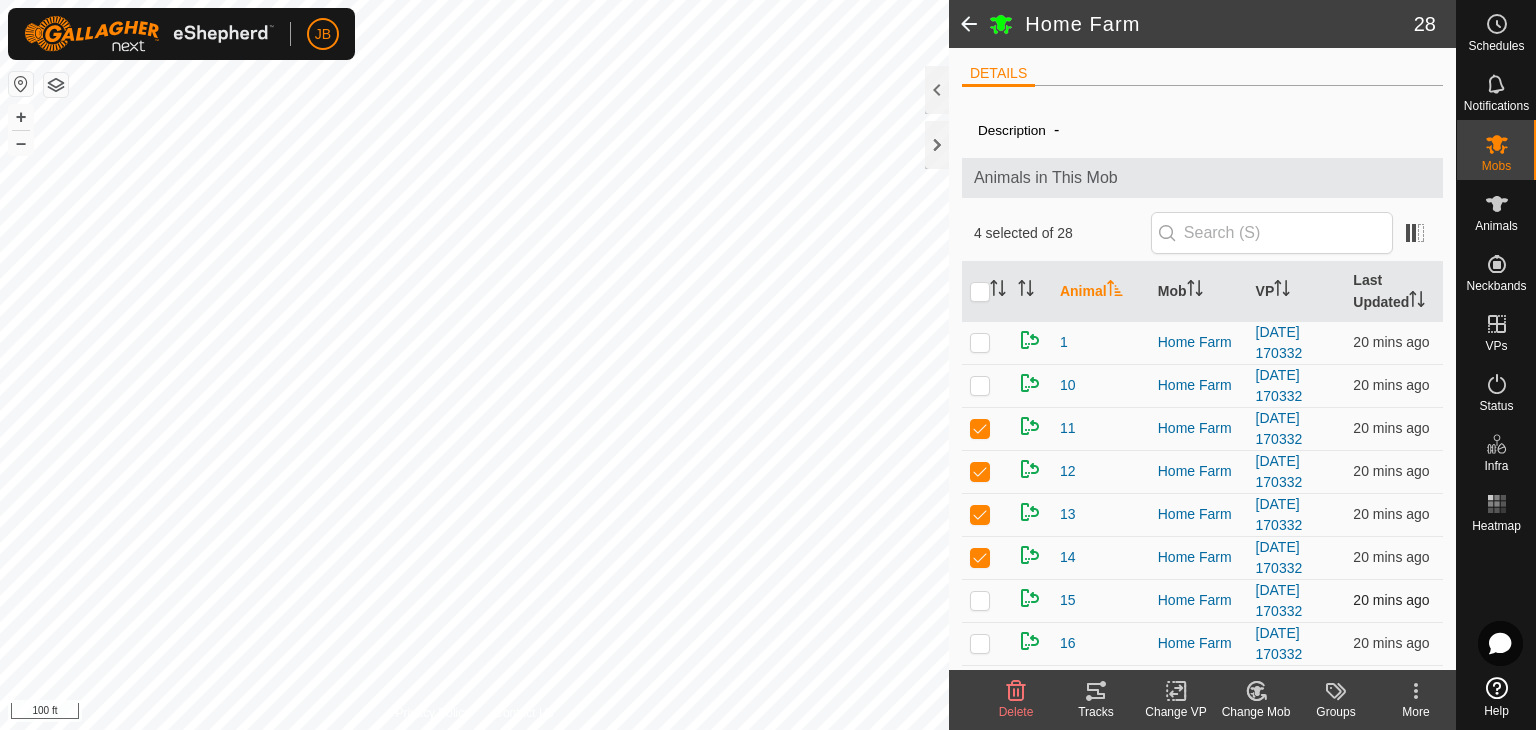 click at bounding box center [980, 600] 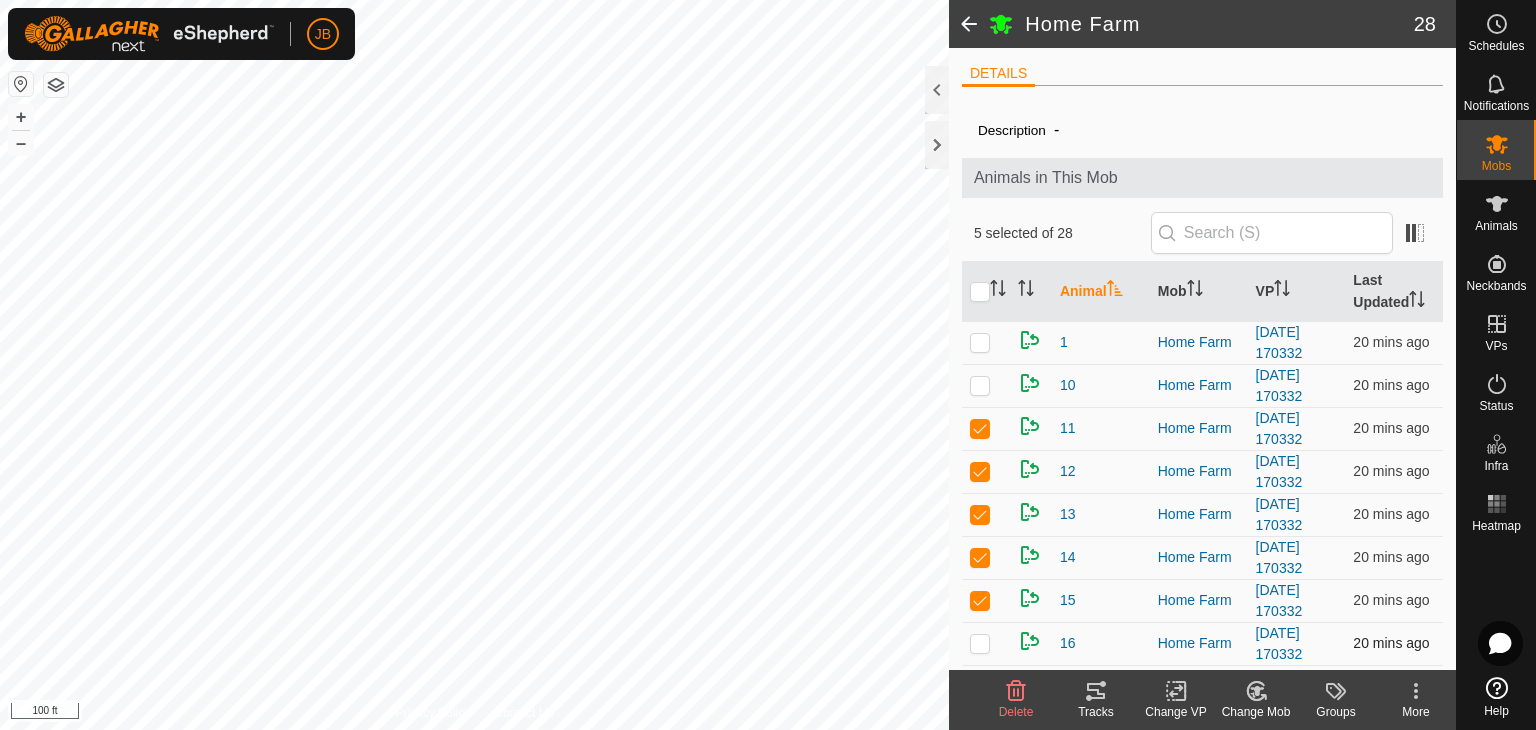 click at bounding box center [986, 643] 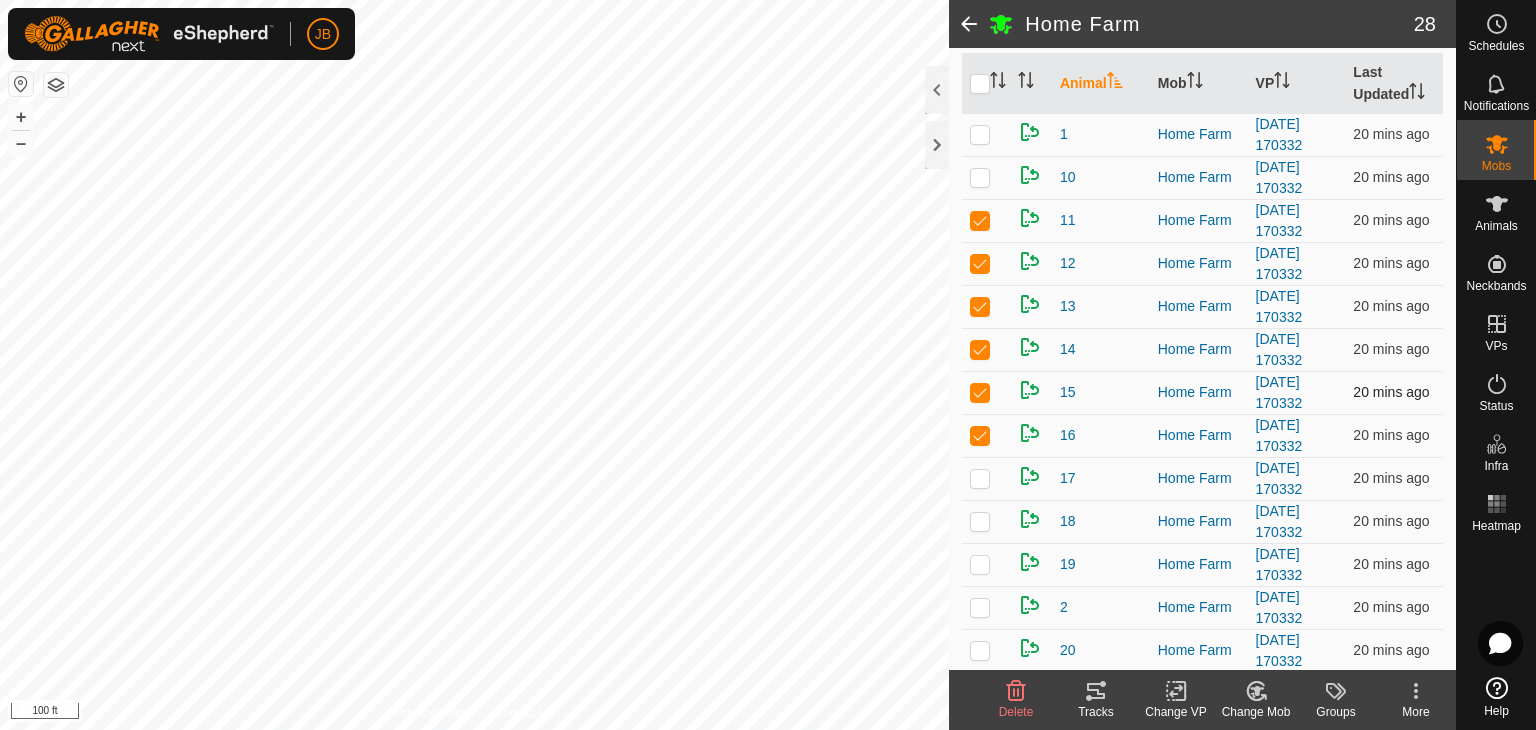 scroll, scrollTop: 210, scrollLeft: 0, axis: vertical 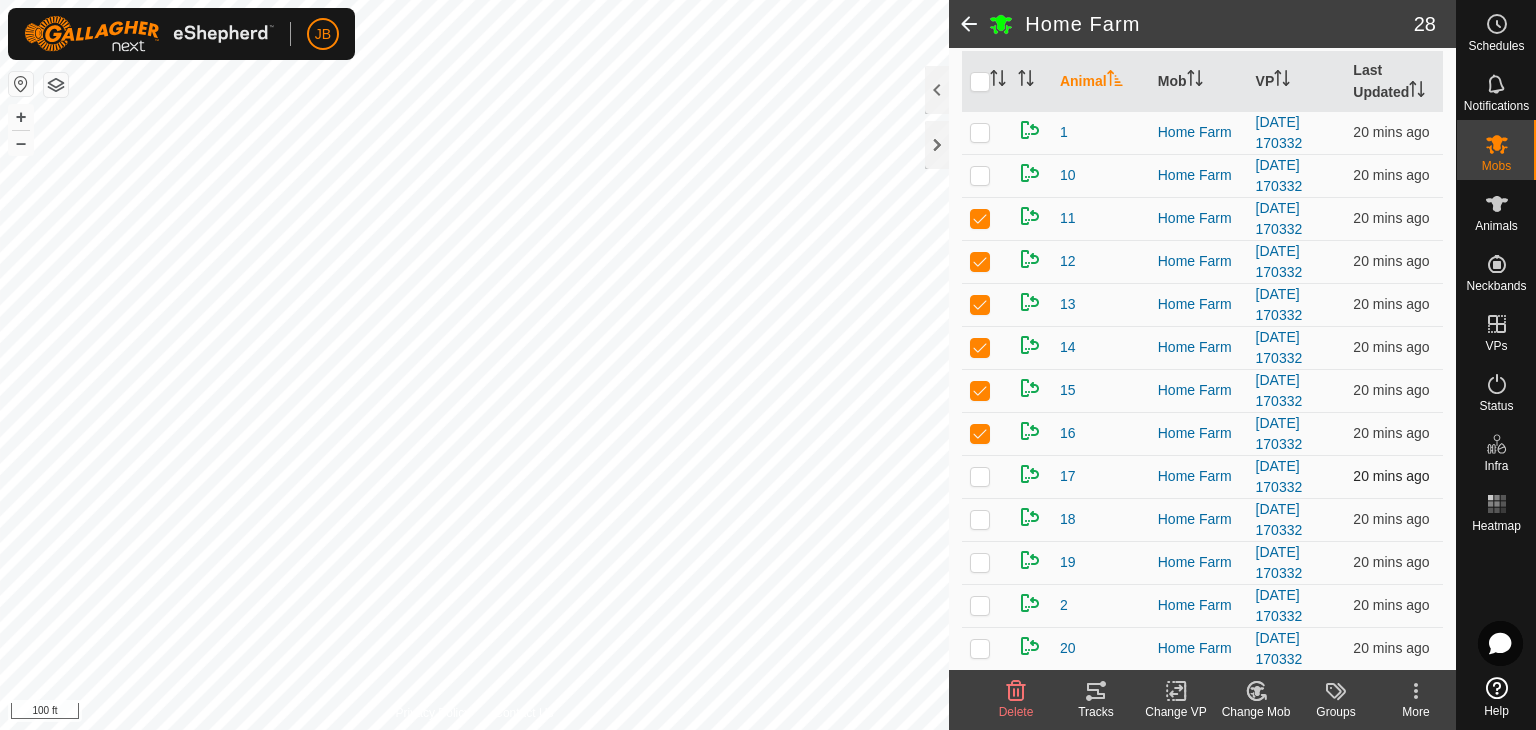 click at bounding box center [980, 476] 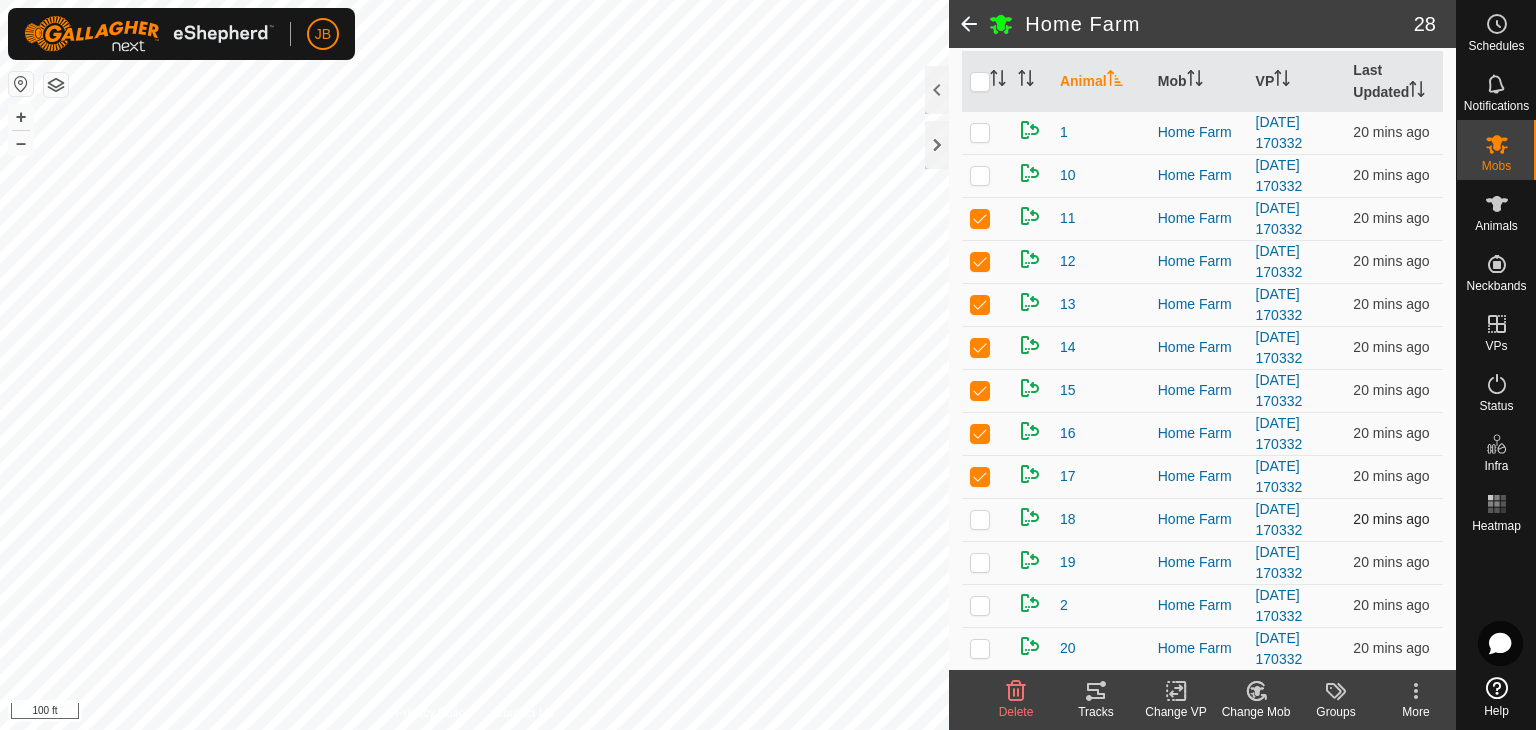 click at bounding box center [980, 519] 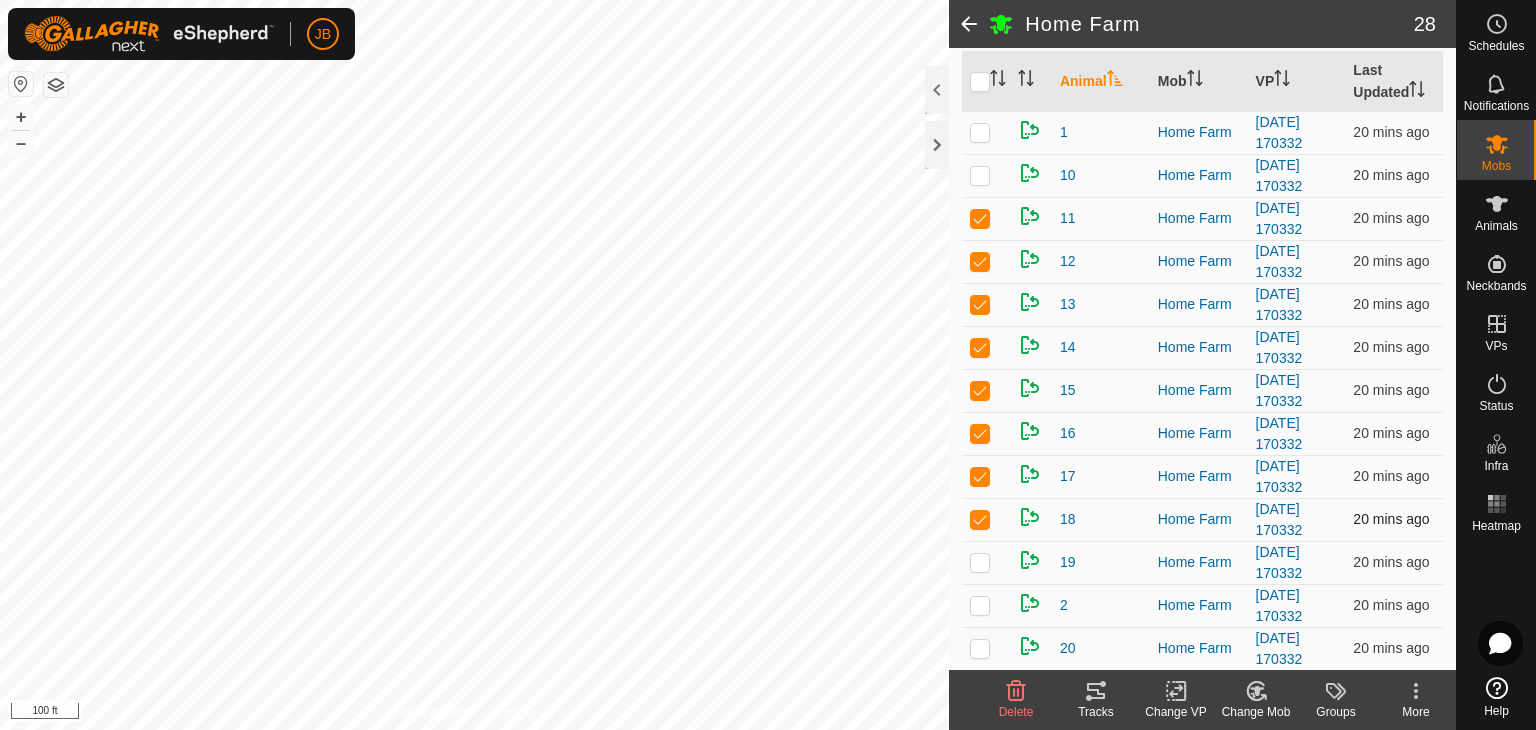 checkbox on "true" 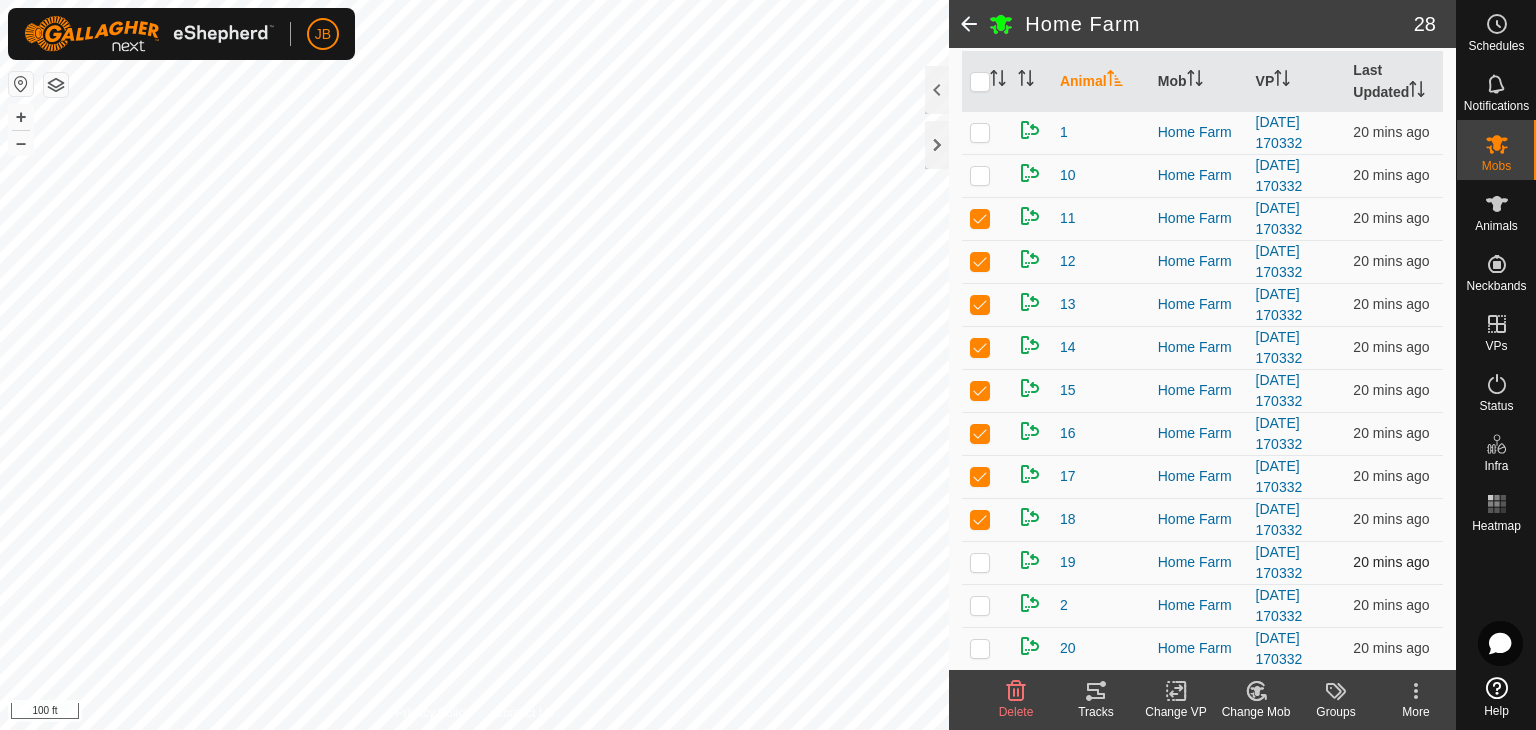 click at bounding box center [980, 562] 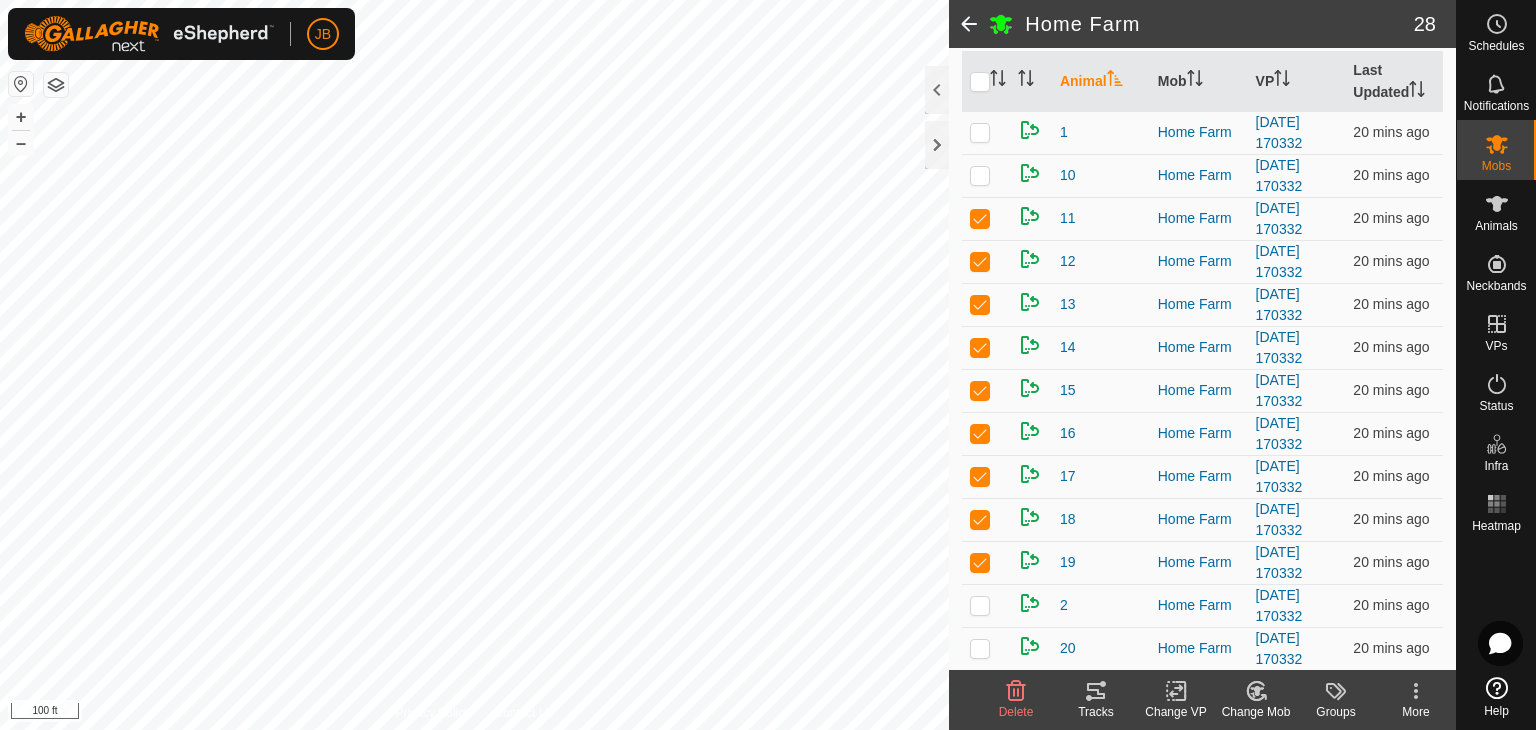 click 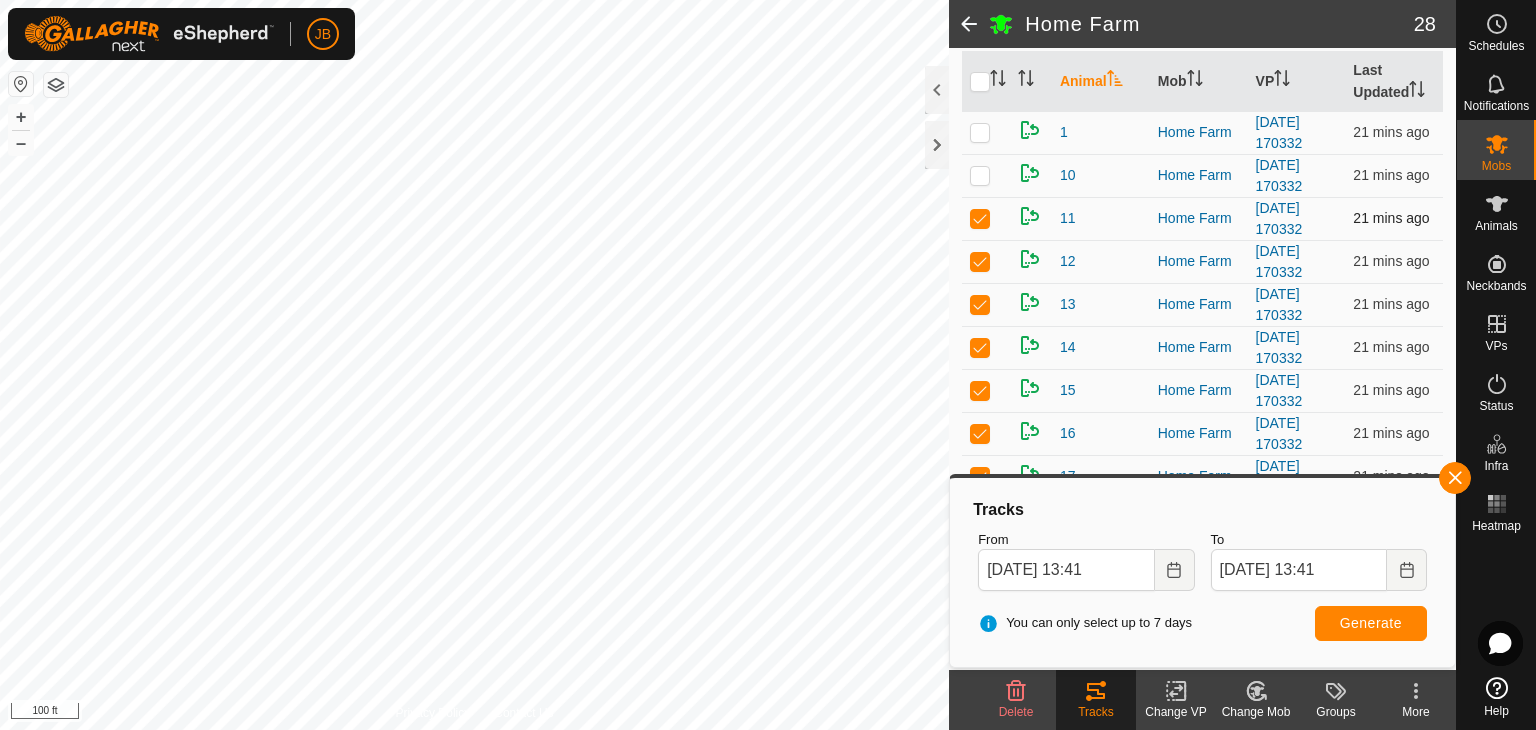 click at bounding box center [980, 218] 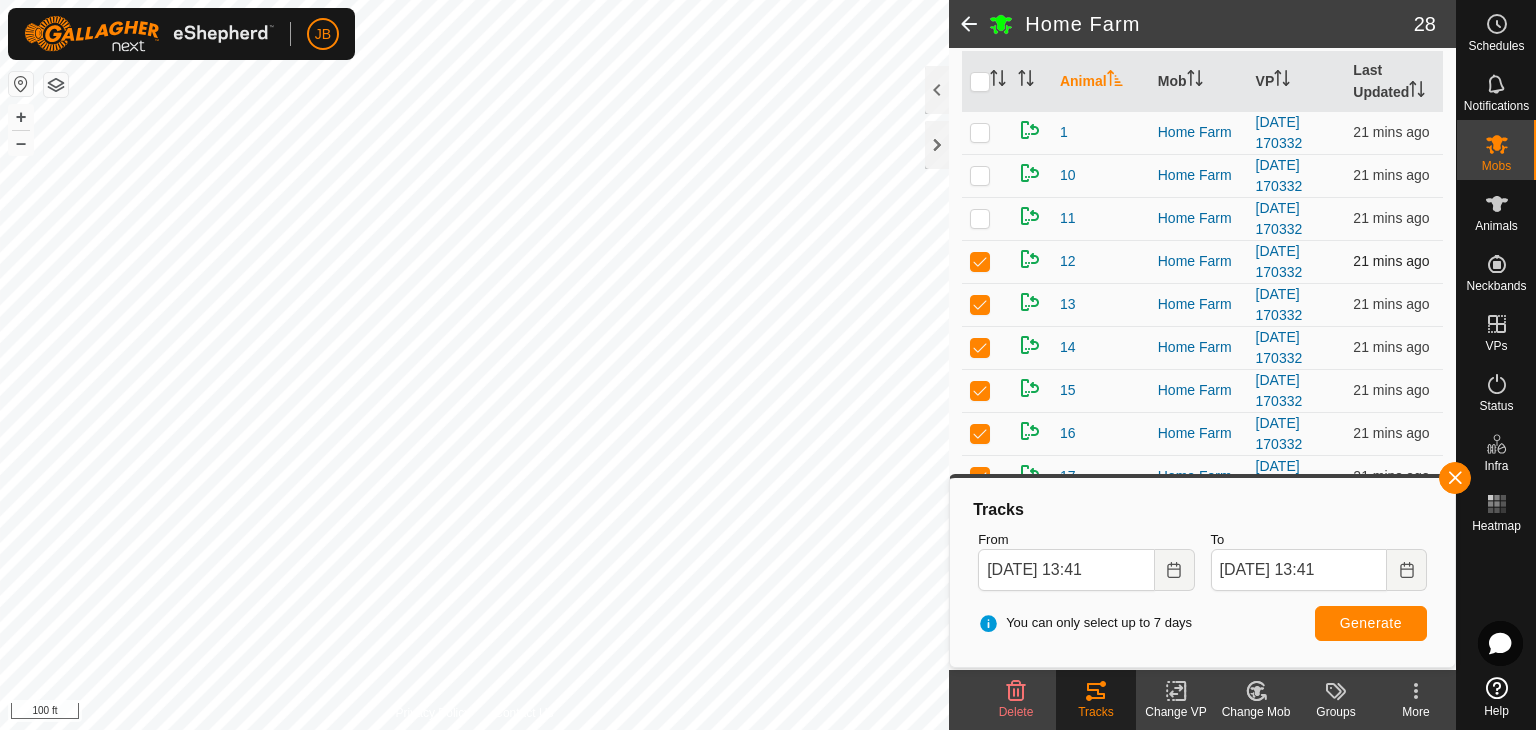 click at bounding box center [980, 261] 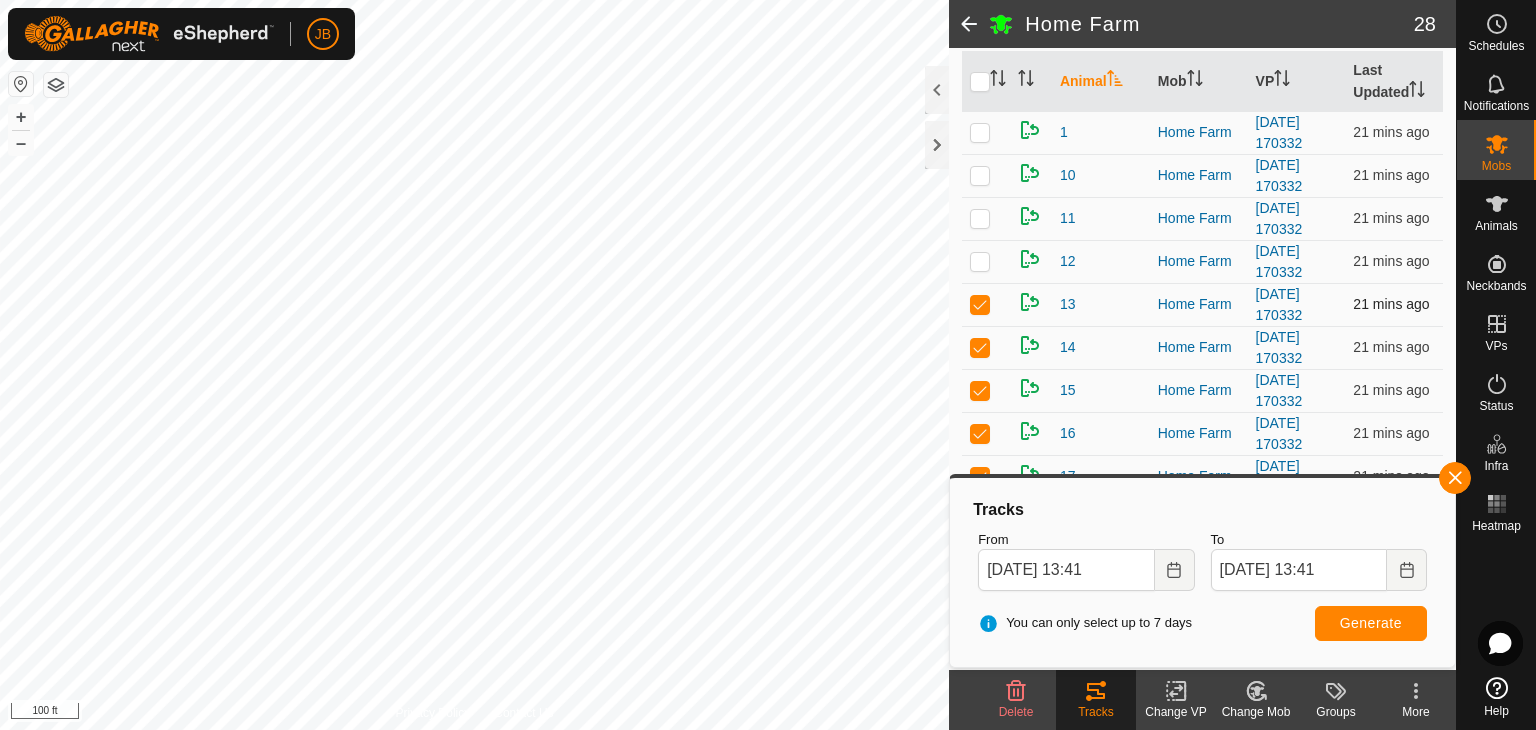 click at bounding box center [980, 304] 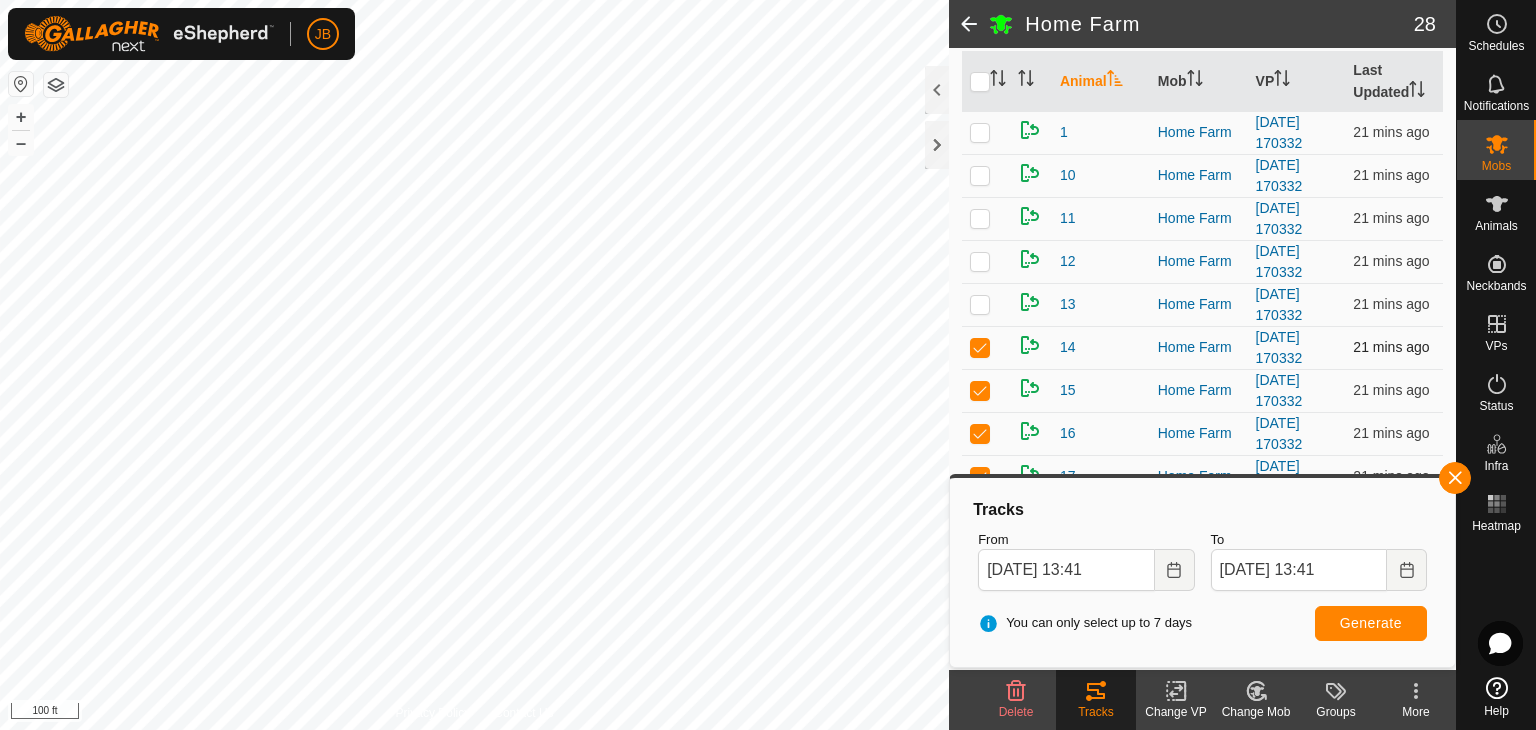 click at bounding box center (980, 347) 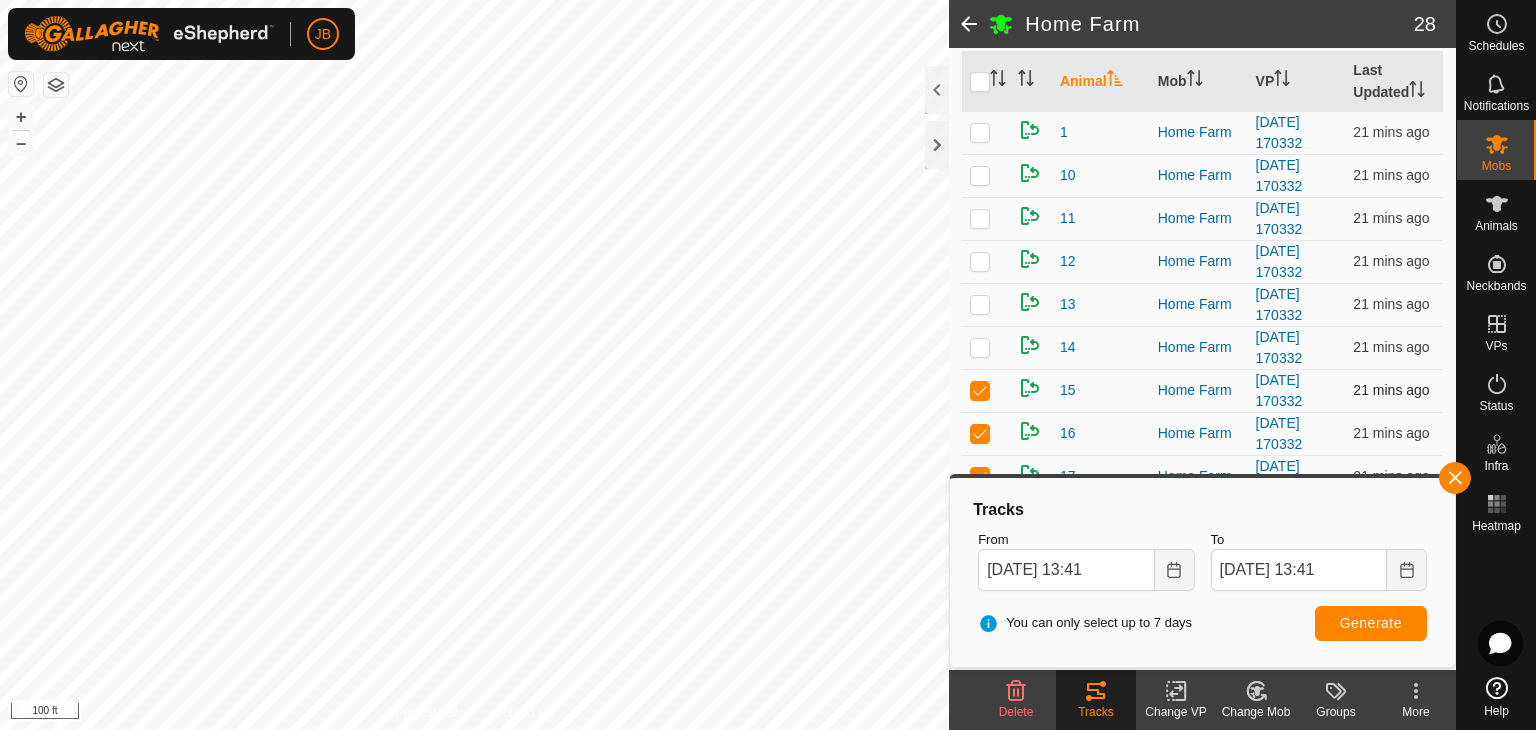 click at bounding box center [980, 390] 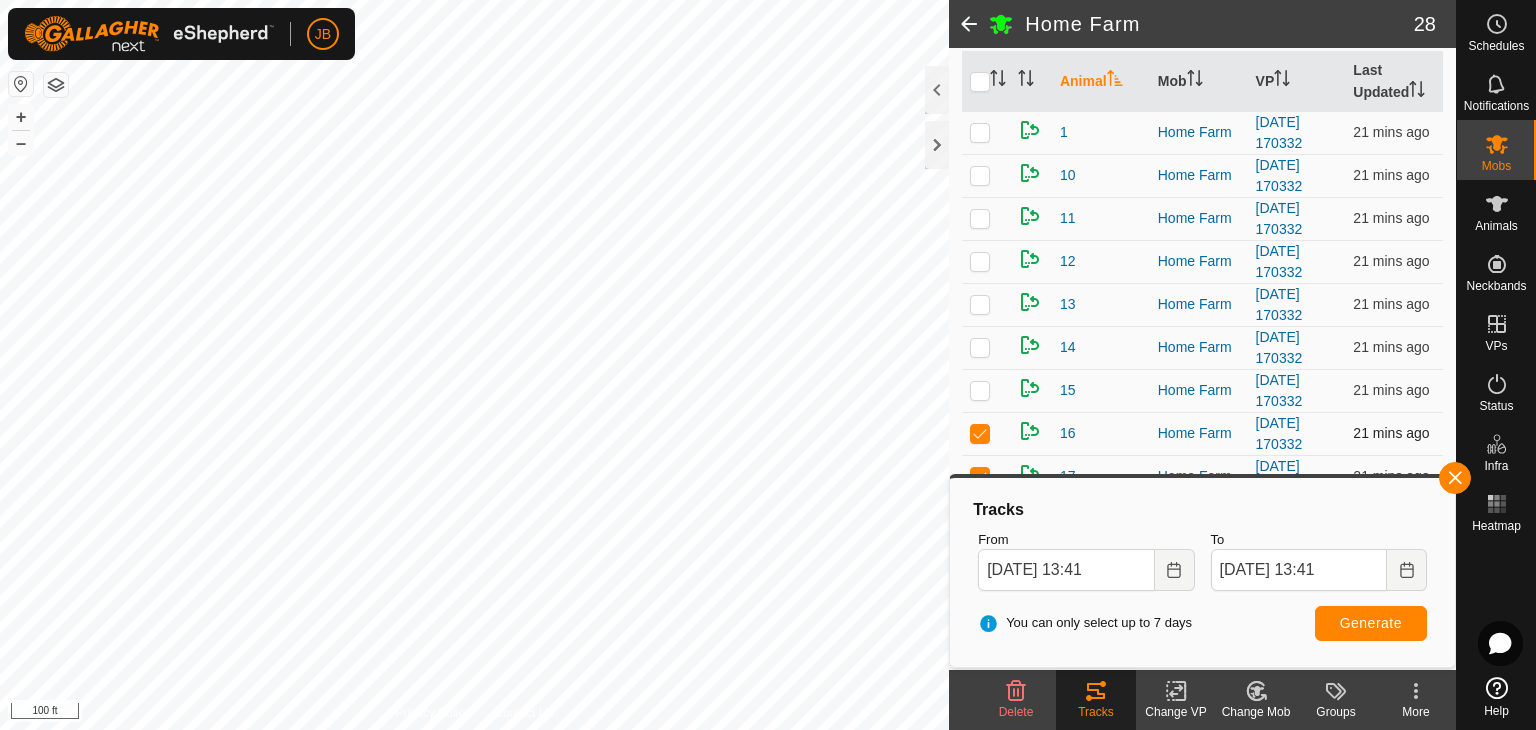 click at bounding box center [980, 433] 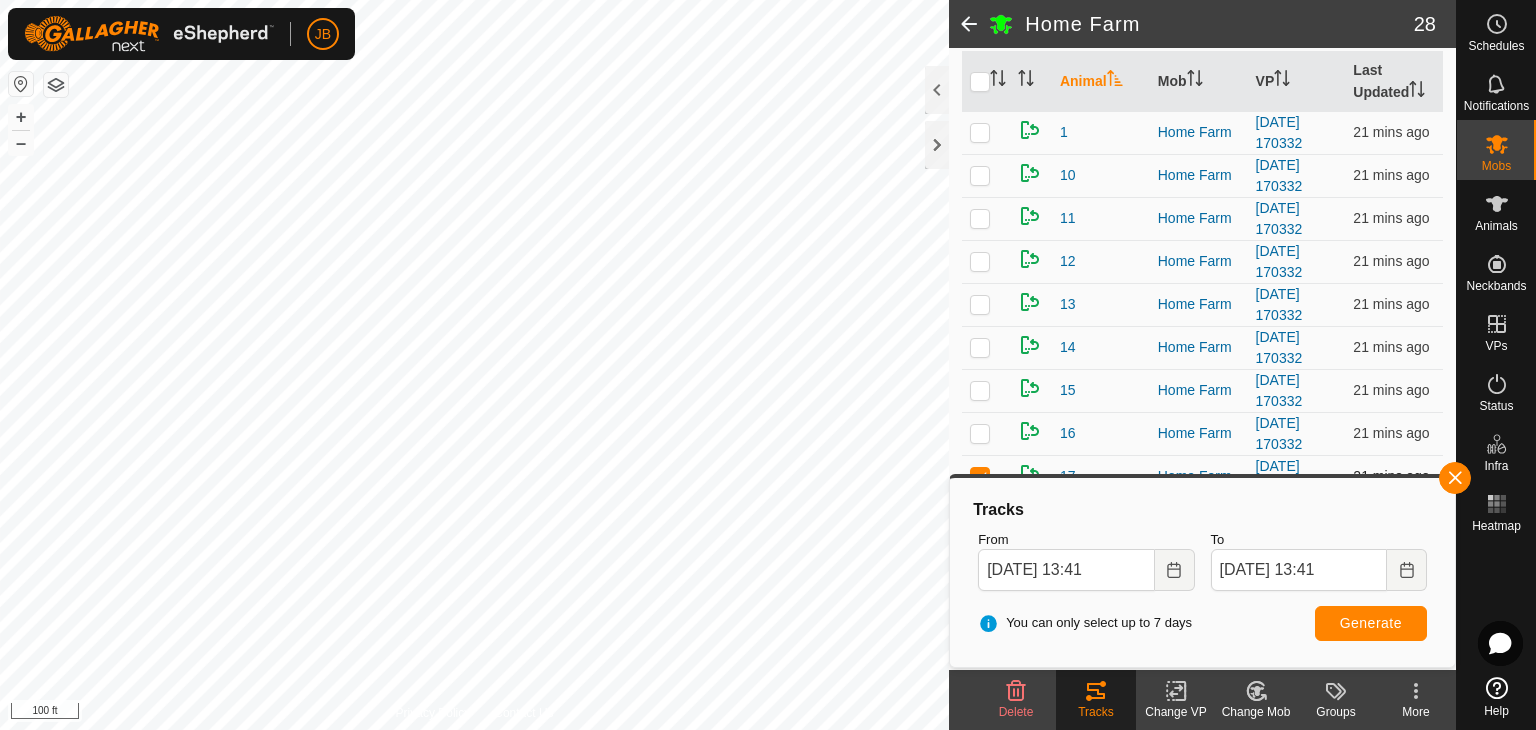 click at bounding box center [980, 476] 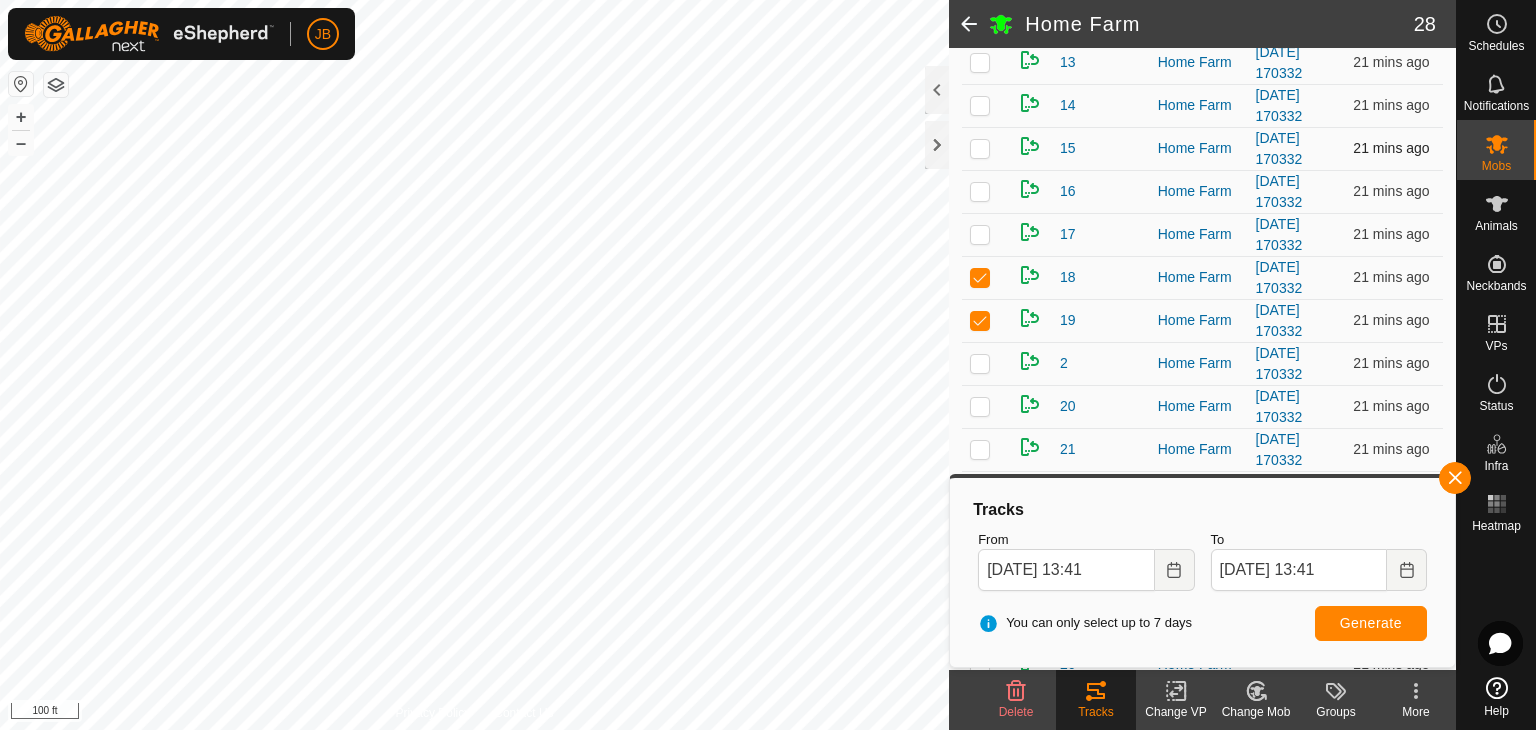 scroll, scrollTop: 459, scrollLeft: 0, axis: vertical 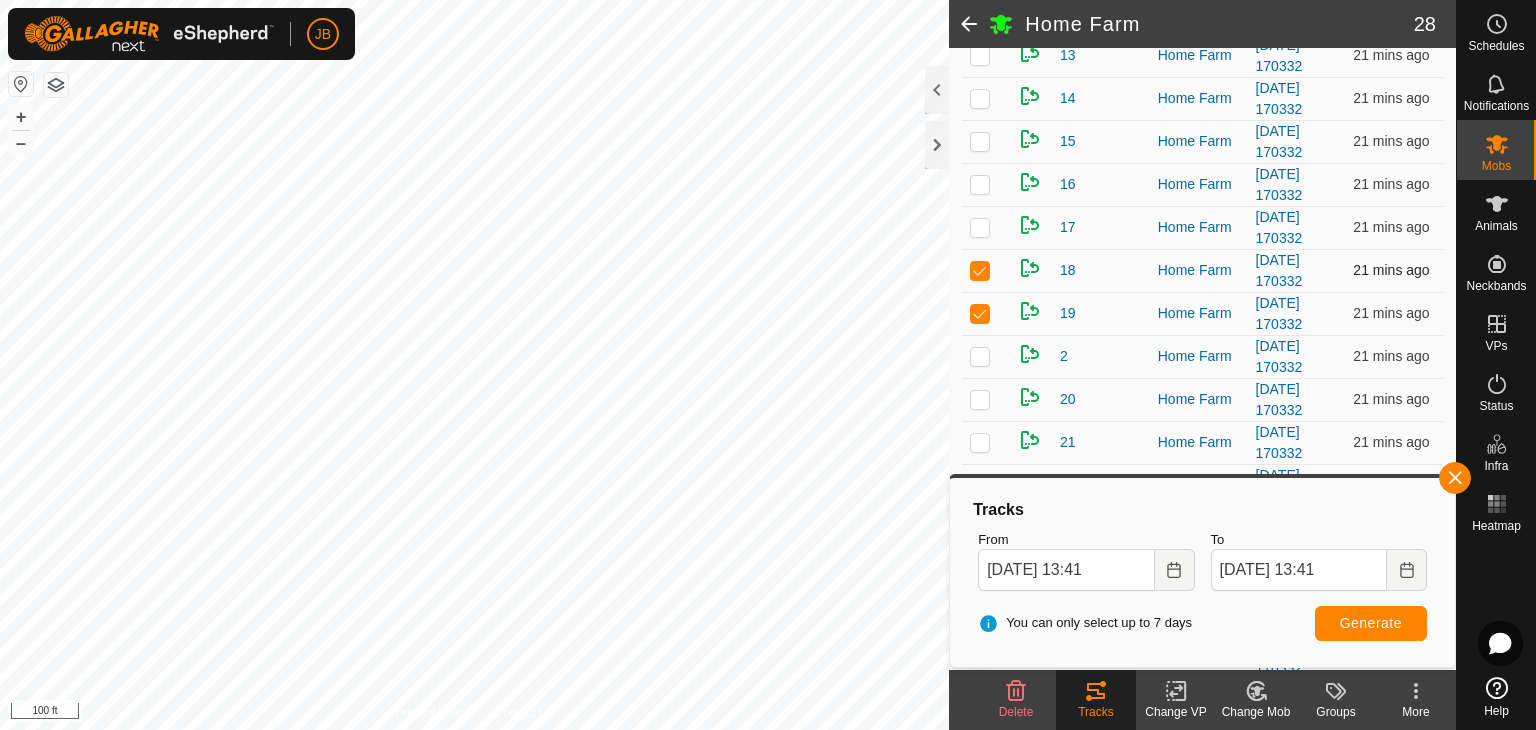 click at bounding box center (980, 270) 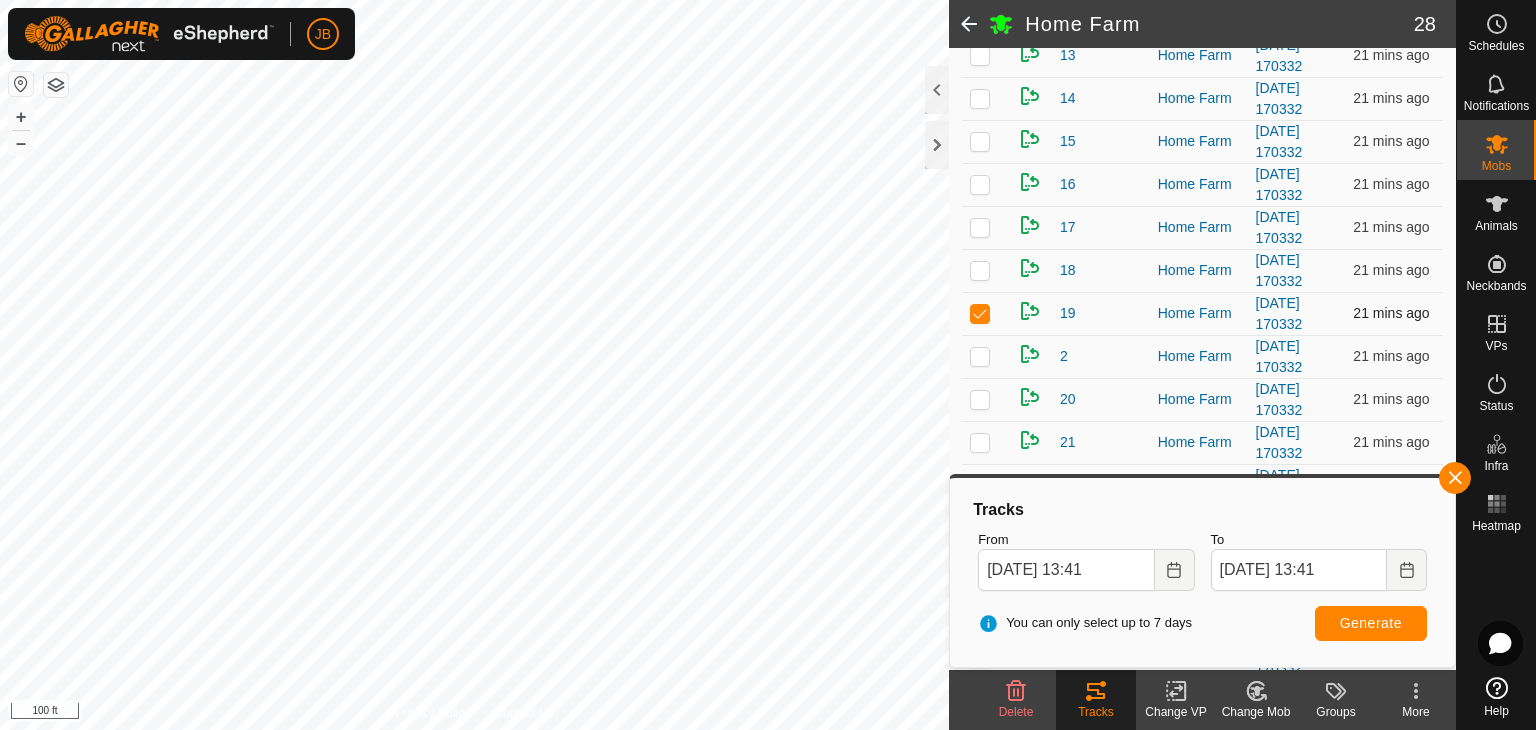 click at bounding box center (980, 313) 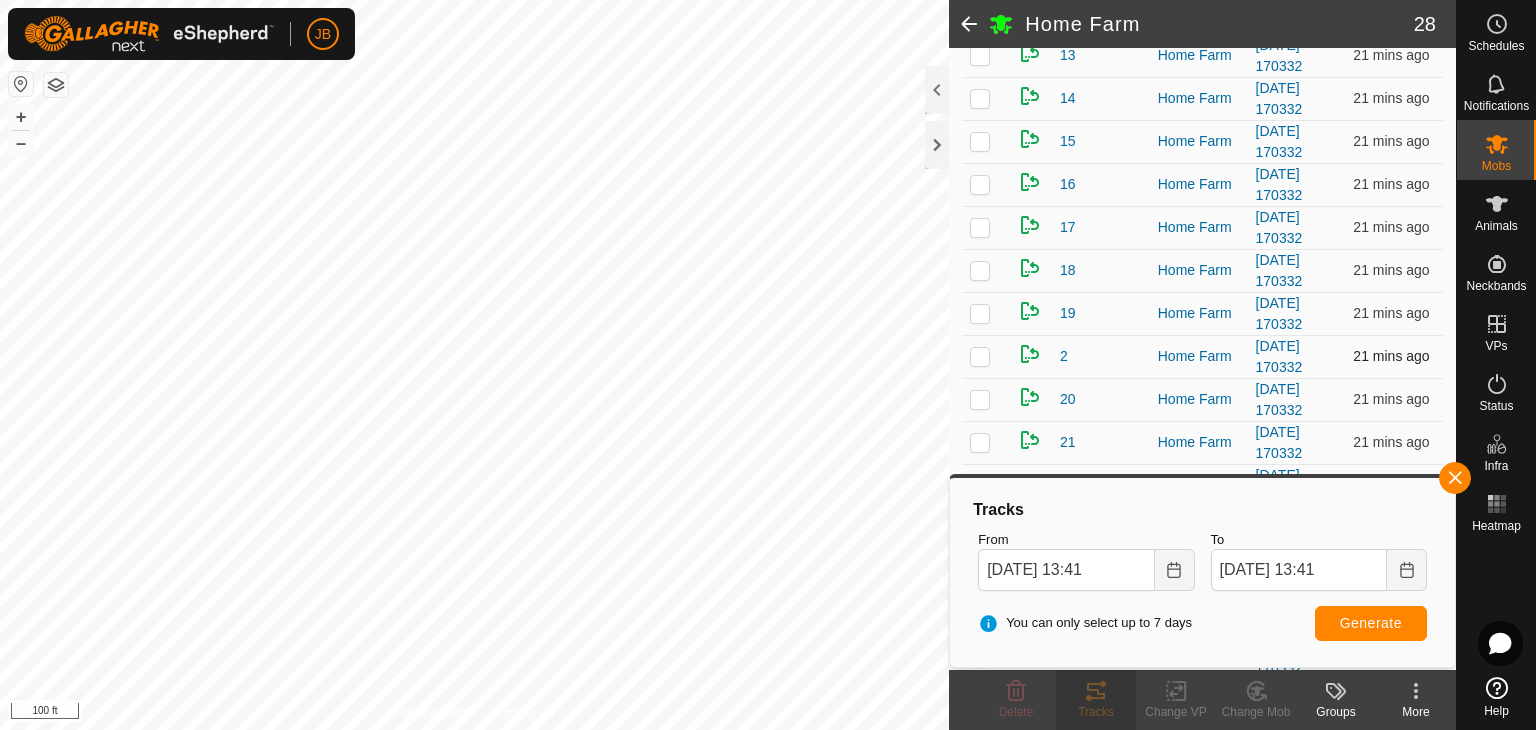 click at bounding box center [980, 356] 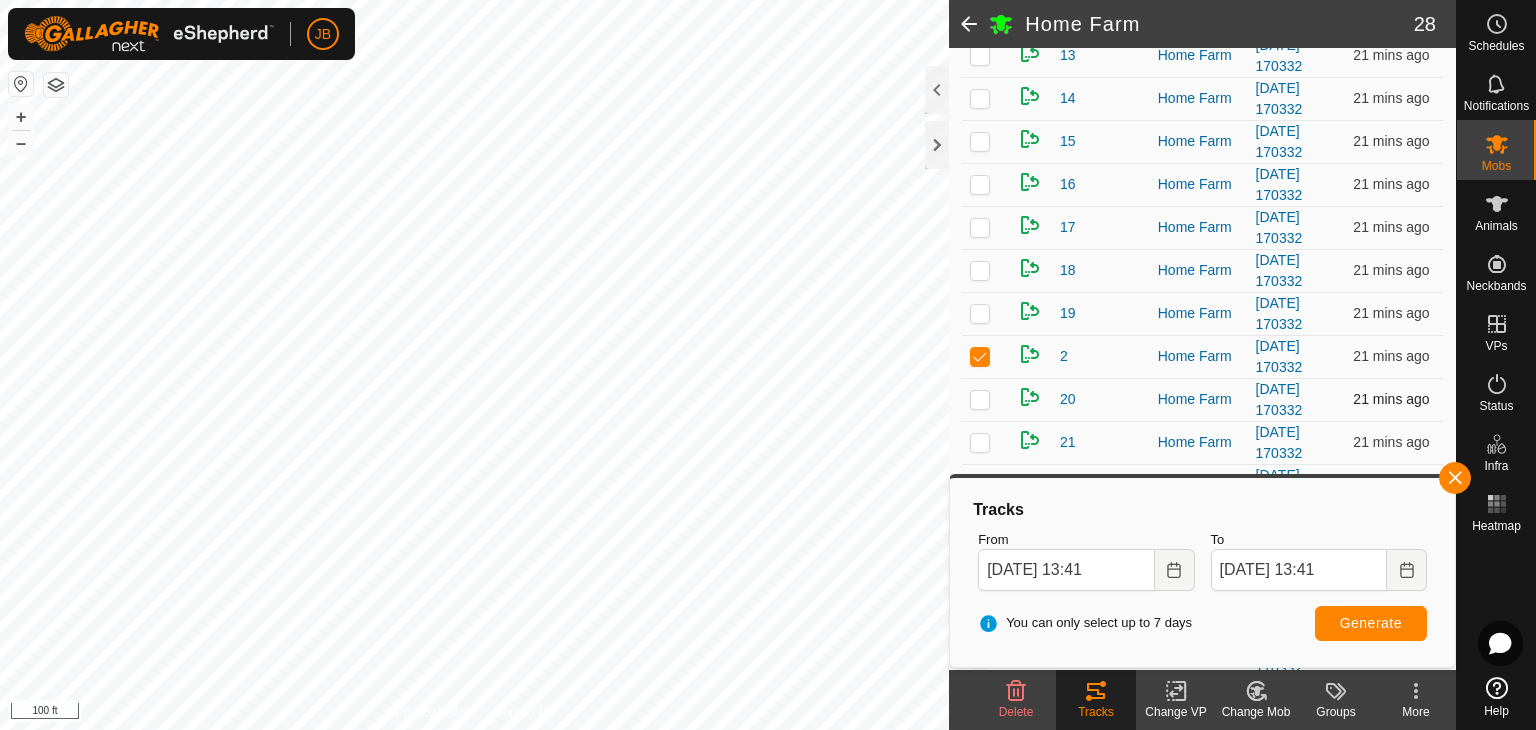 click at bounding box center (980, 399) 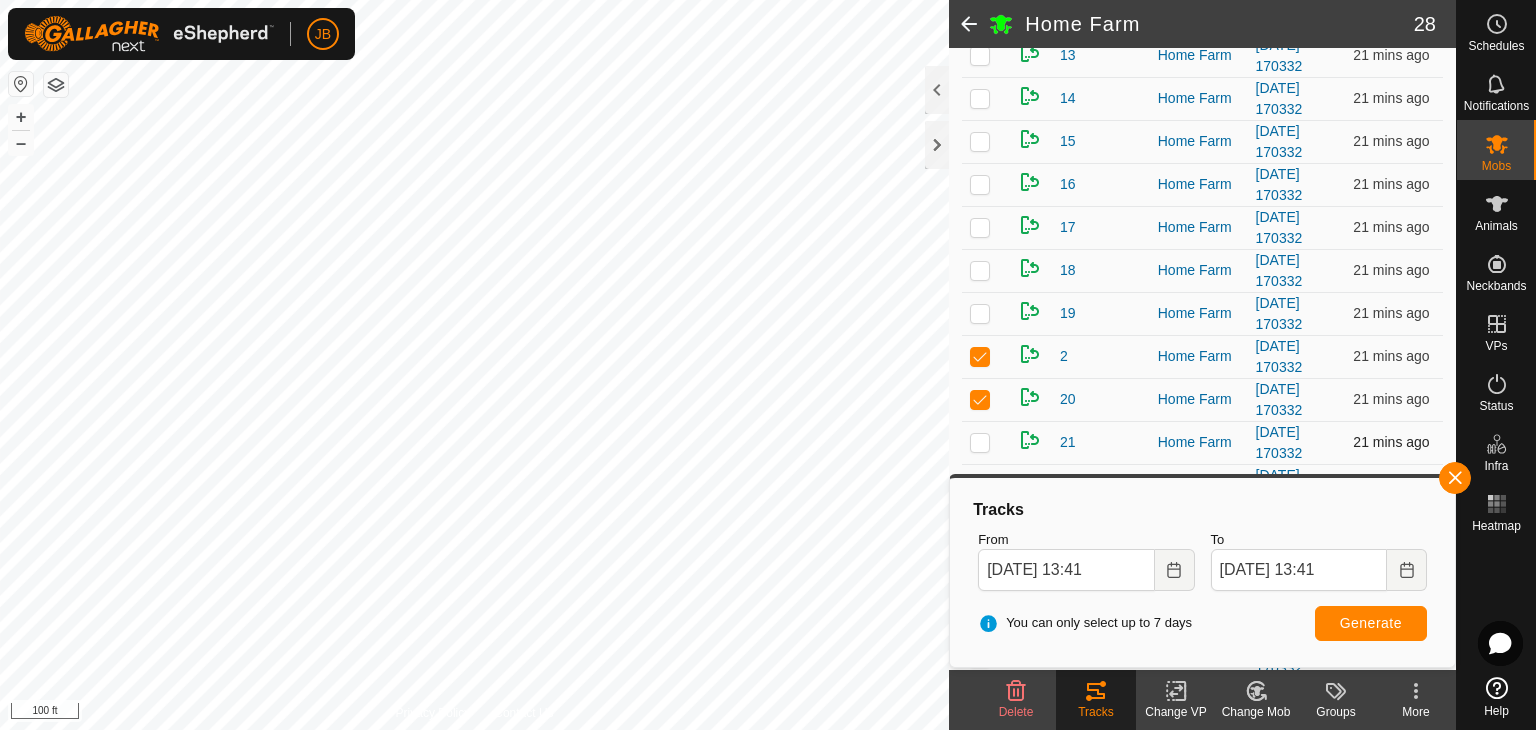click at bounding box center (980, 442) 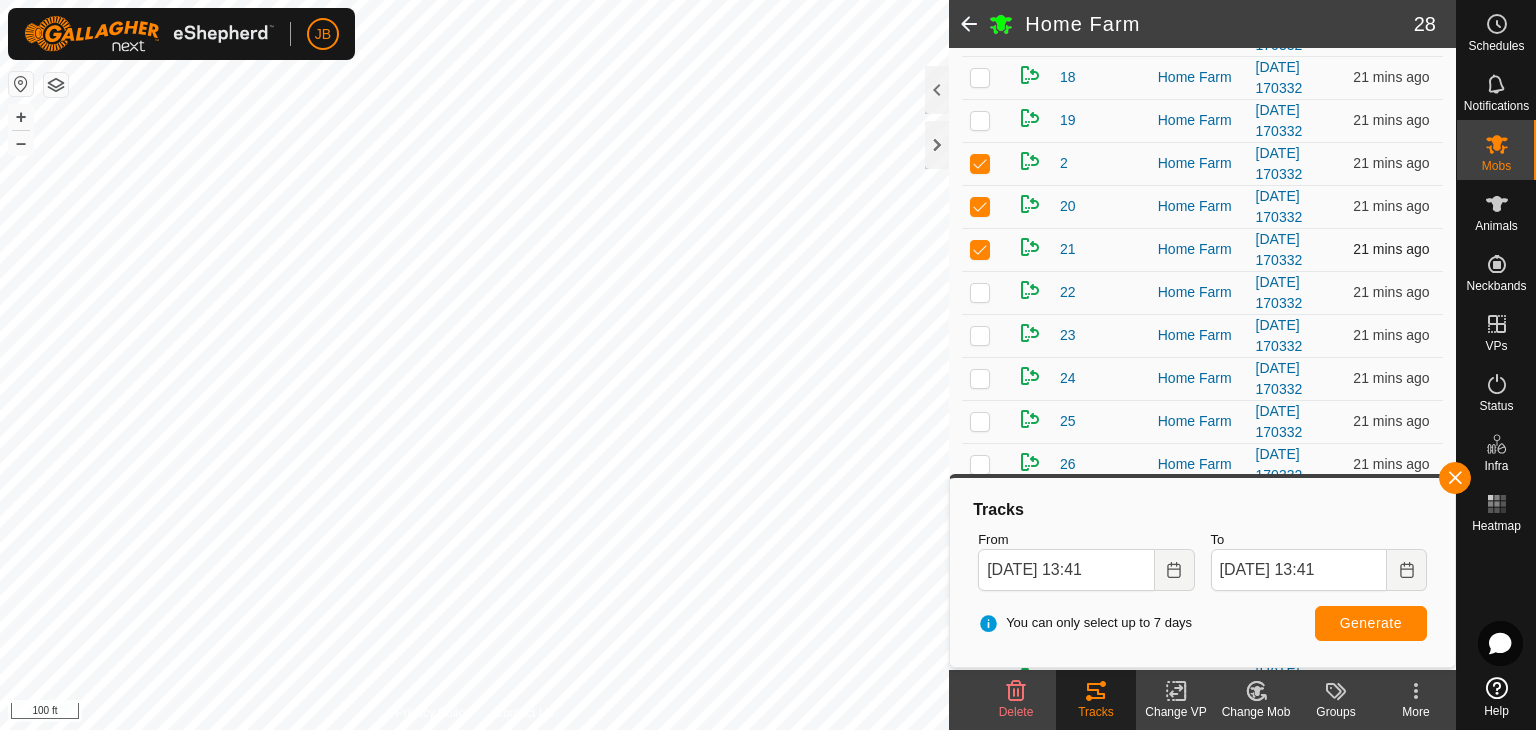 scroll, scrollTop: 656, scrollLeft: 0, axis: vertical 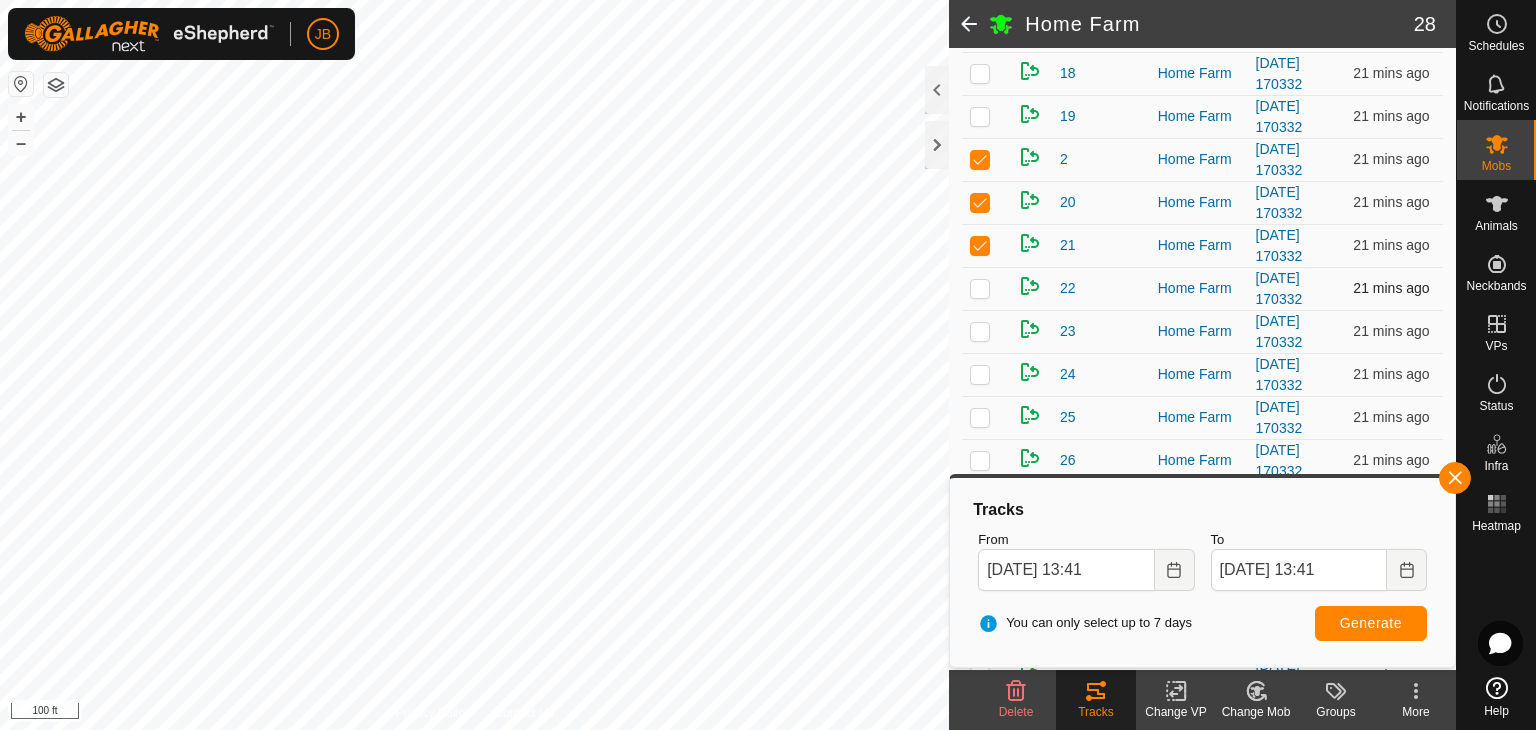 click at bounding box center (980, 288) 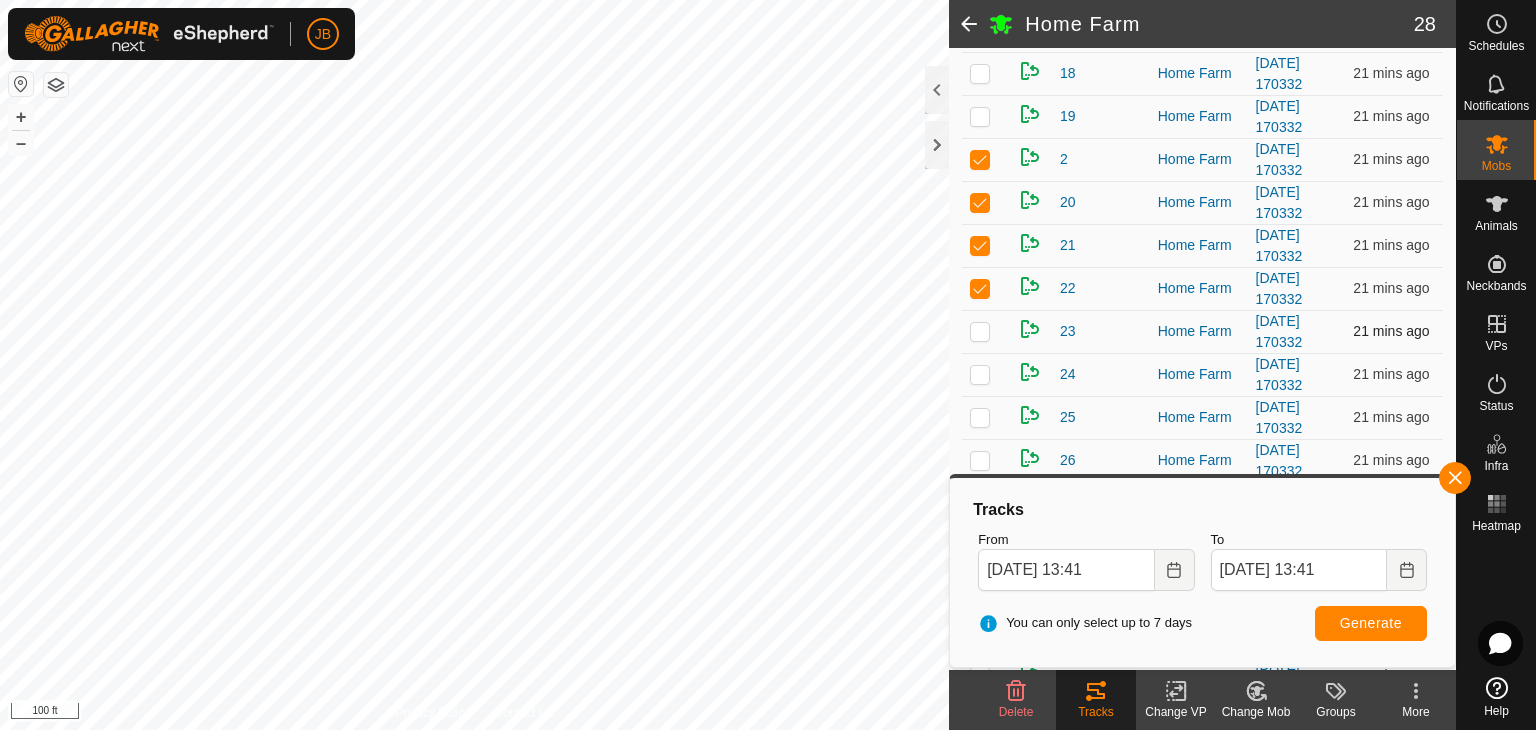 click at bounding box center (986, 331) 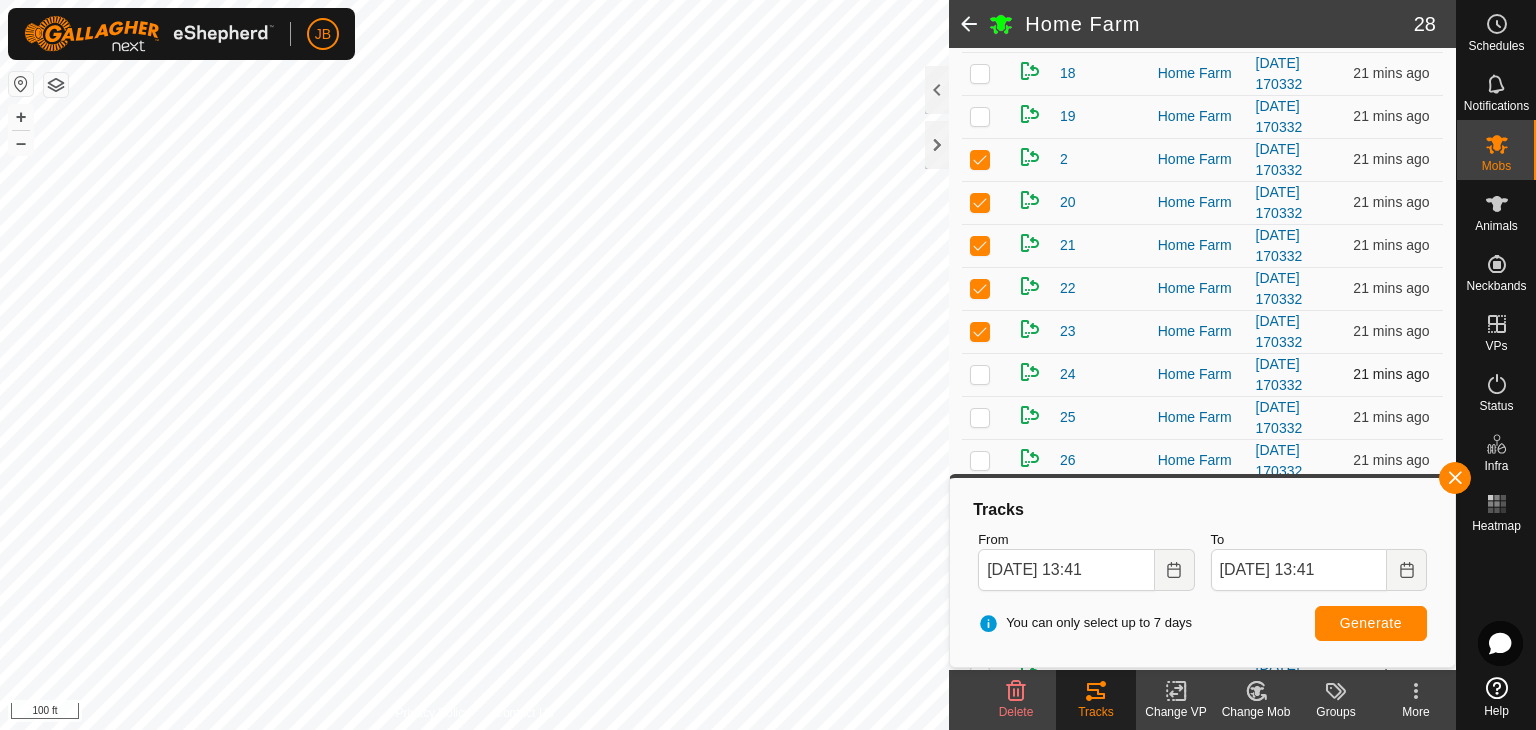 click at bounding box center (980, 374) 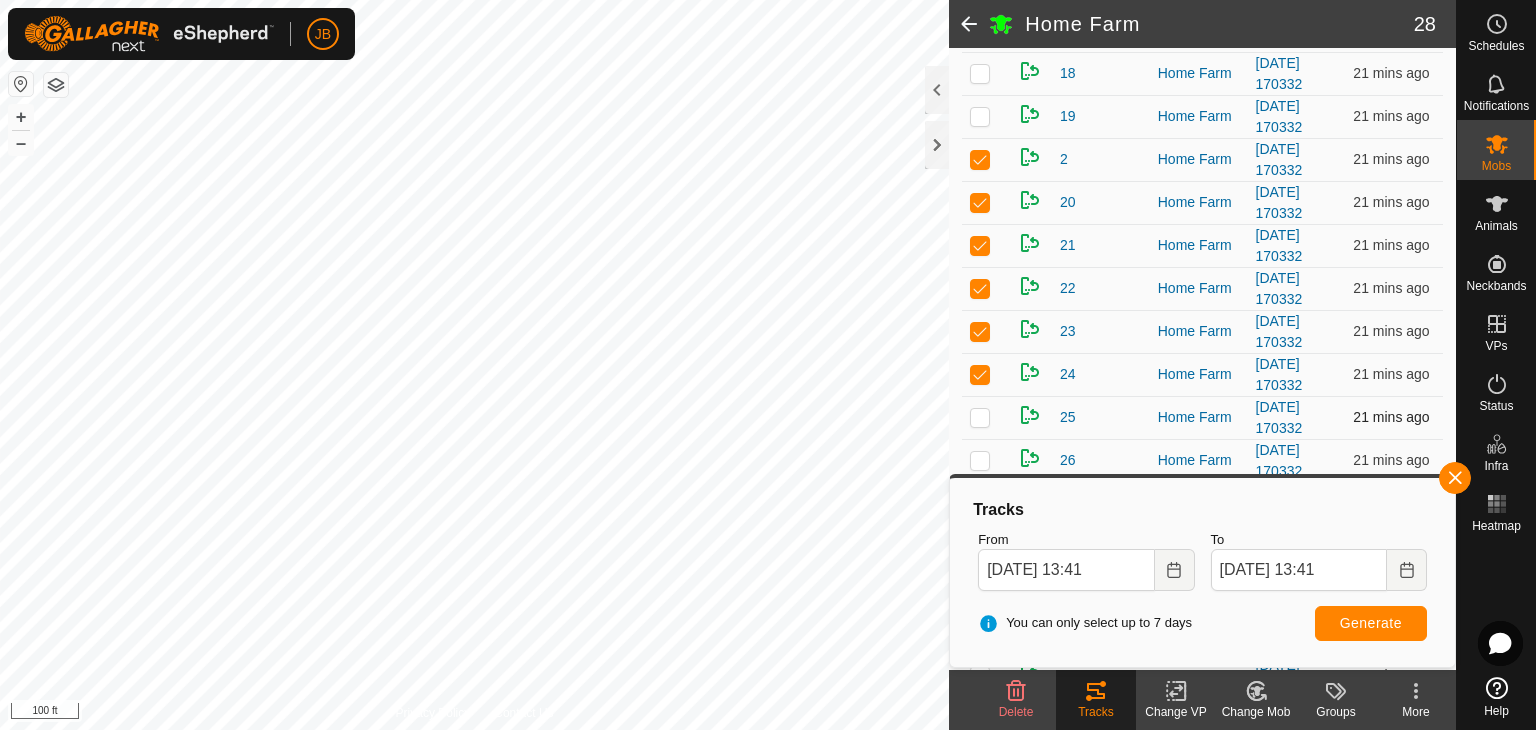 click at bounding box center [980, 417] 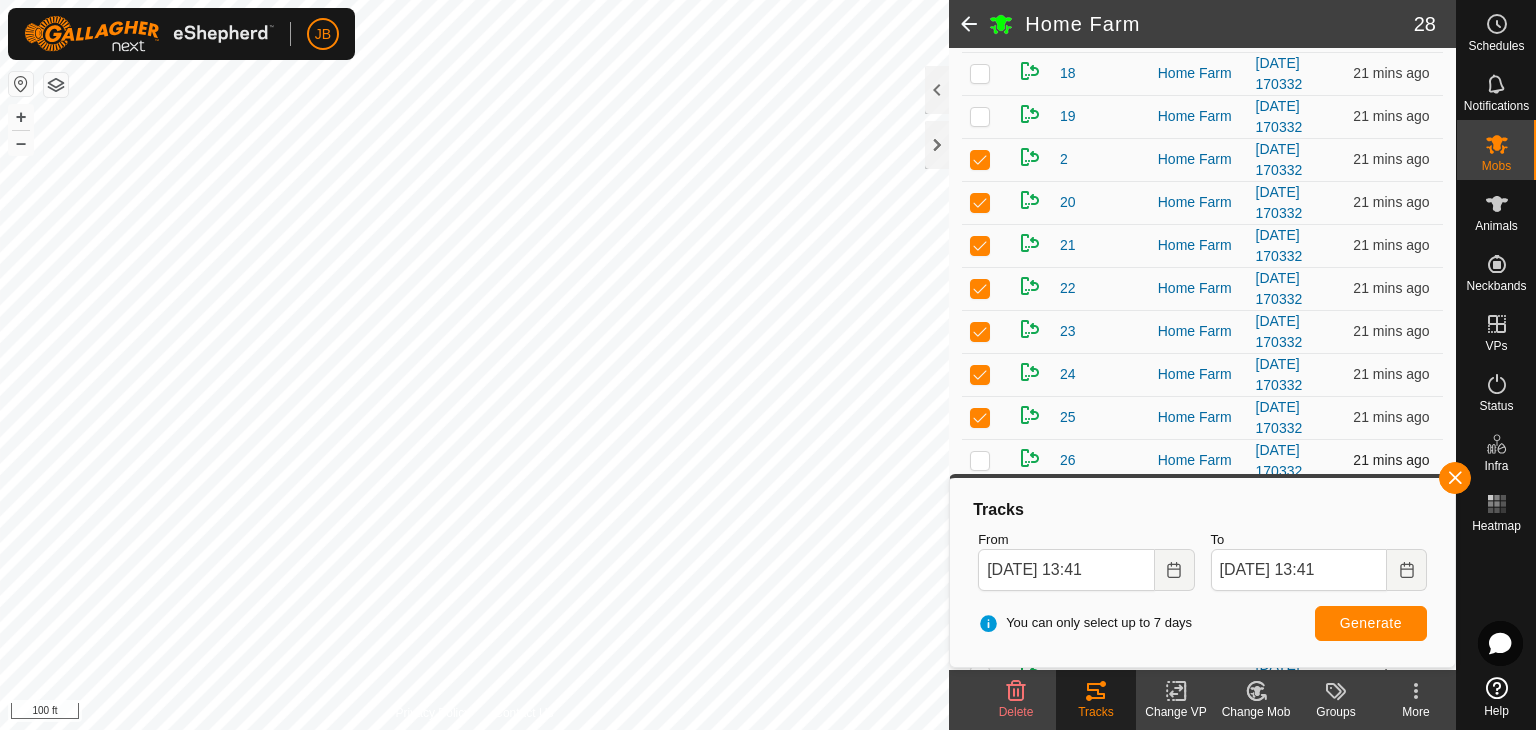 click at bounding box center (980, 460) 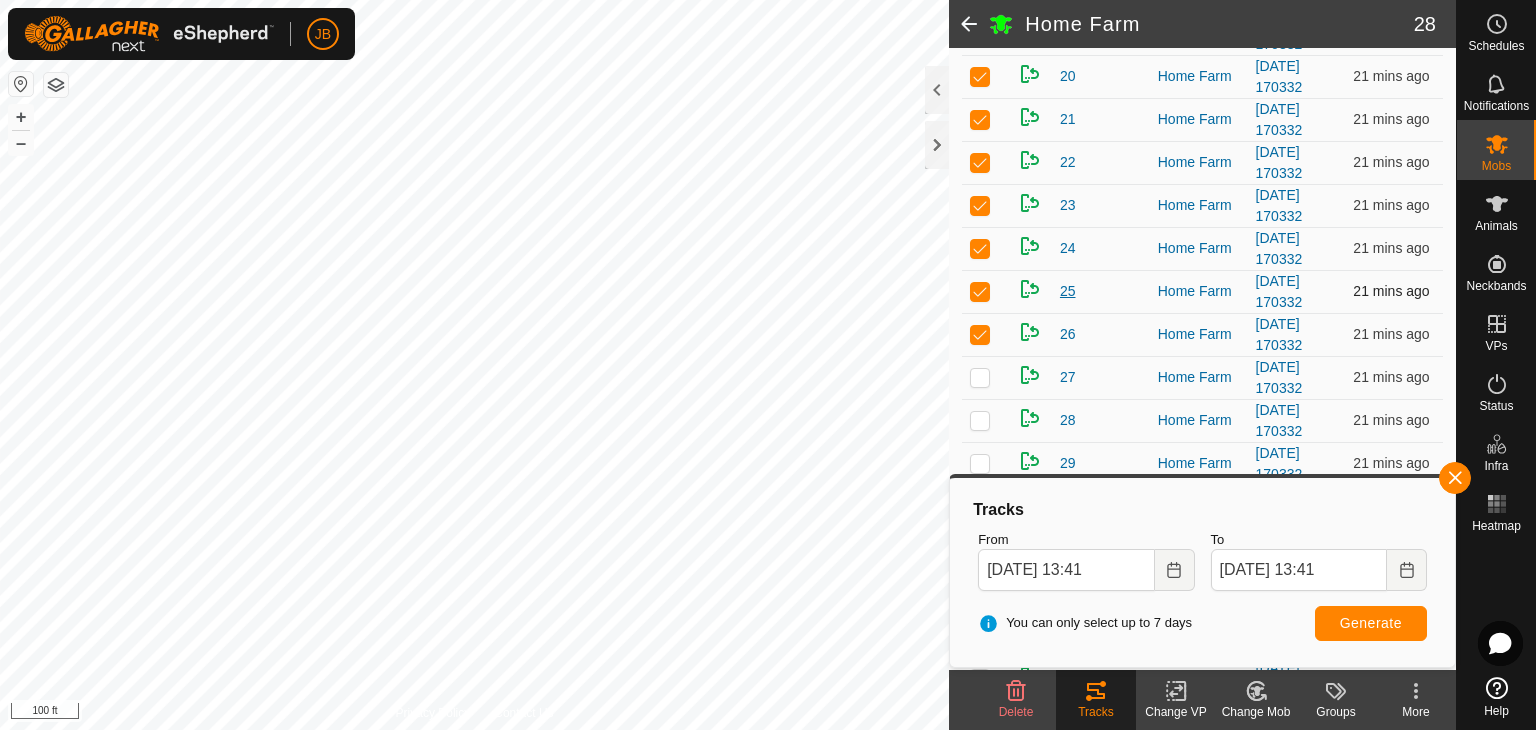 scroll, scrollTop: 786, scrollLeft: 0, axis: vertical 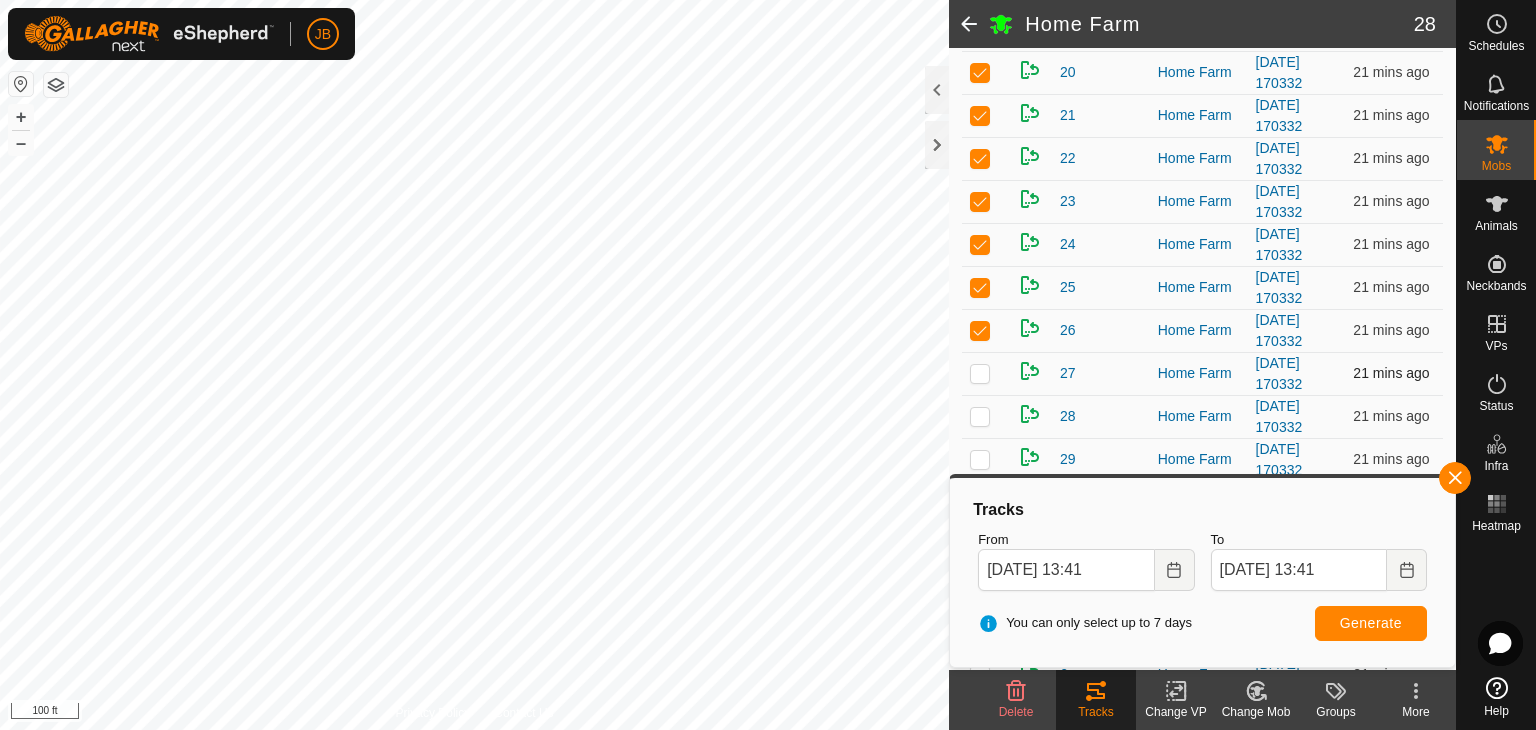 click at bounding box center (980, 373) 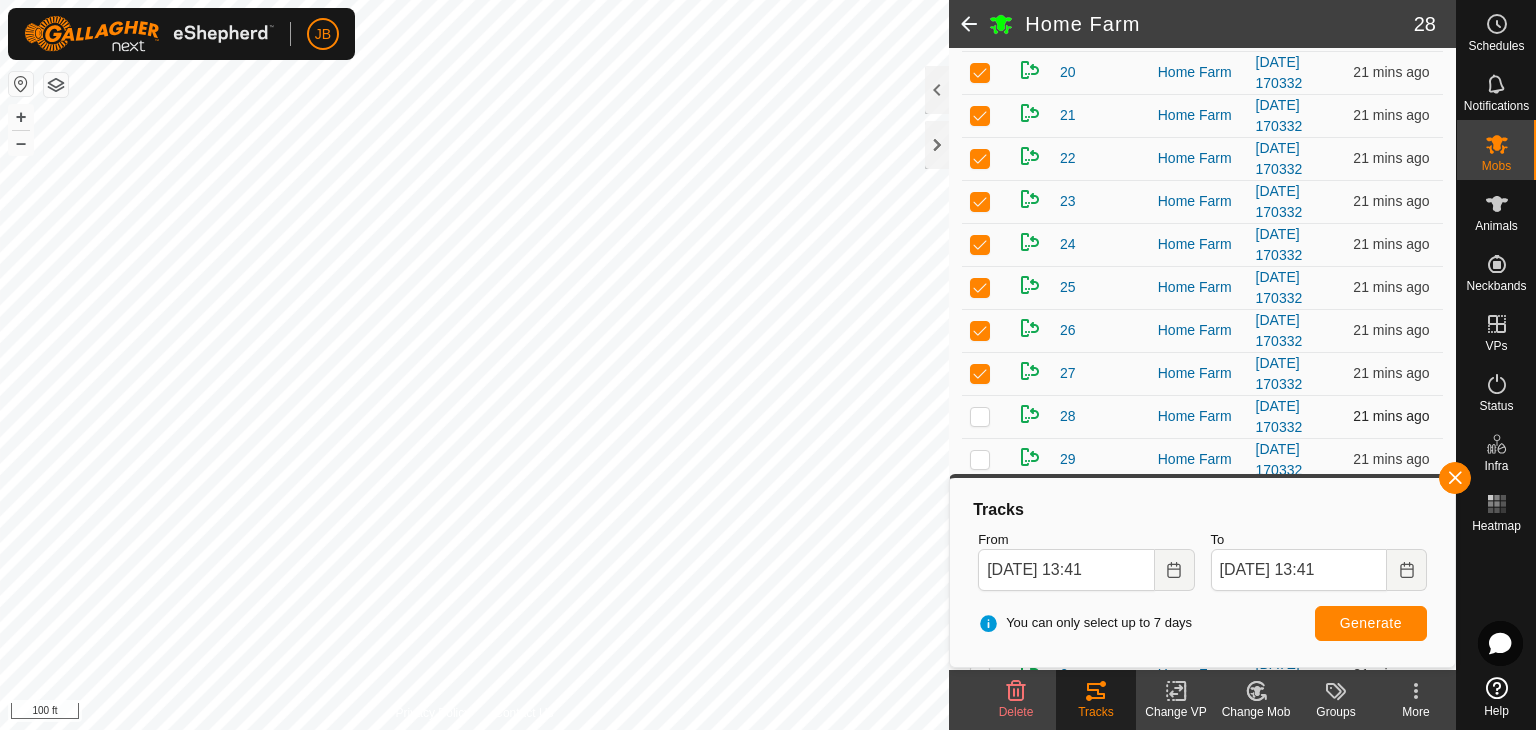 click at bounding box center (980, 416) 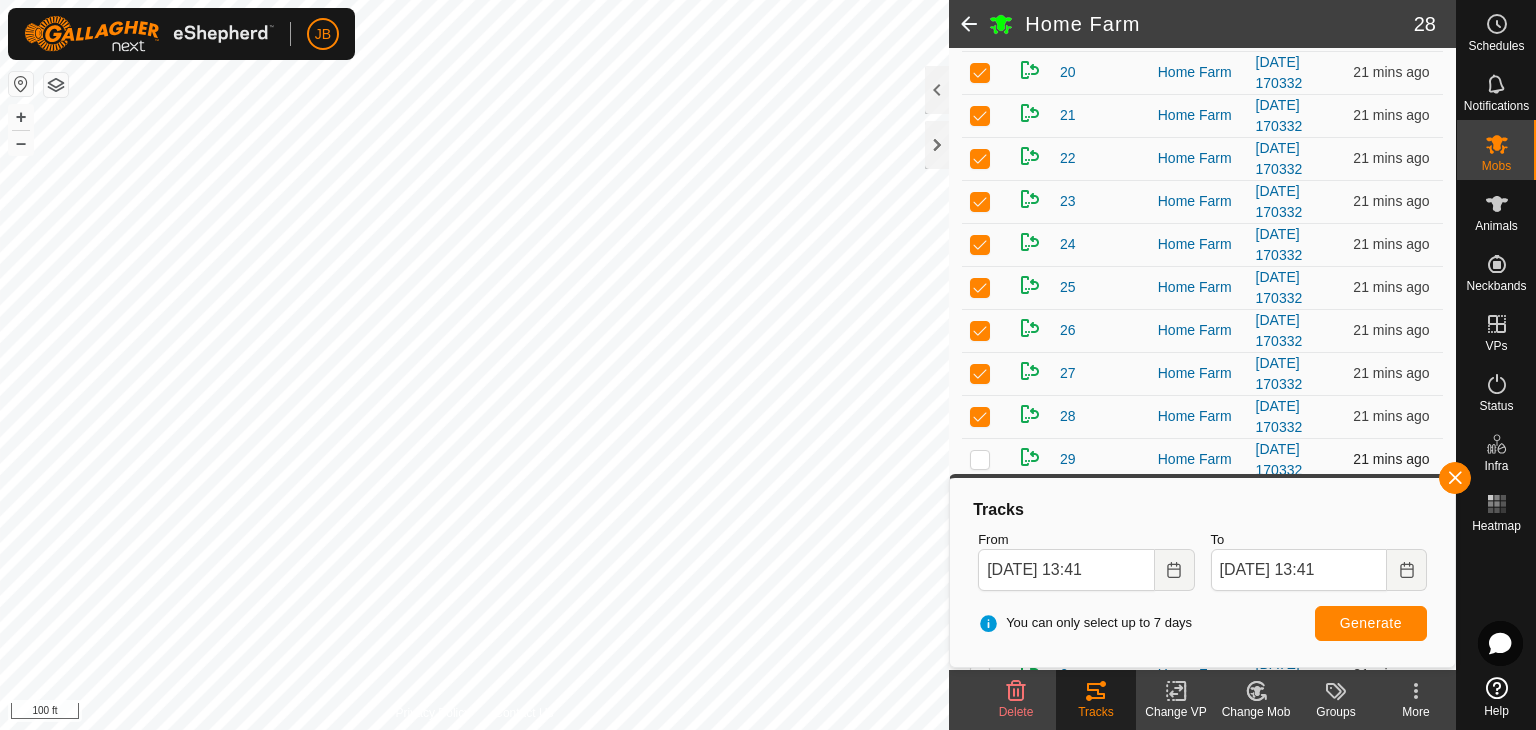 click at bounding box center (980, 459) 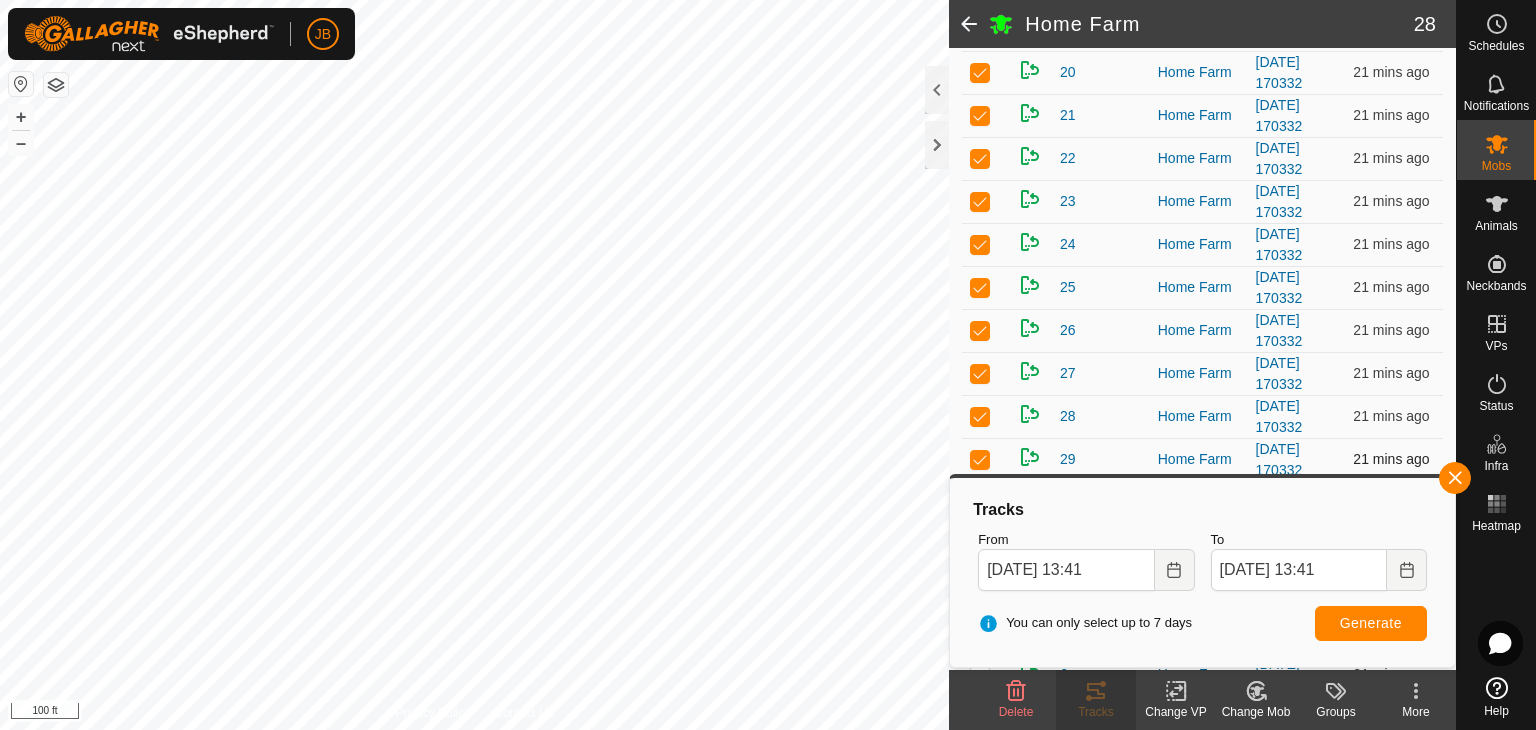 click at bounding box center [980, 459] 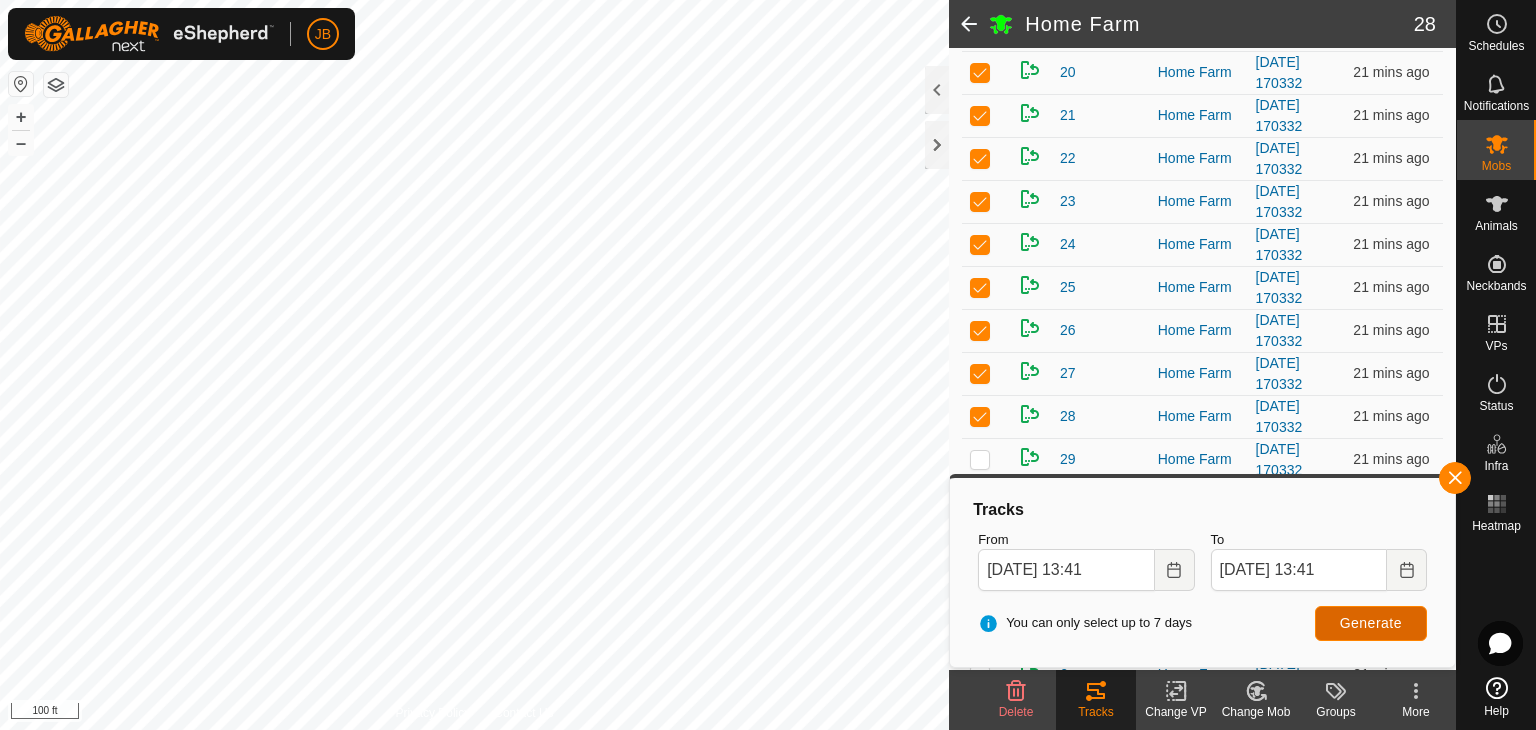 click on "Generate" at bounding box center [1371, 623] 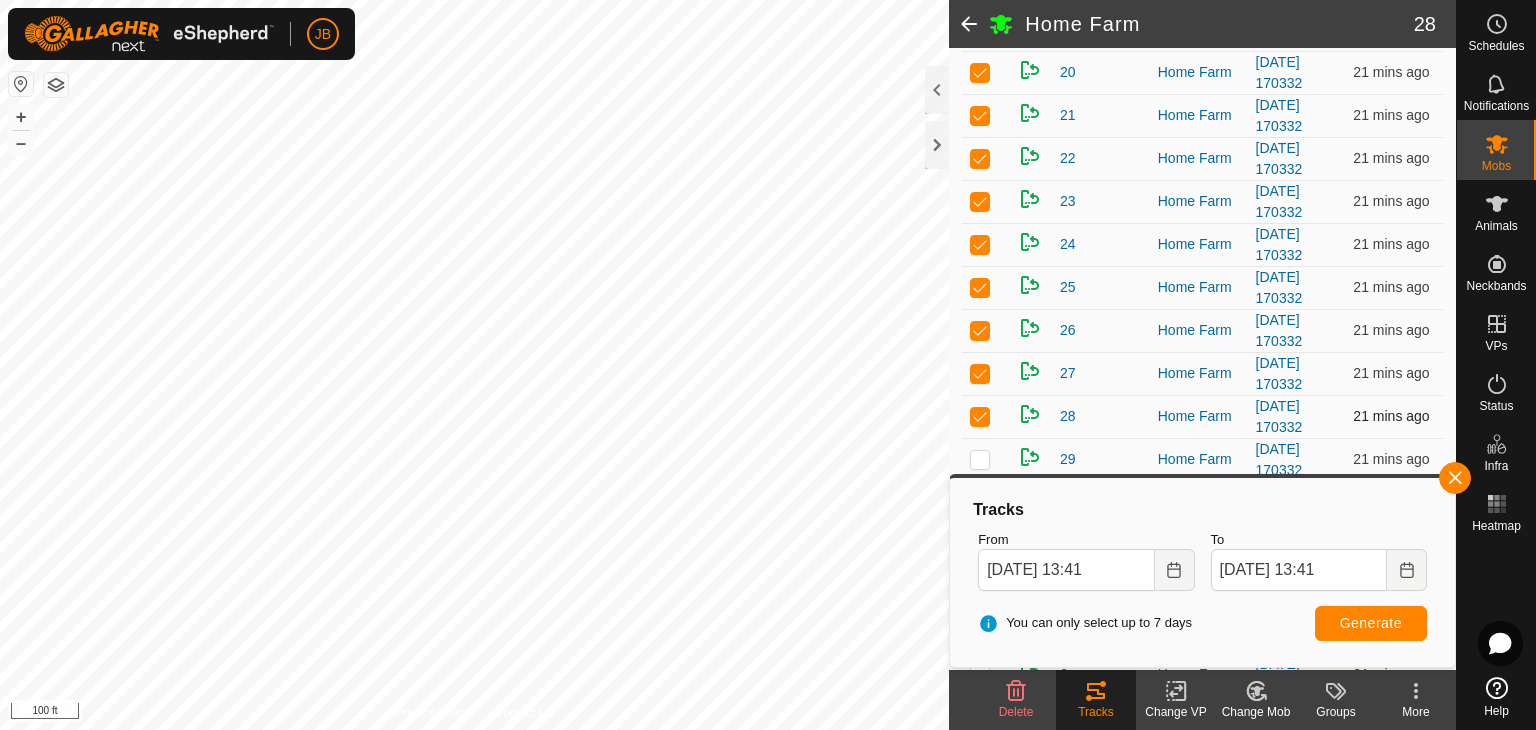 click at bounding box center (980, 416) 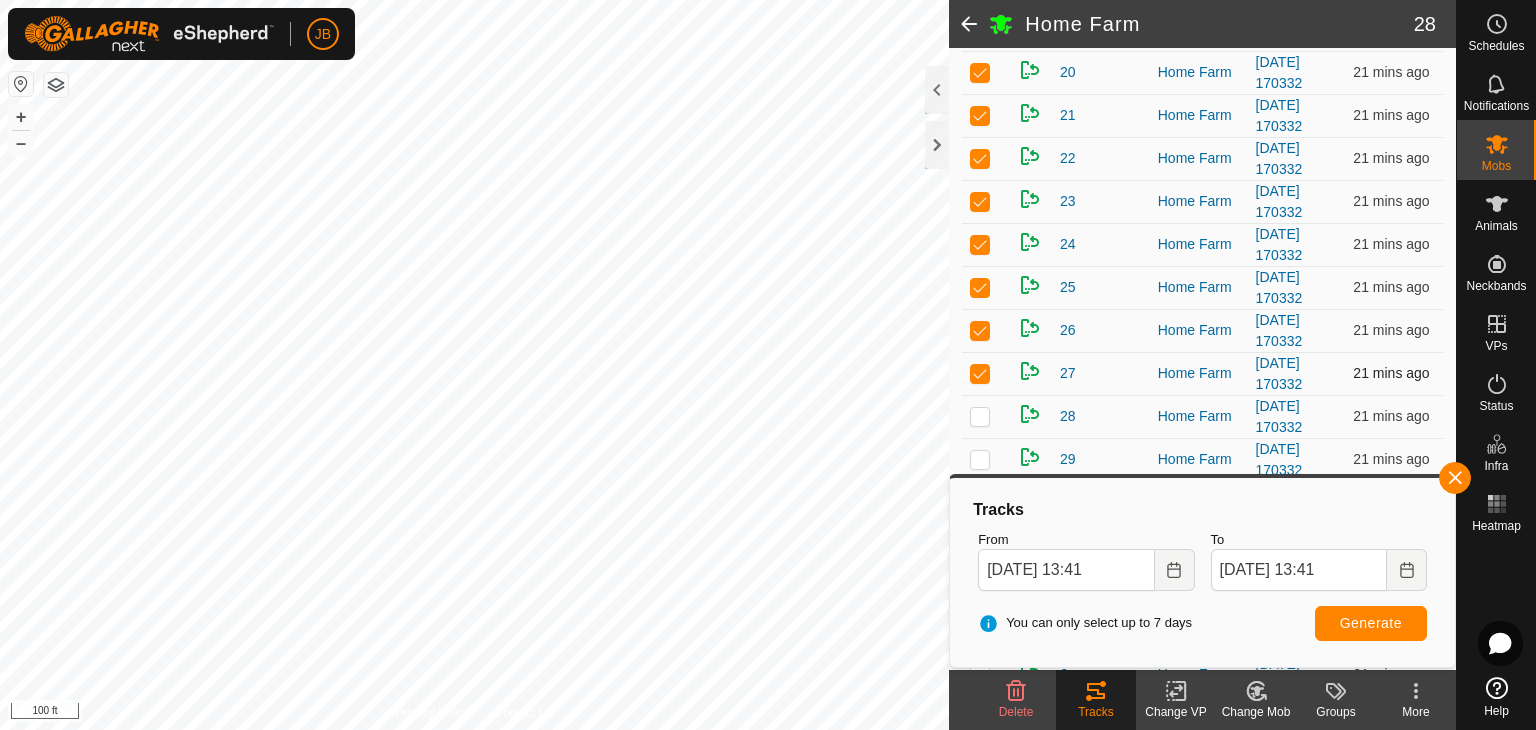 click at bounding box center [980, 373] 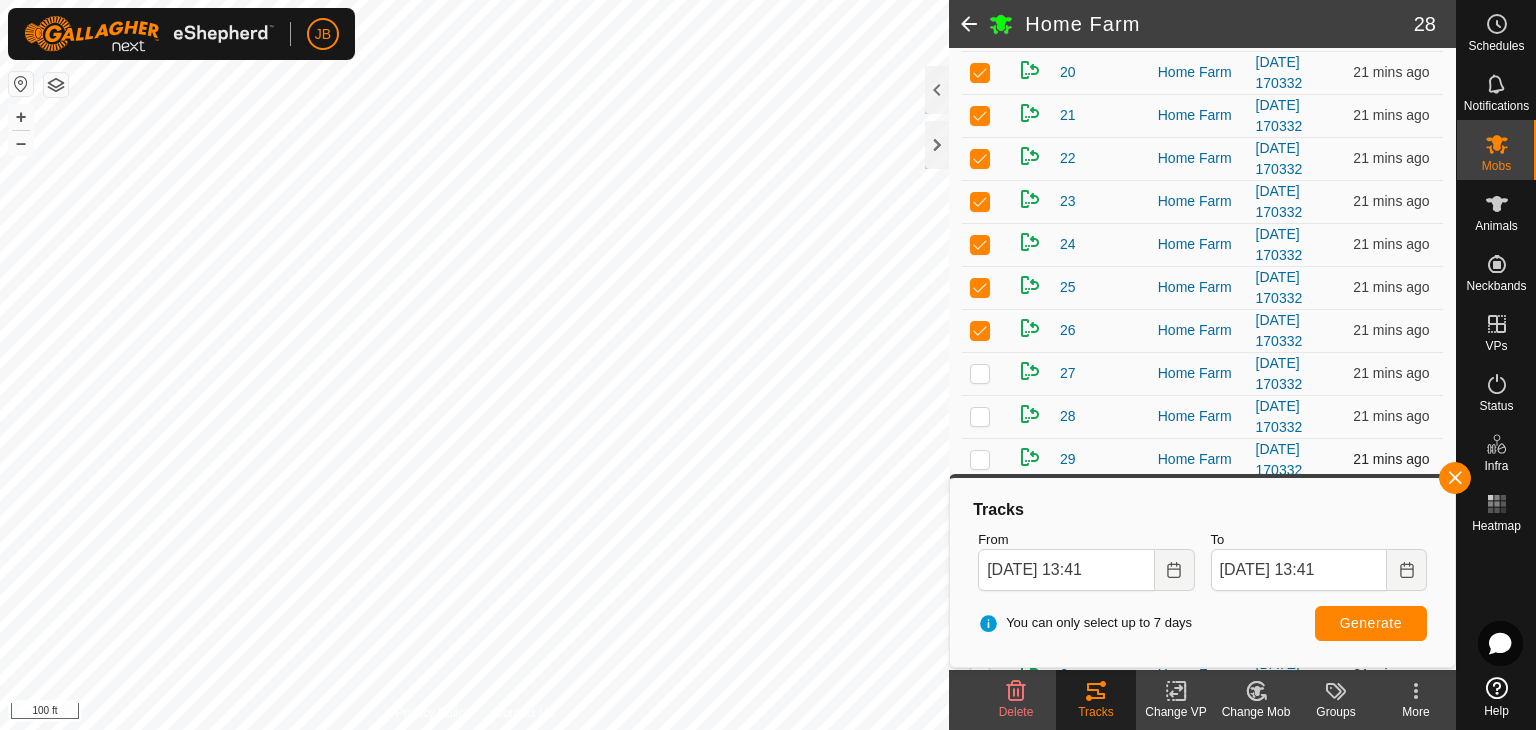 click at bounding box center [980, 459] 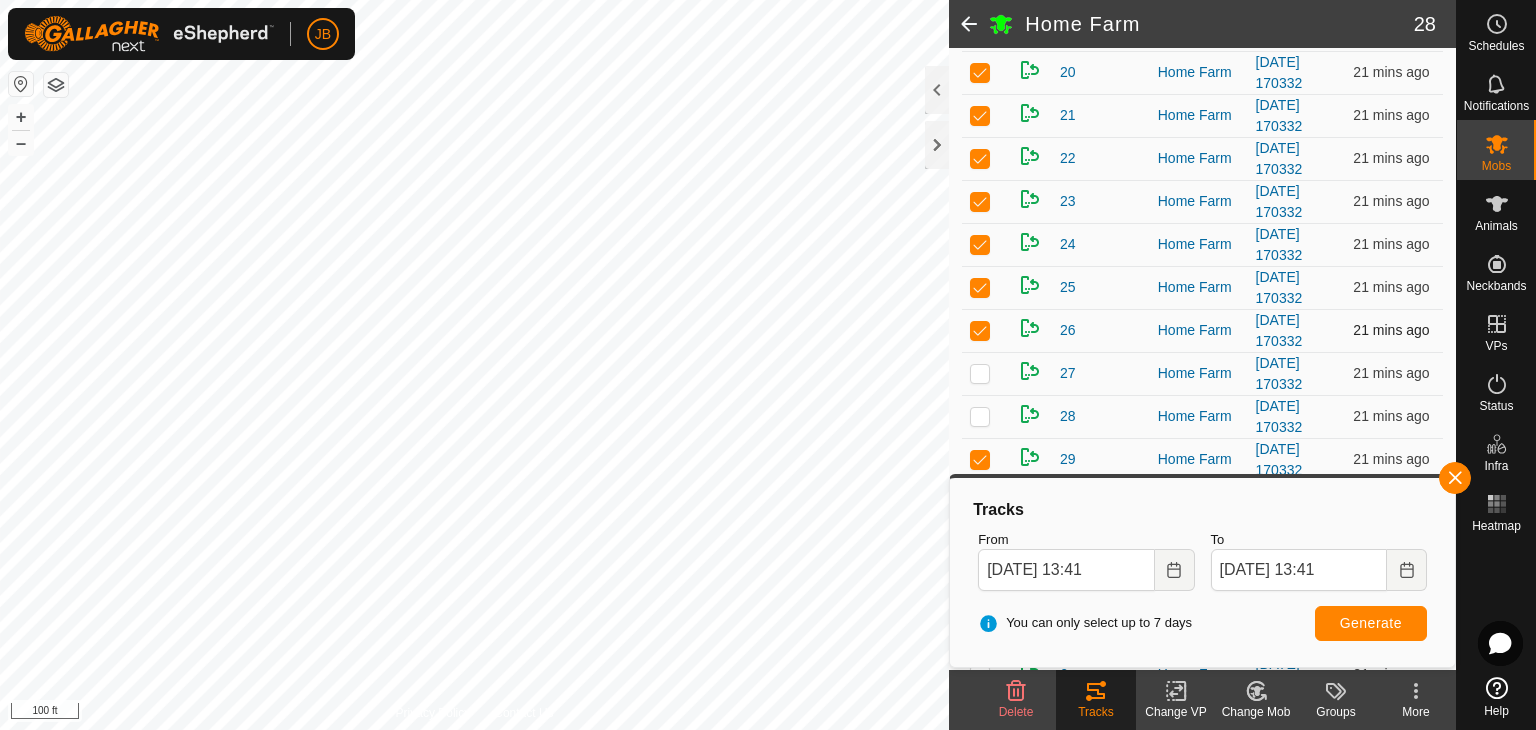 click at bounding box center (980, 330) 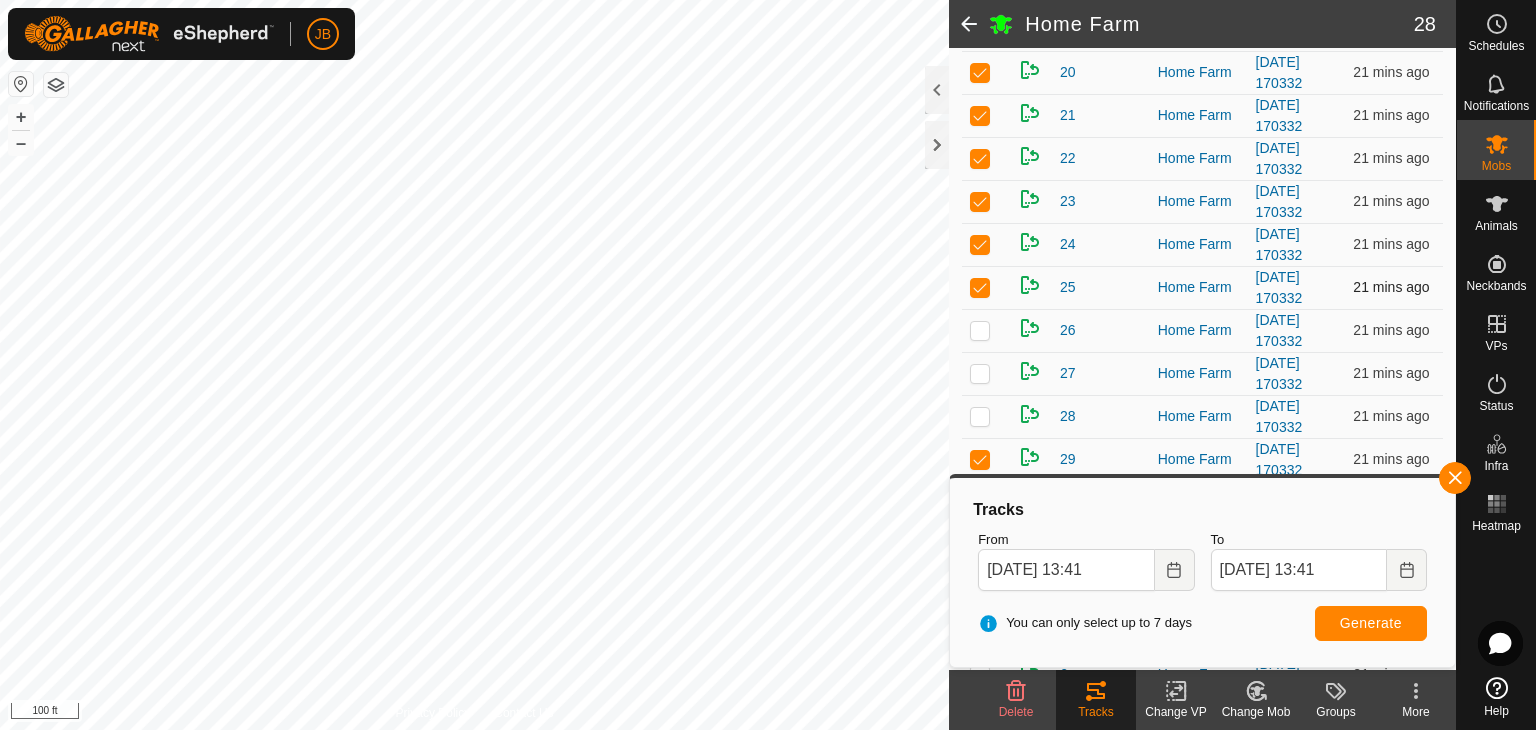 click at bounding box center [980, 287] 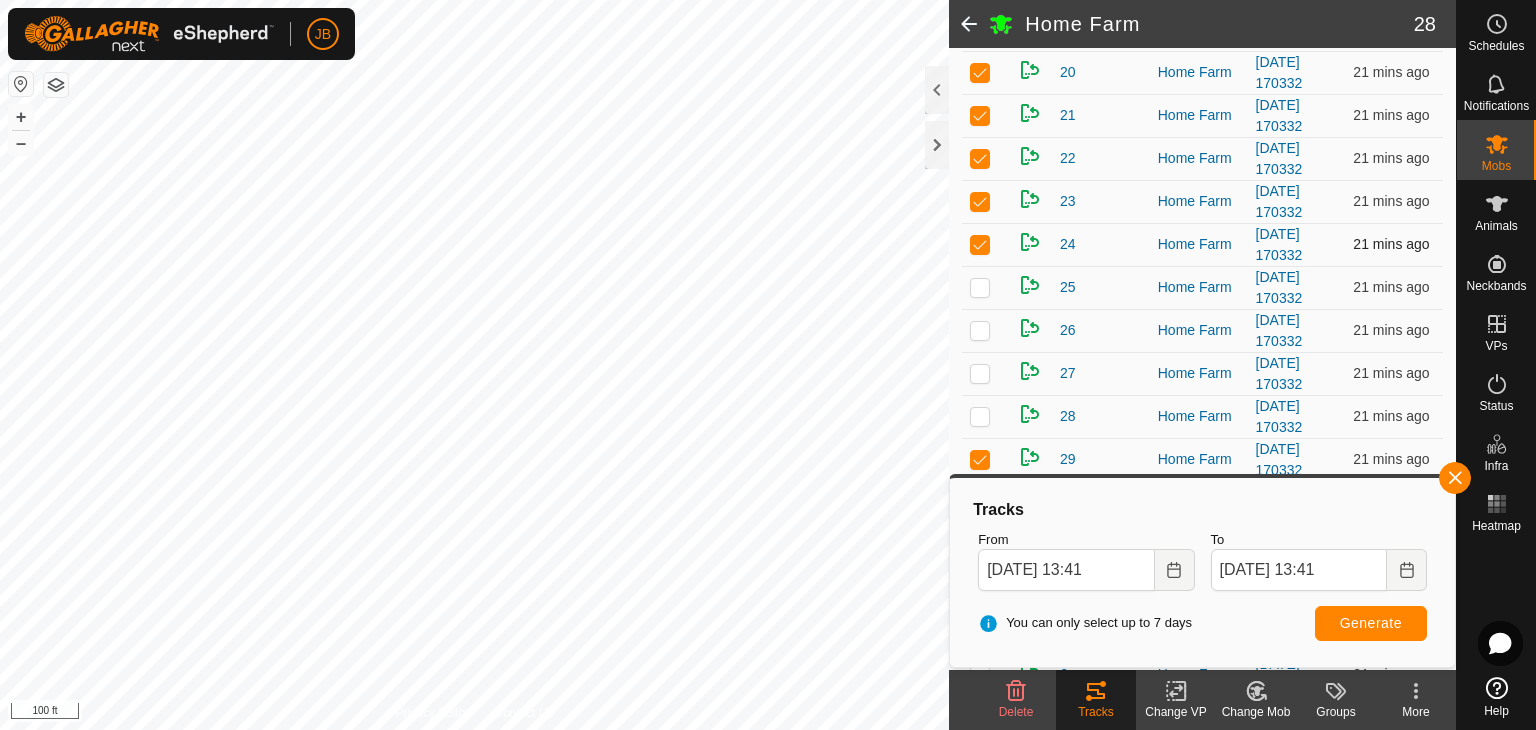 click at bounding box center [986, 244] 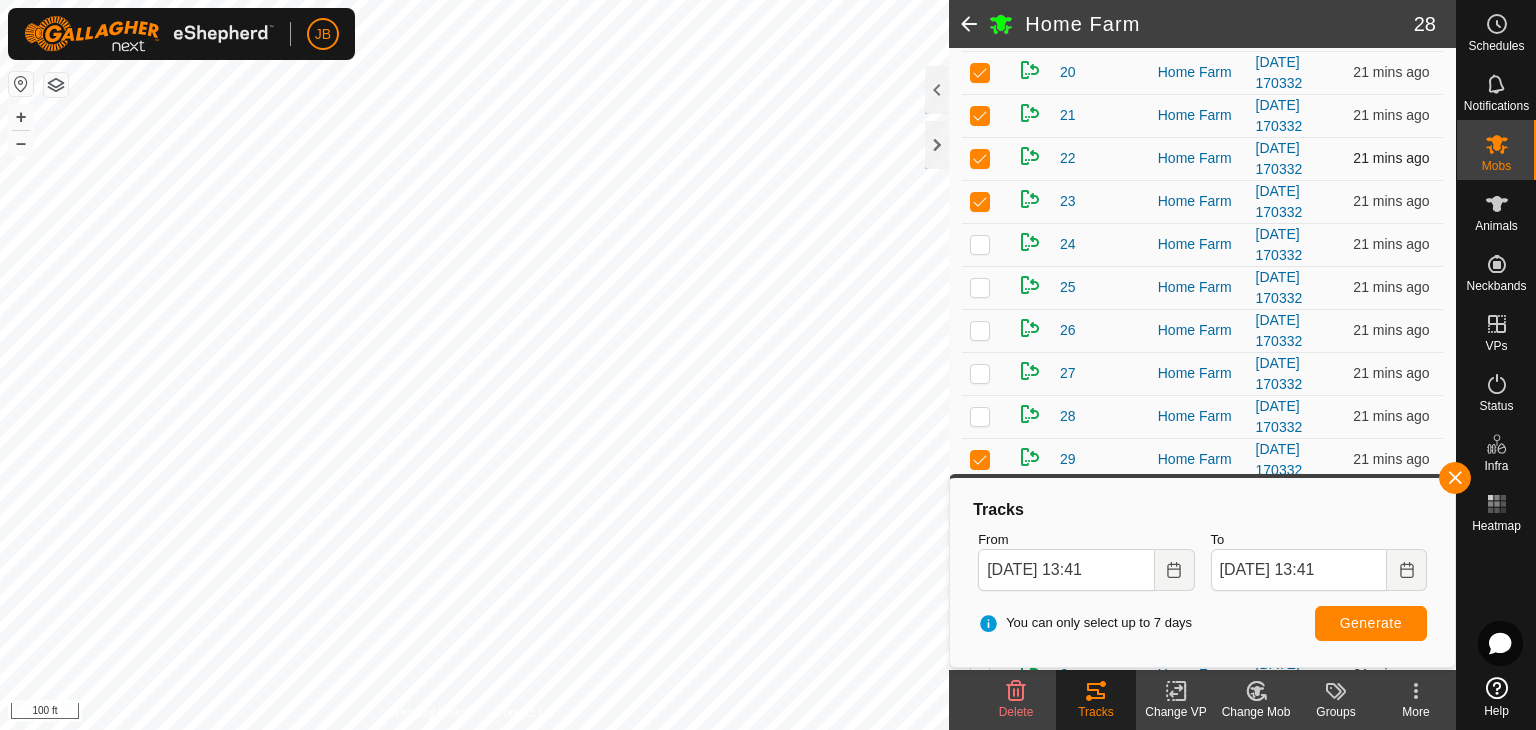 drag, startPoint x: 976, startPoint y: 193, endPoint x: 976, endPoint y: 172, distance: 21 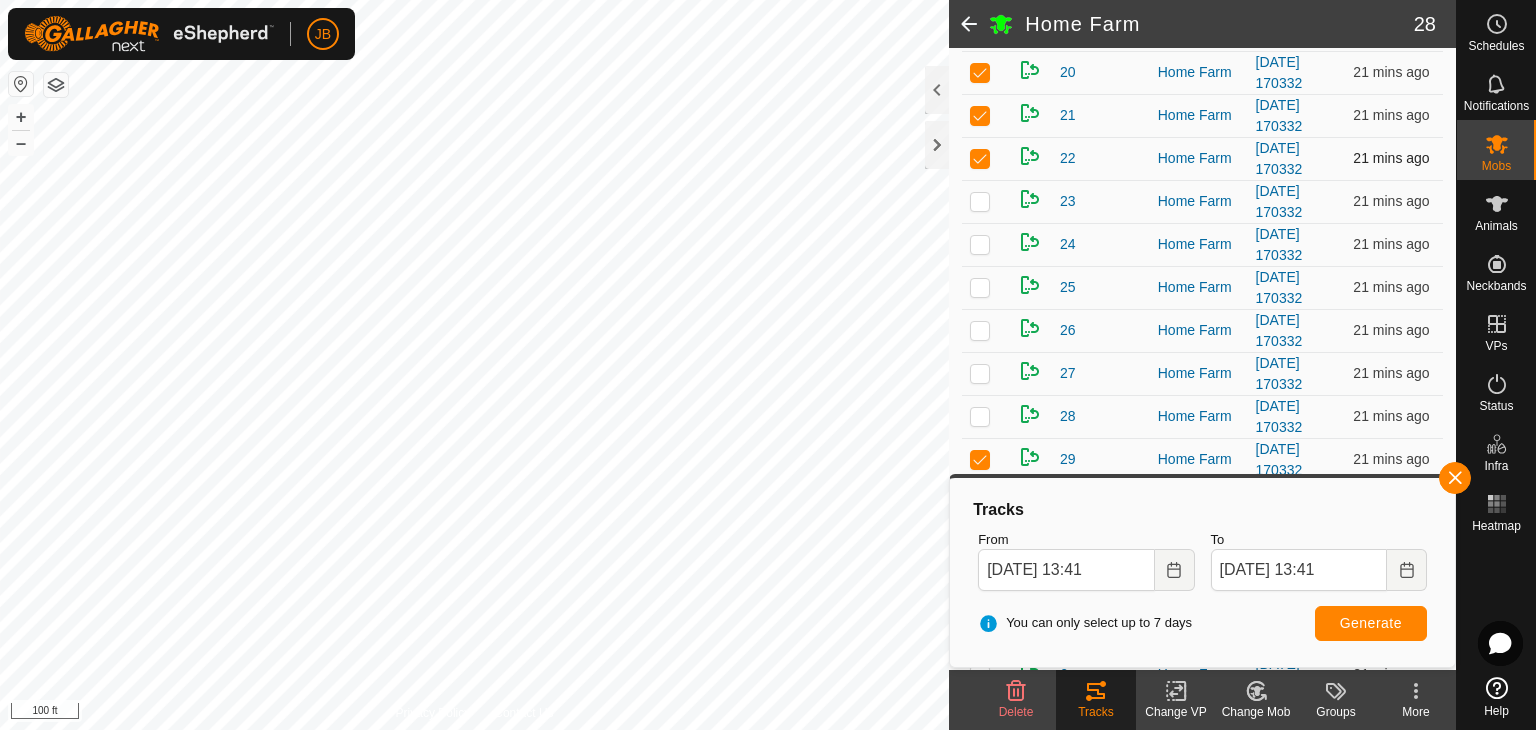 click at bounding box center (986, 158) 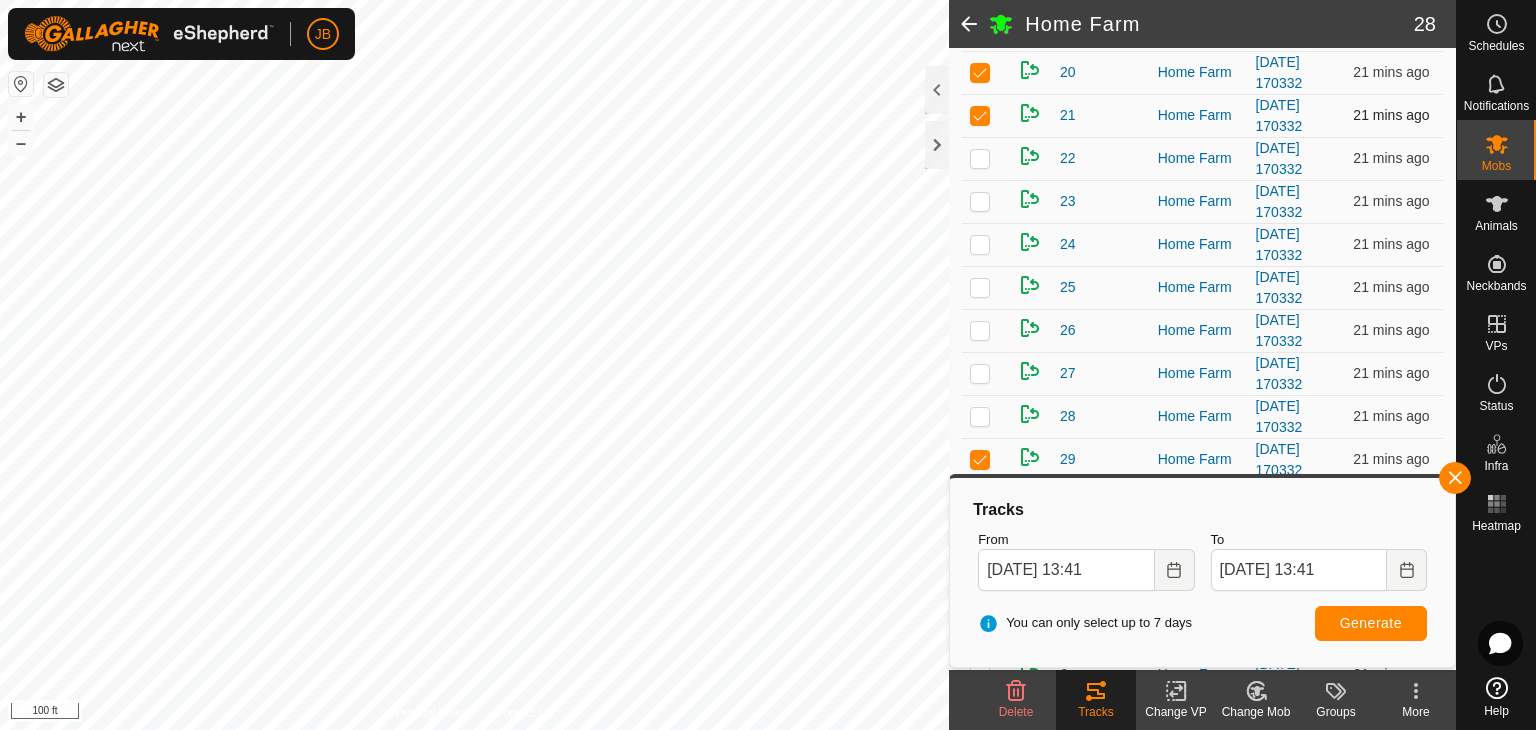 click at bounding box center (980, 115) 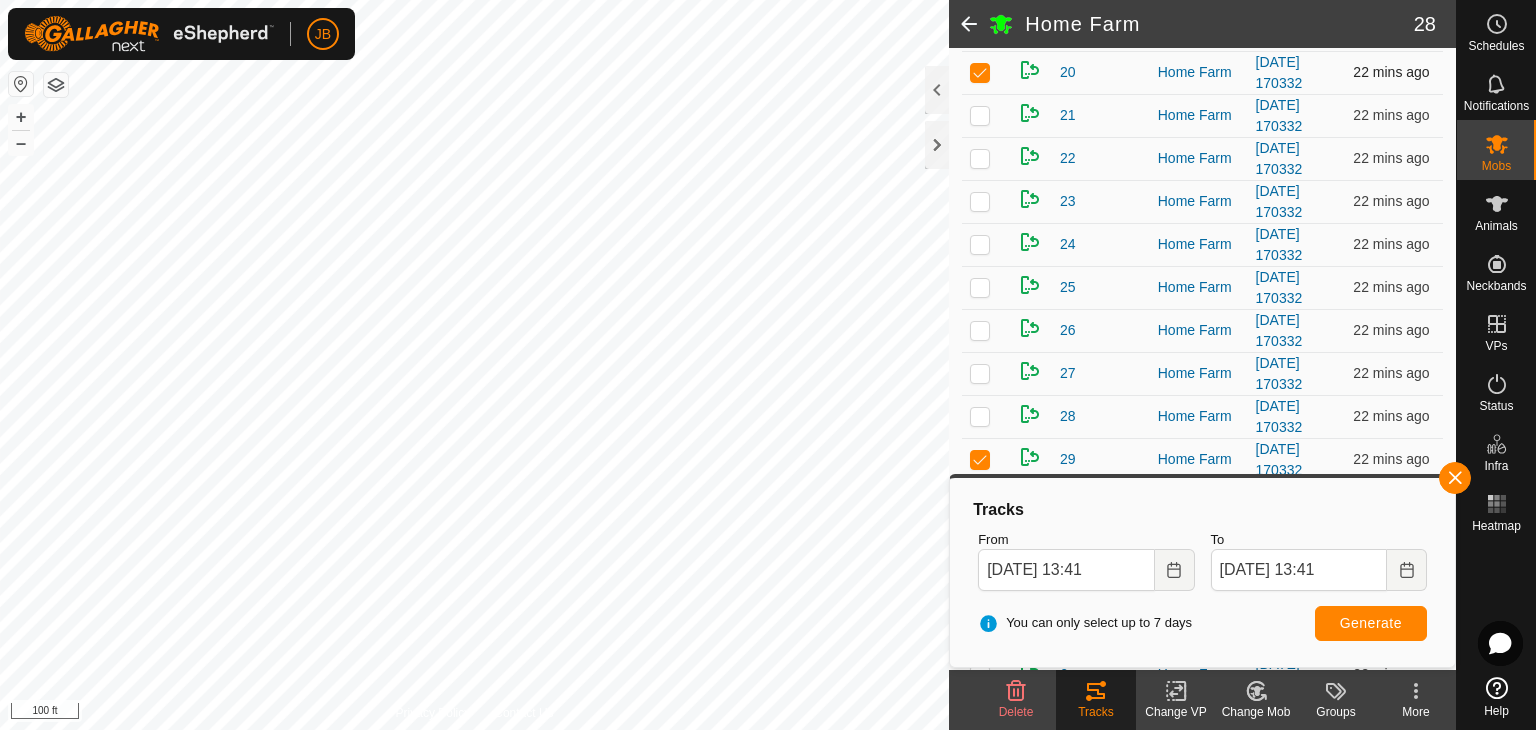 click at bounding box center [980, 72] 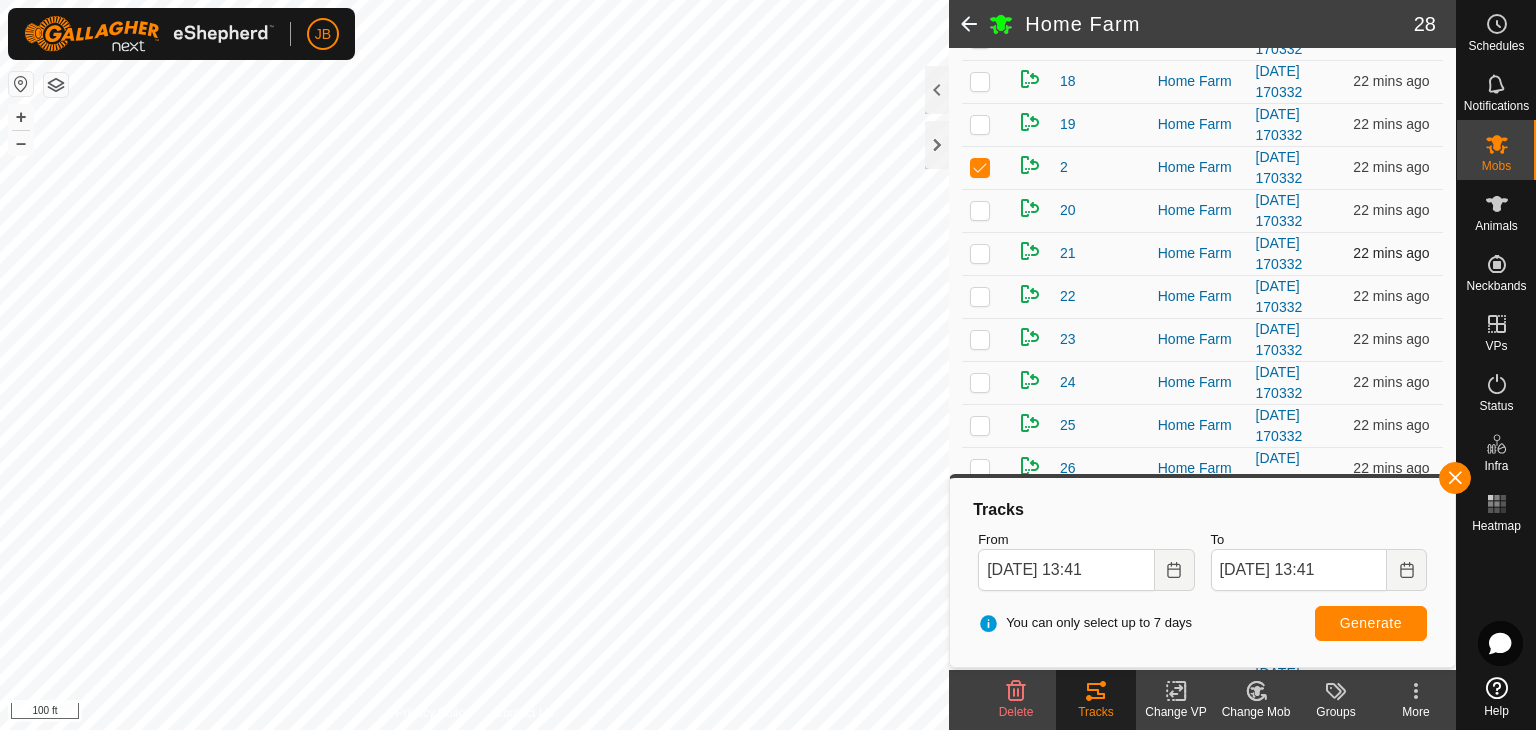 scroll, scrollTop: 646, scrollLeft: 0, axis: vertical 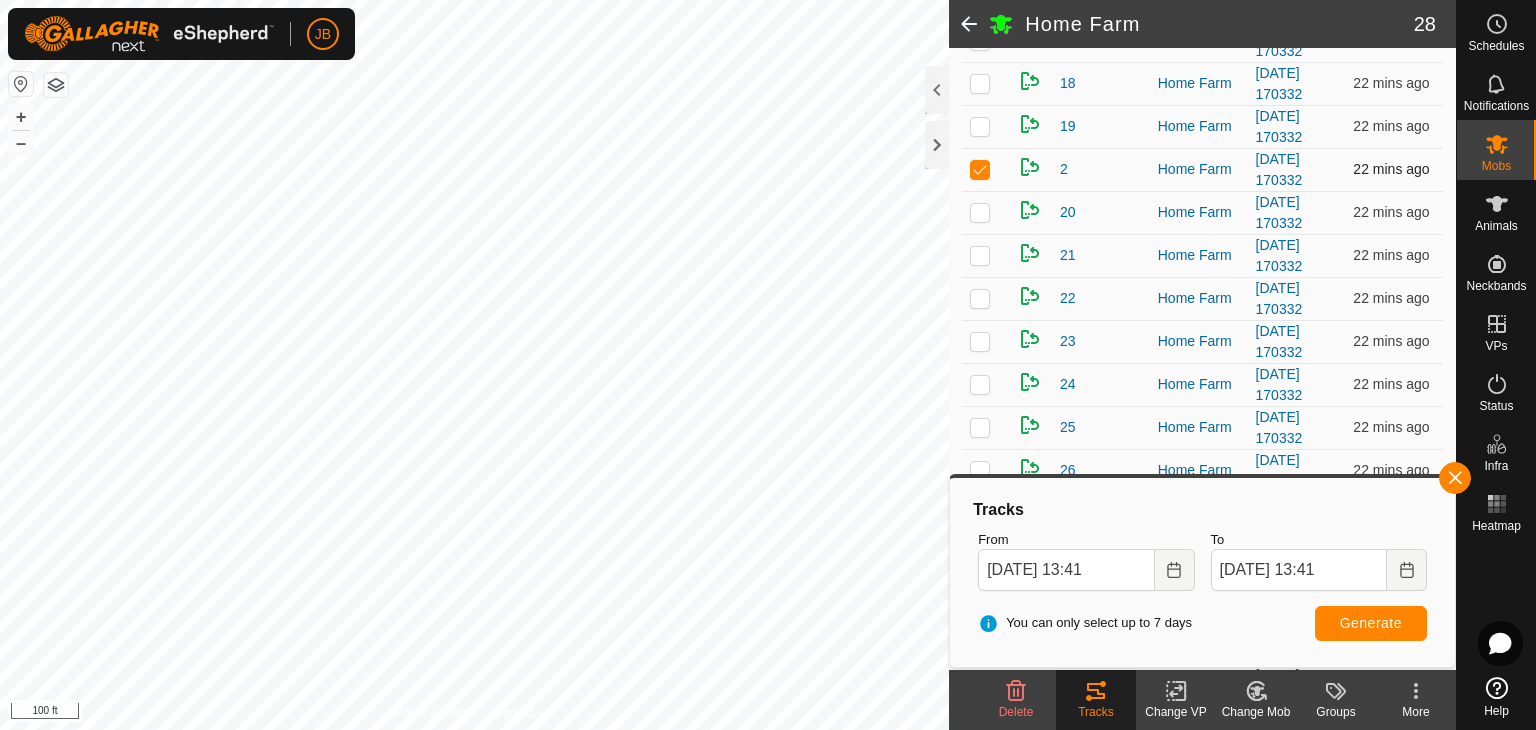 click at bounding box center (980, 169) 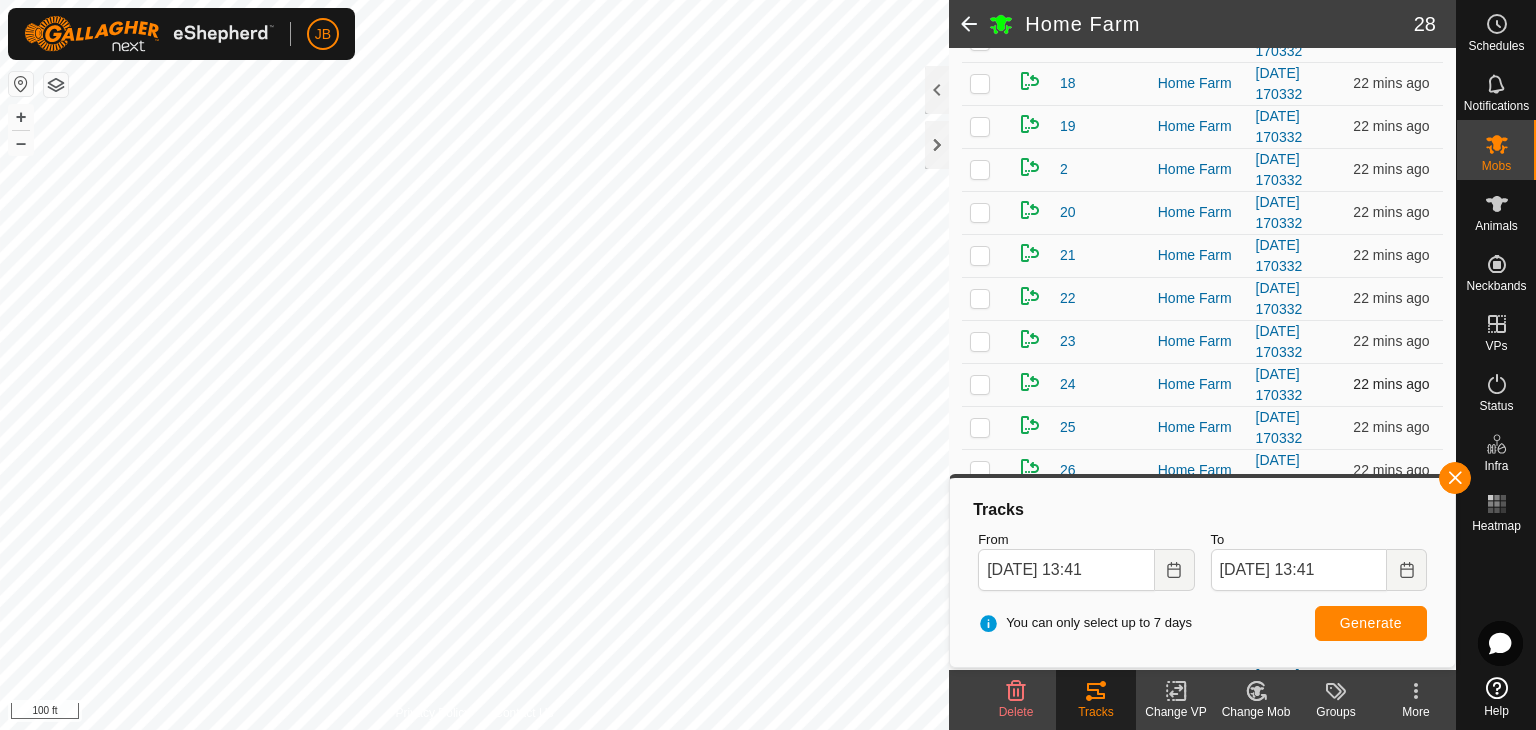 scroll, scrollTop: 849, scrollLeft: 0, axis: vertical 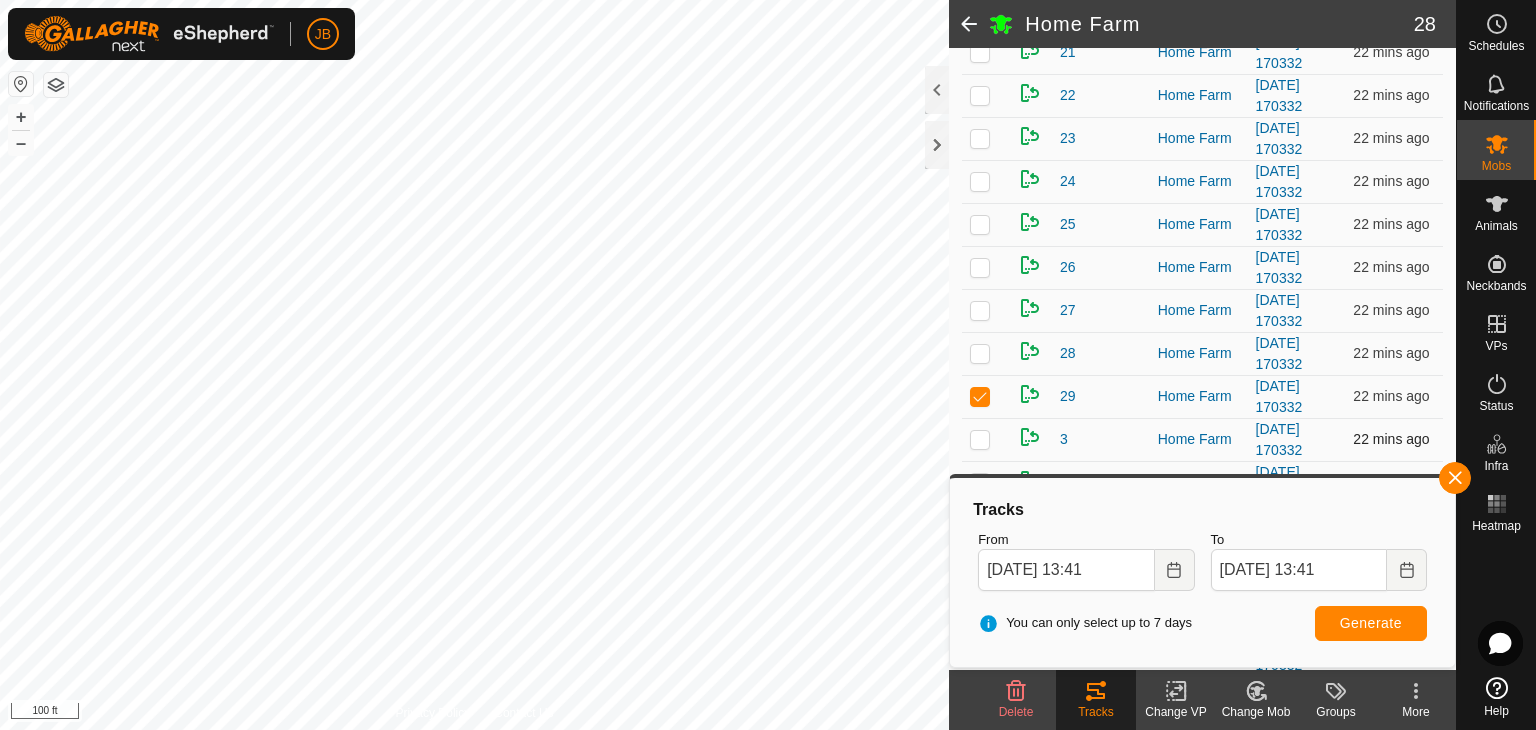 click at bounding box center (980, 439) 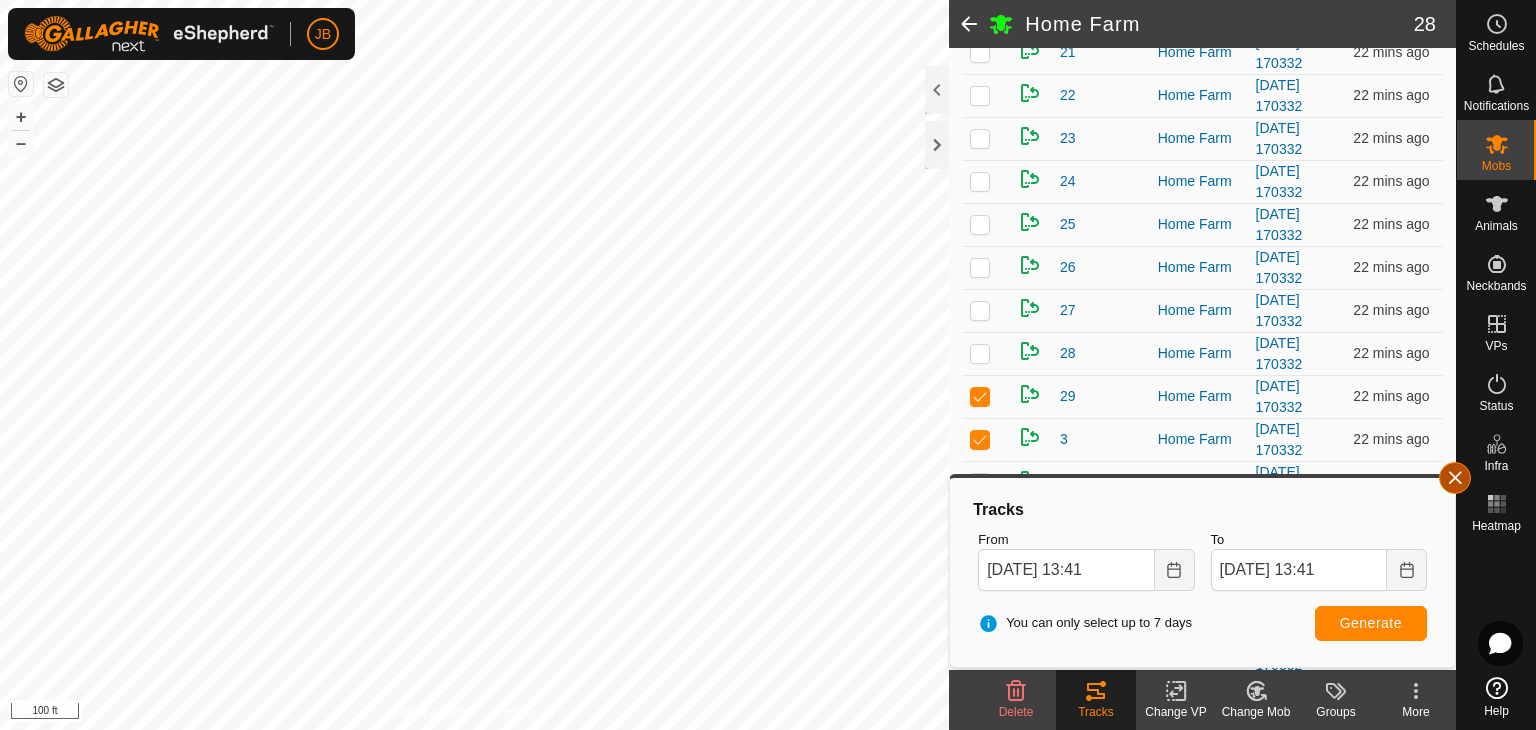 click at bounding box center (1455, 478) 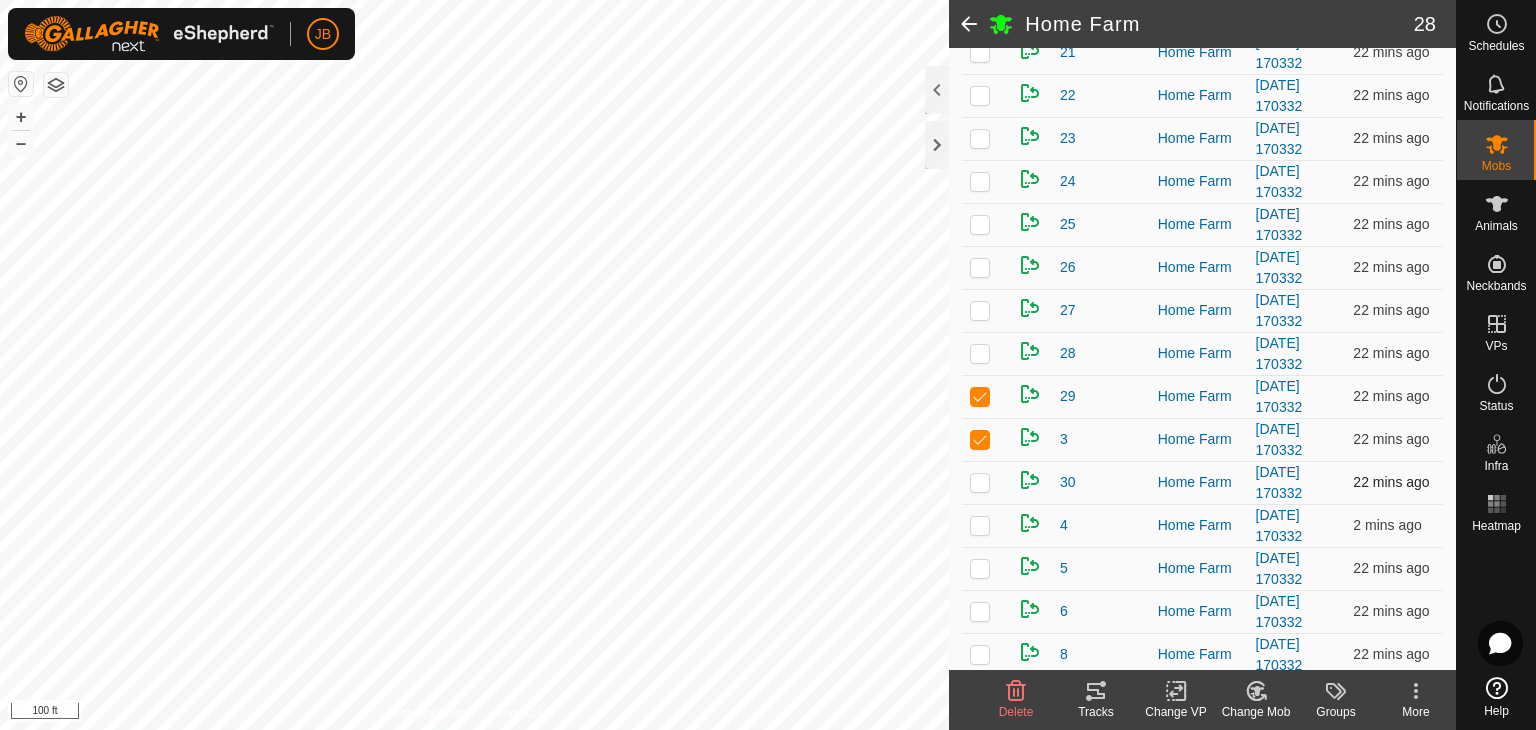 click at bounding box center (980, 482) 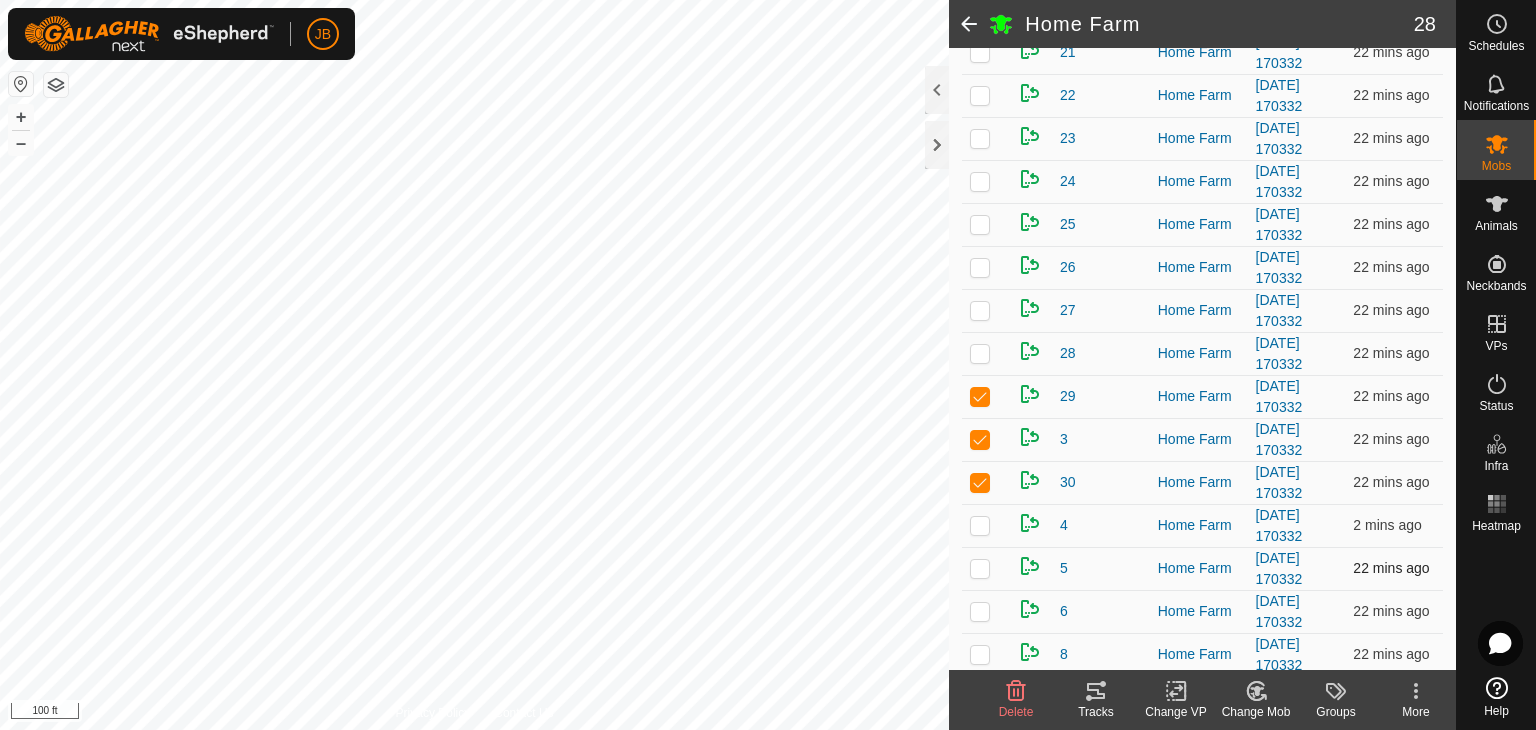click at bounding box center [986, 568] 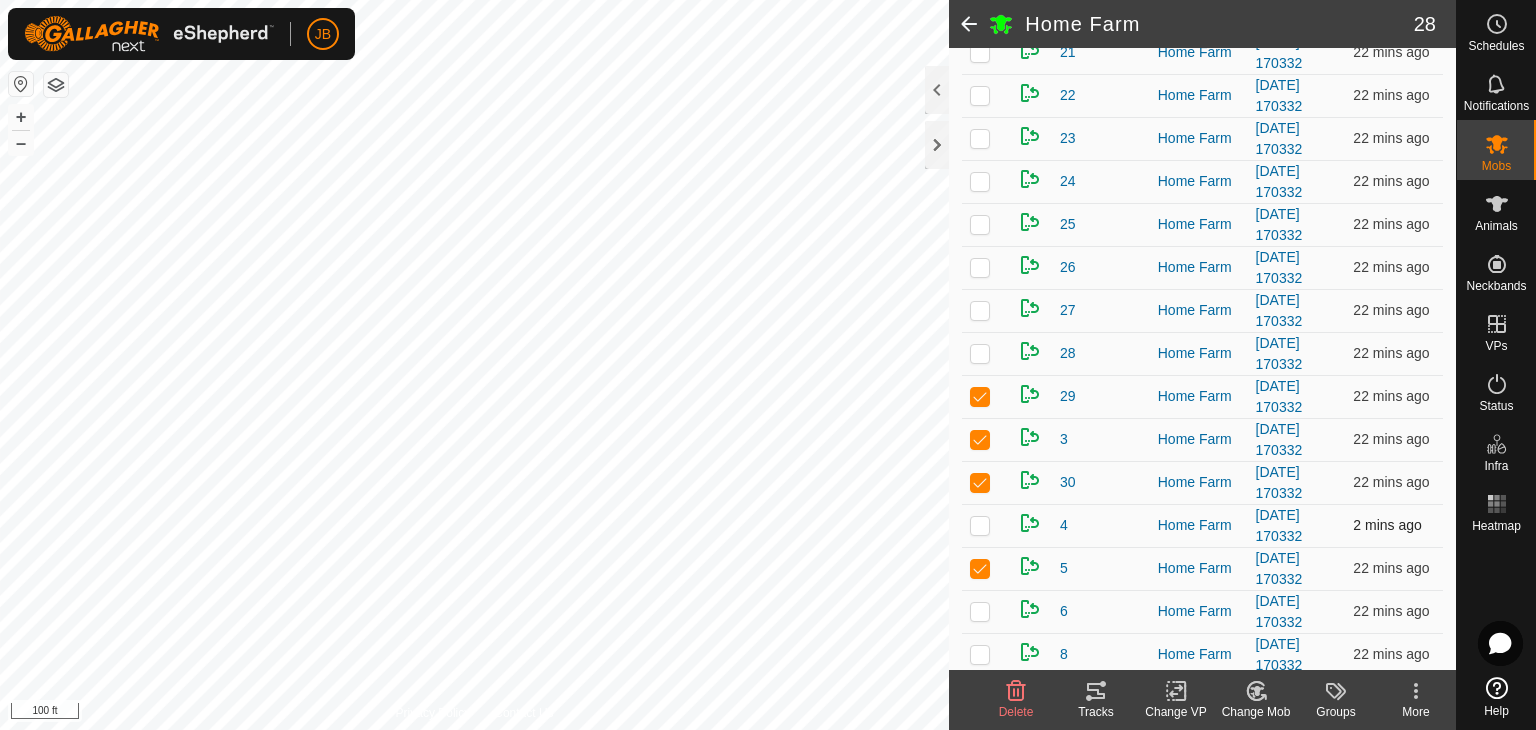 click at bounding box center (986, 525) 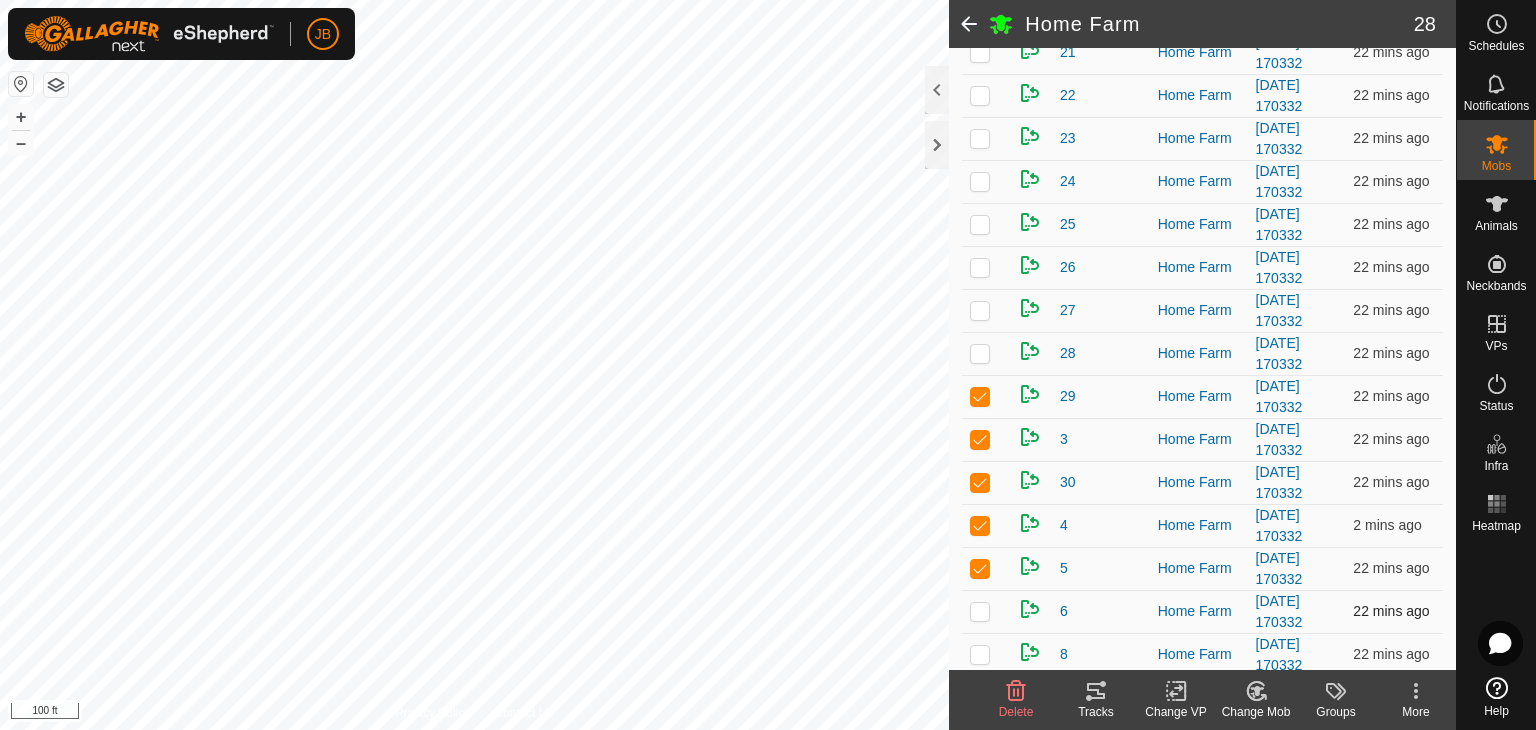 click at bounding box center [986, 611] 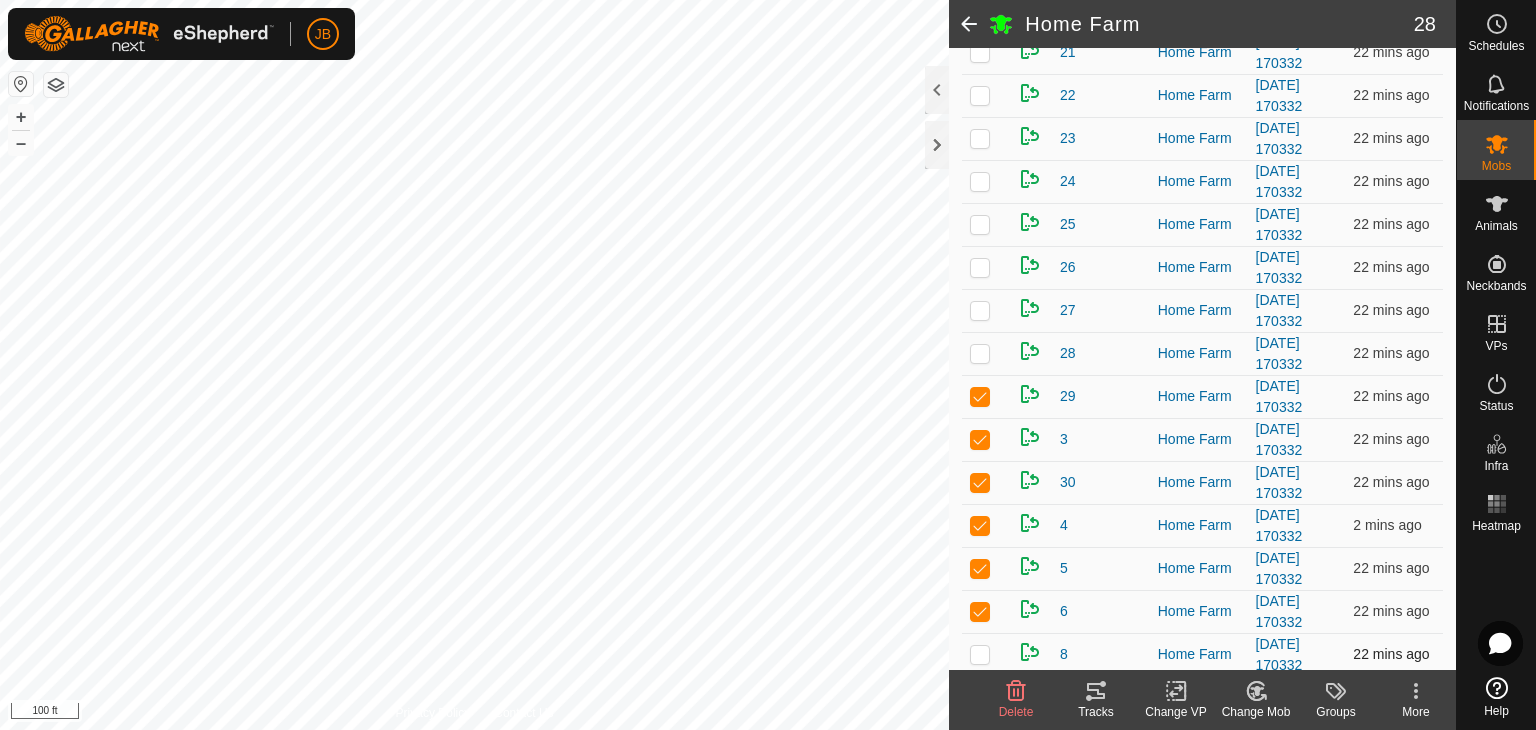 click at bounding box center (980, 654) 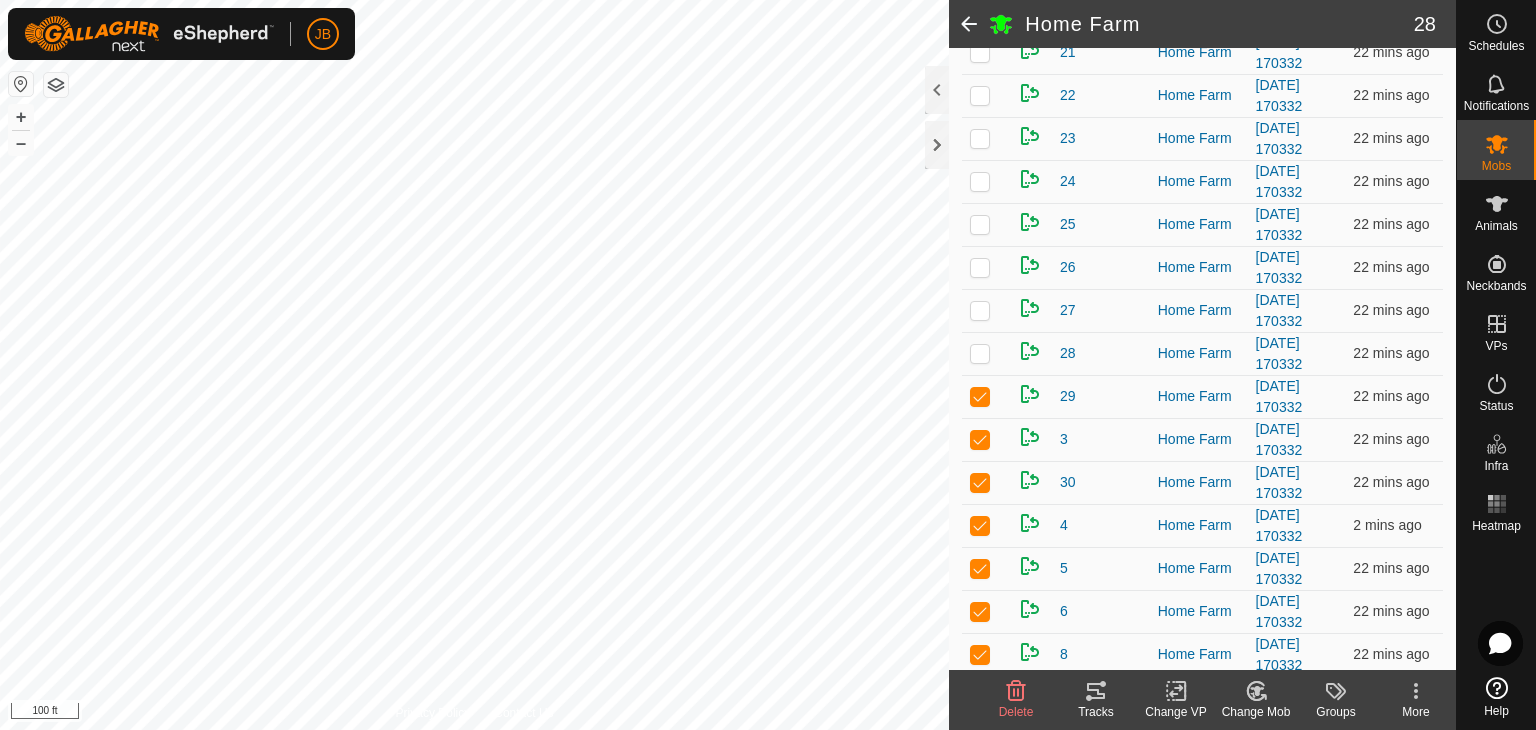 click 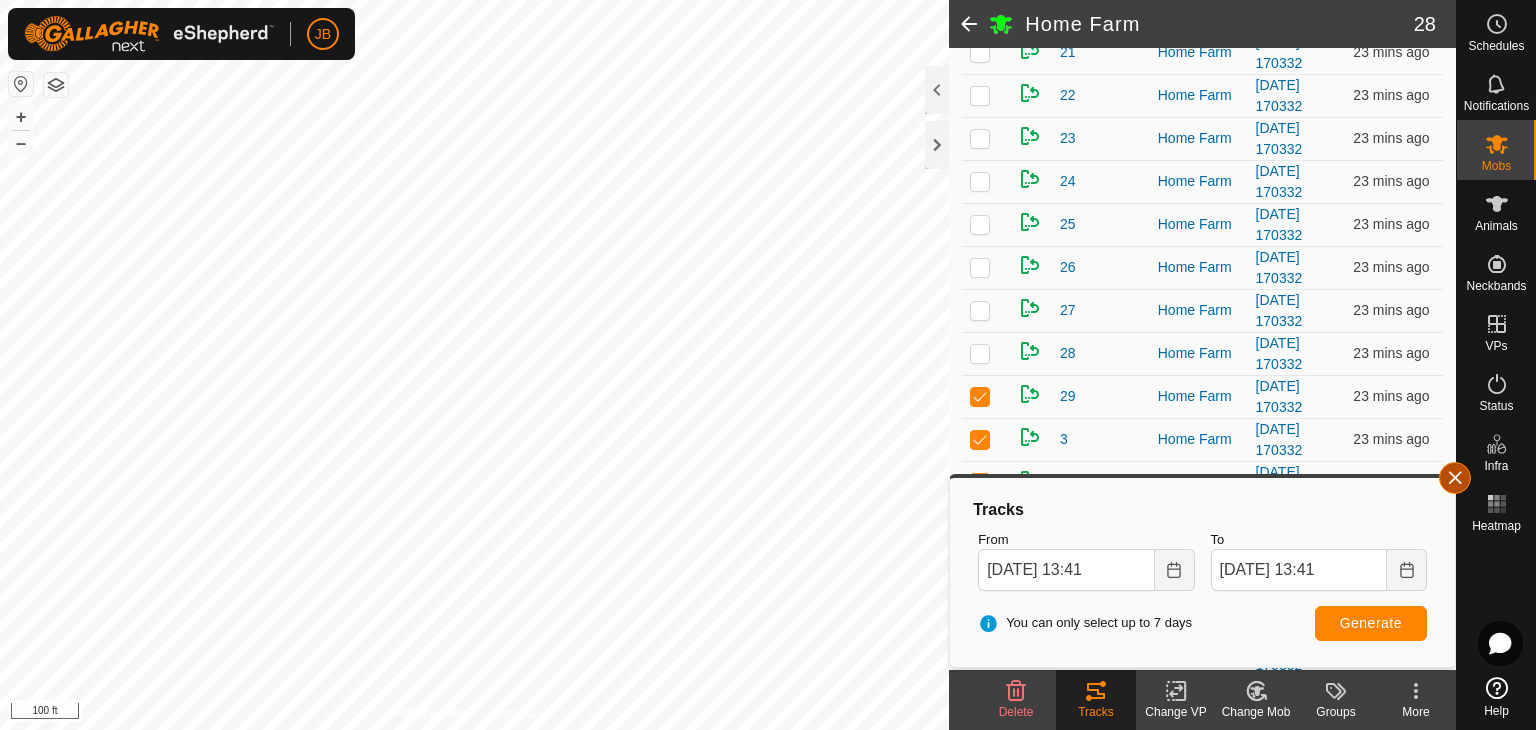 click at bounding box center [1455, 478] 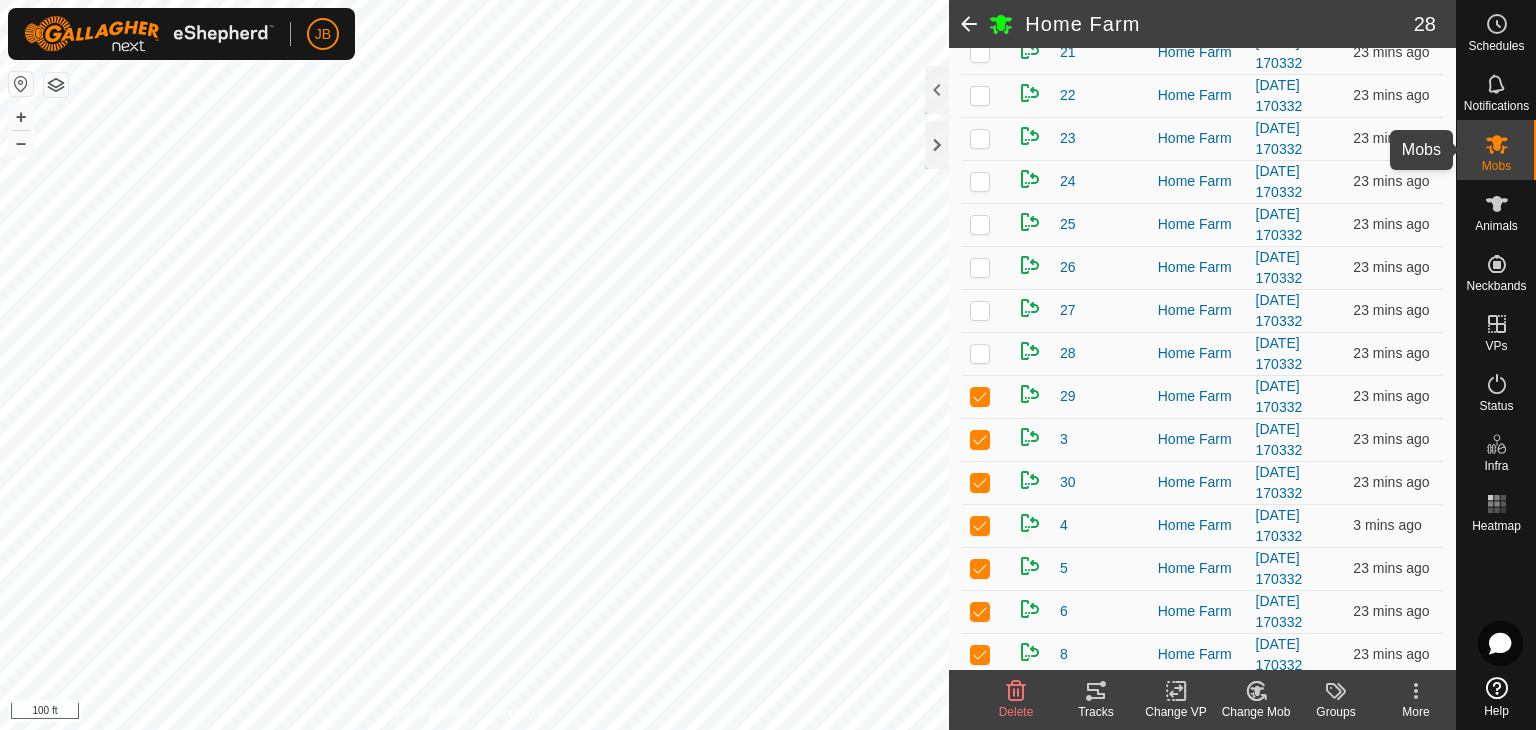 click at bounding box center (1497, 144) 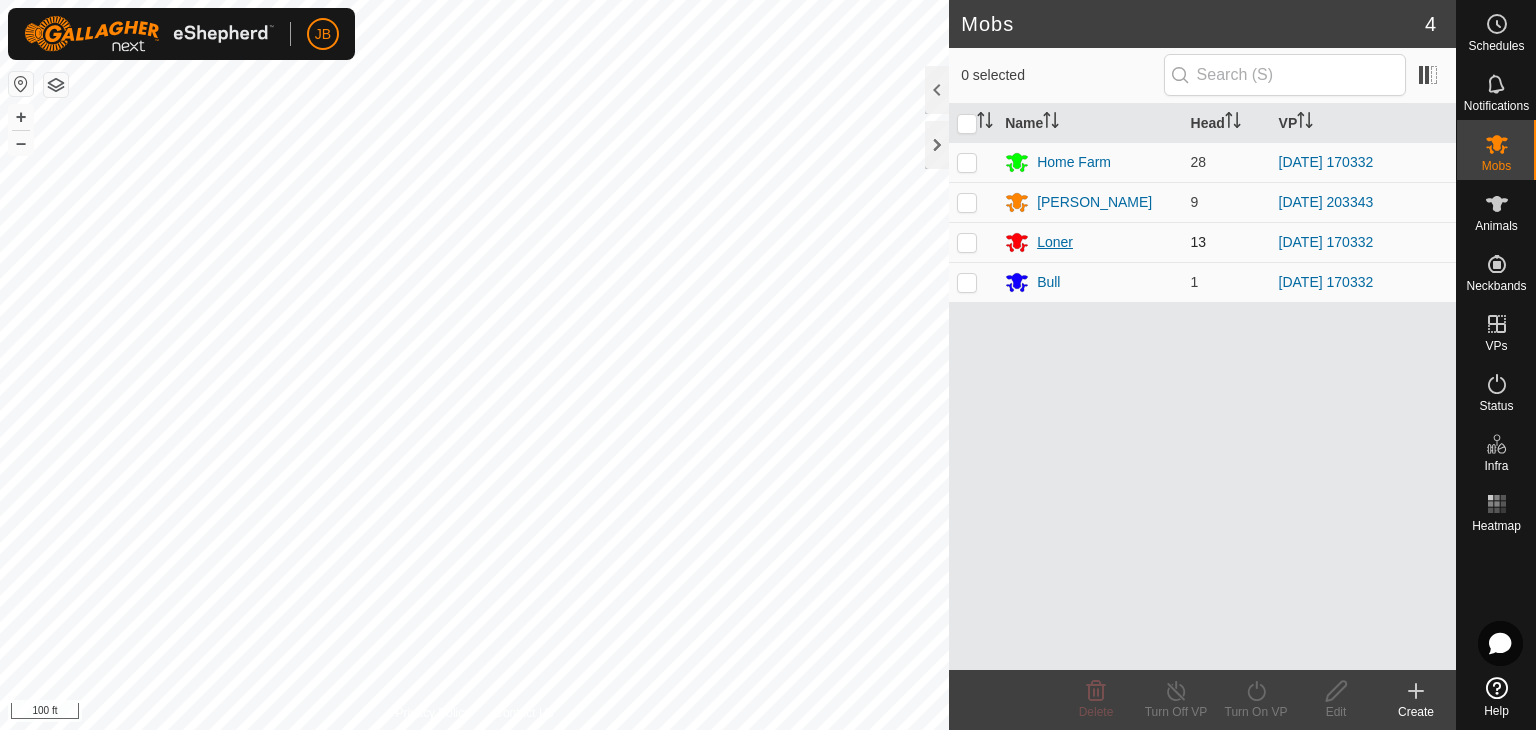 click on "Loner" at bounding box center [1055, 242] 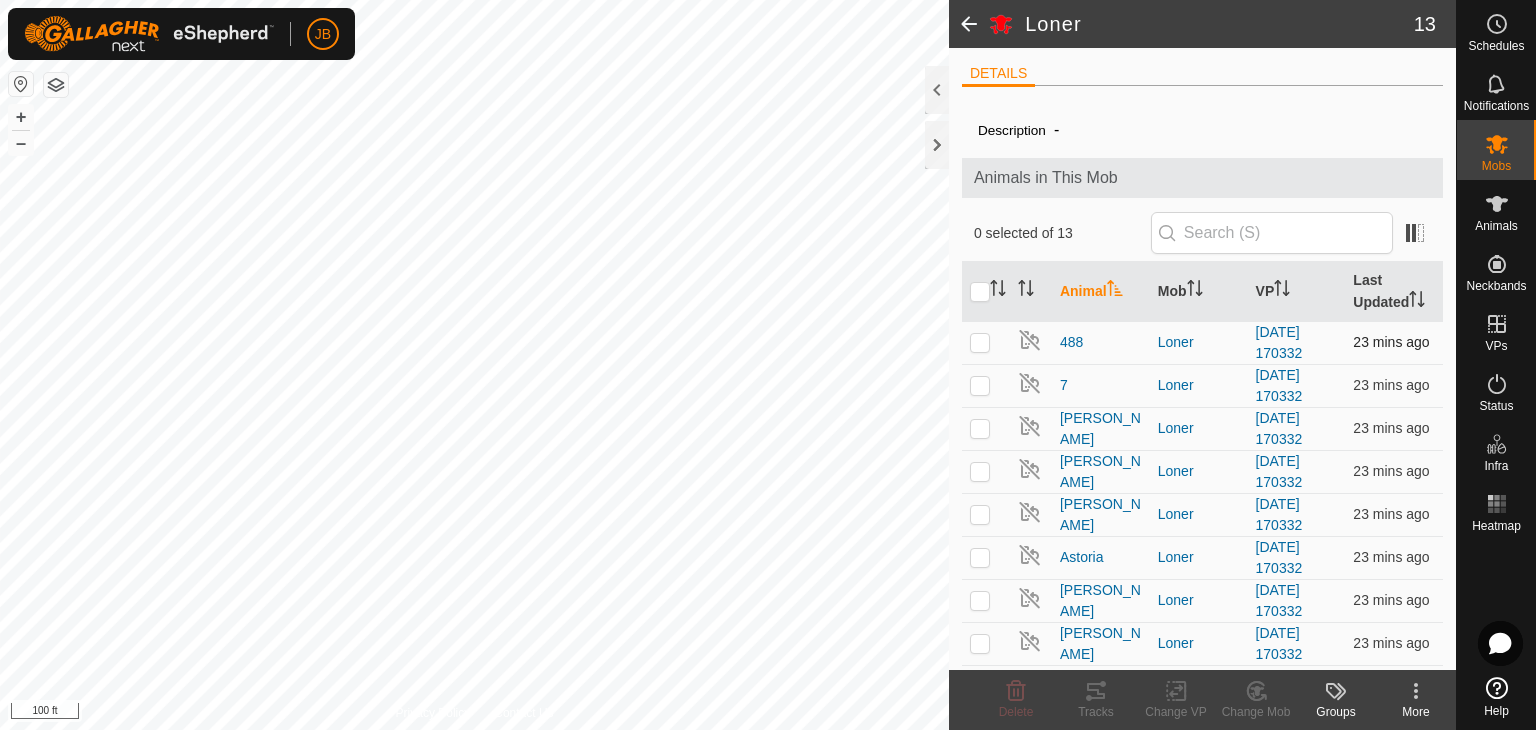 click at bounding box center (980, 342) 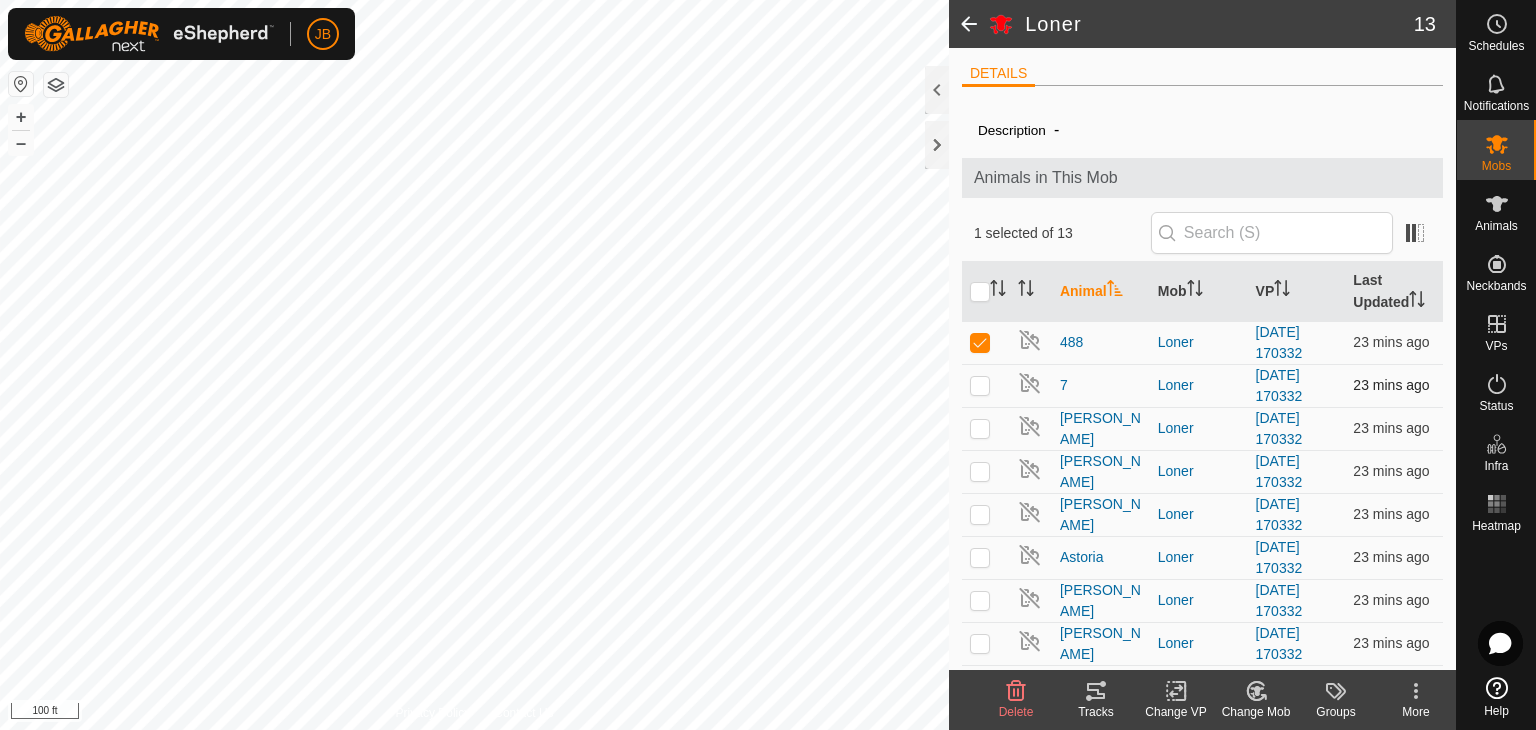 click at bounding box center (980, 385) 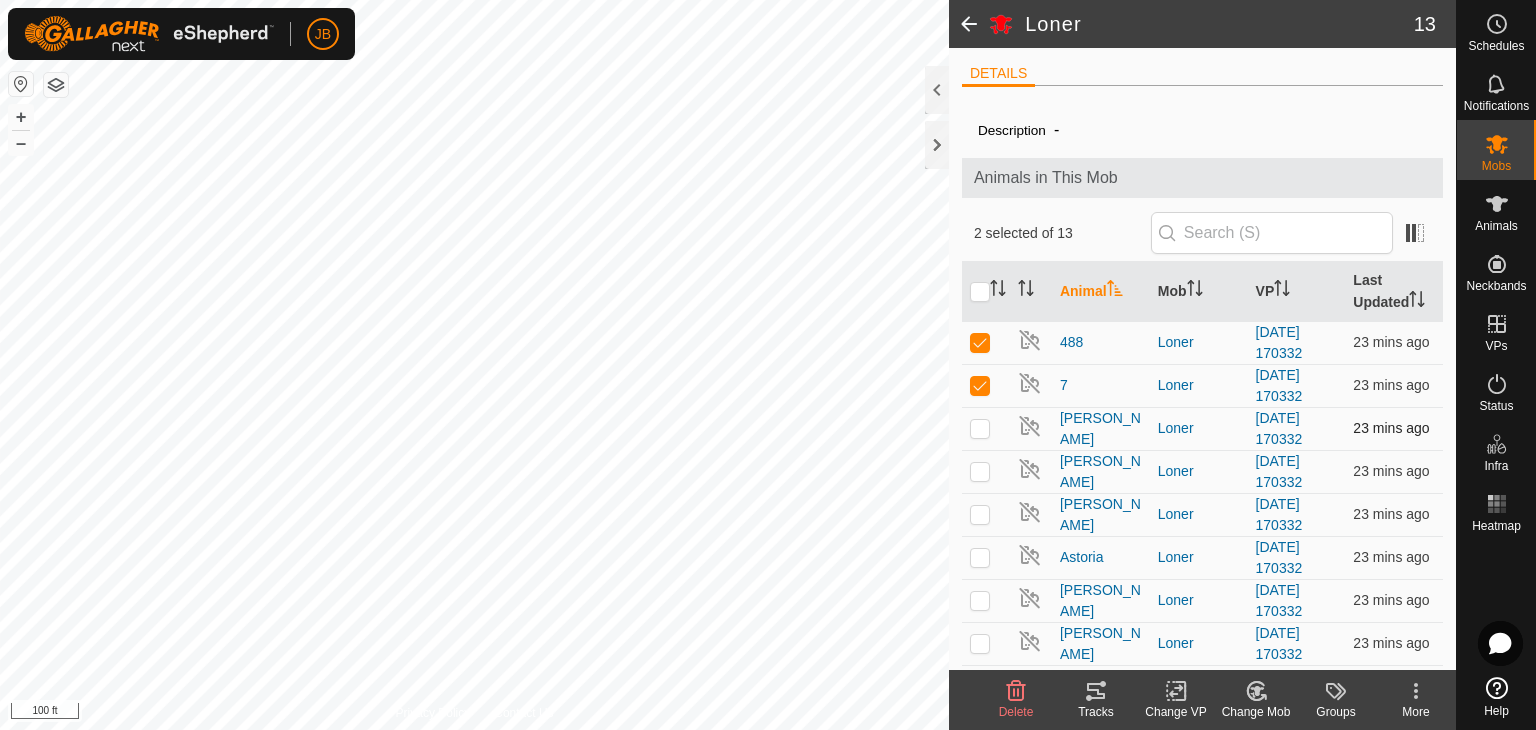 click at bounding box center (980, 428) 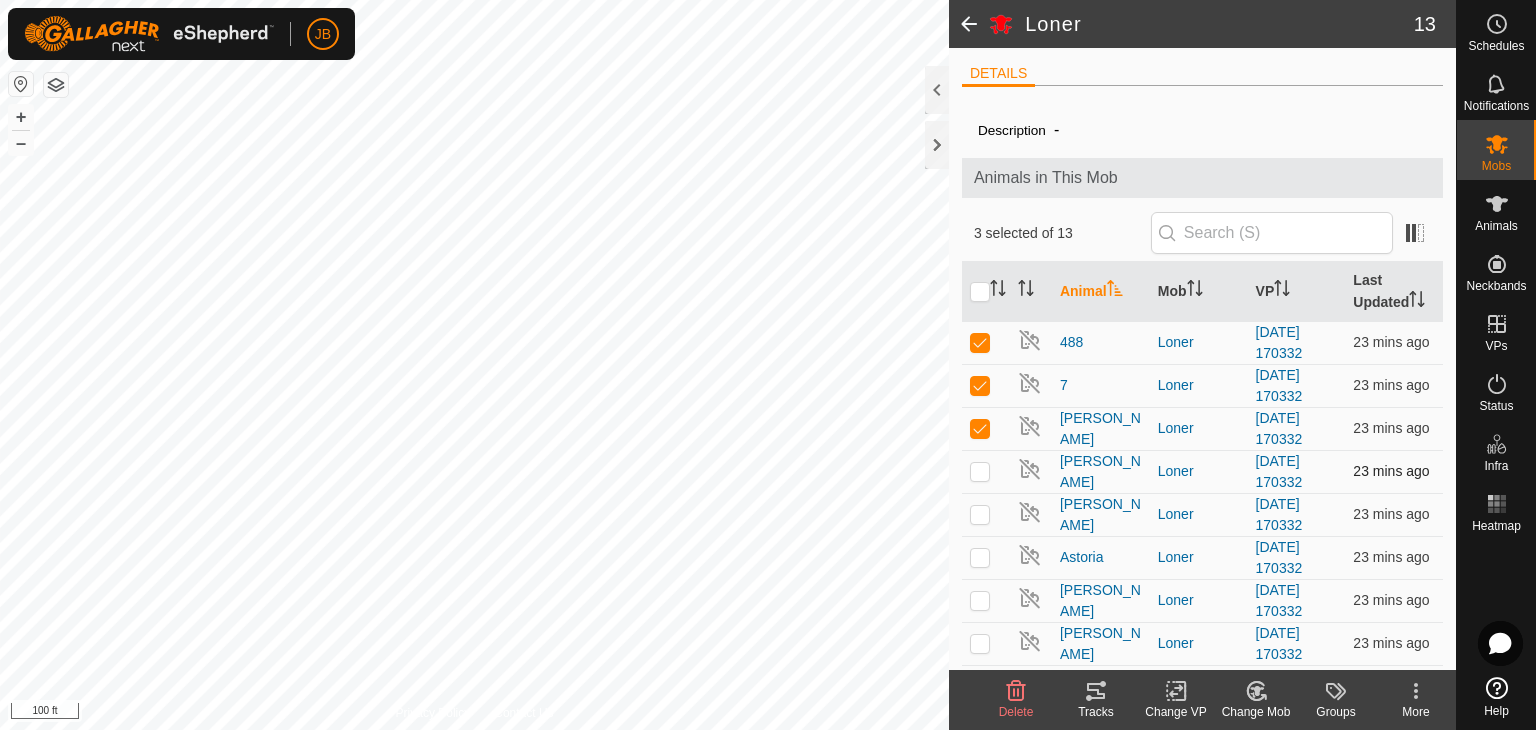 click at bounding box center [980, 471] 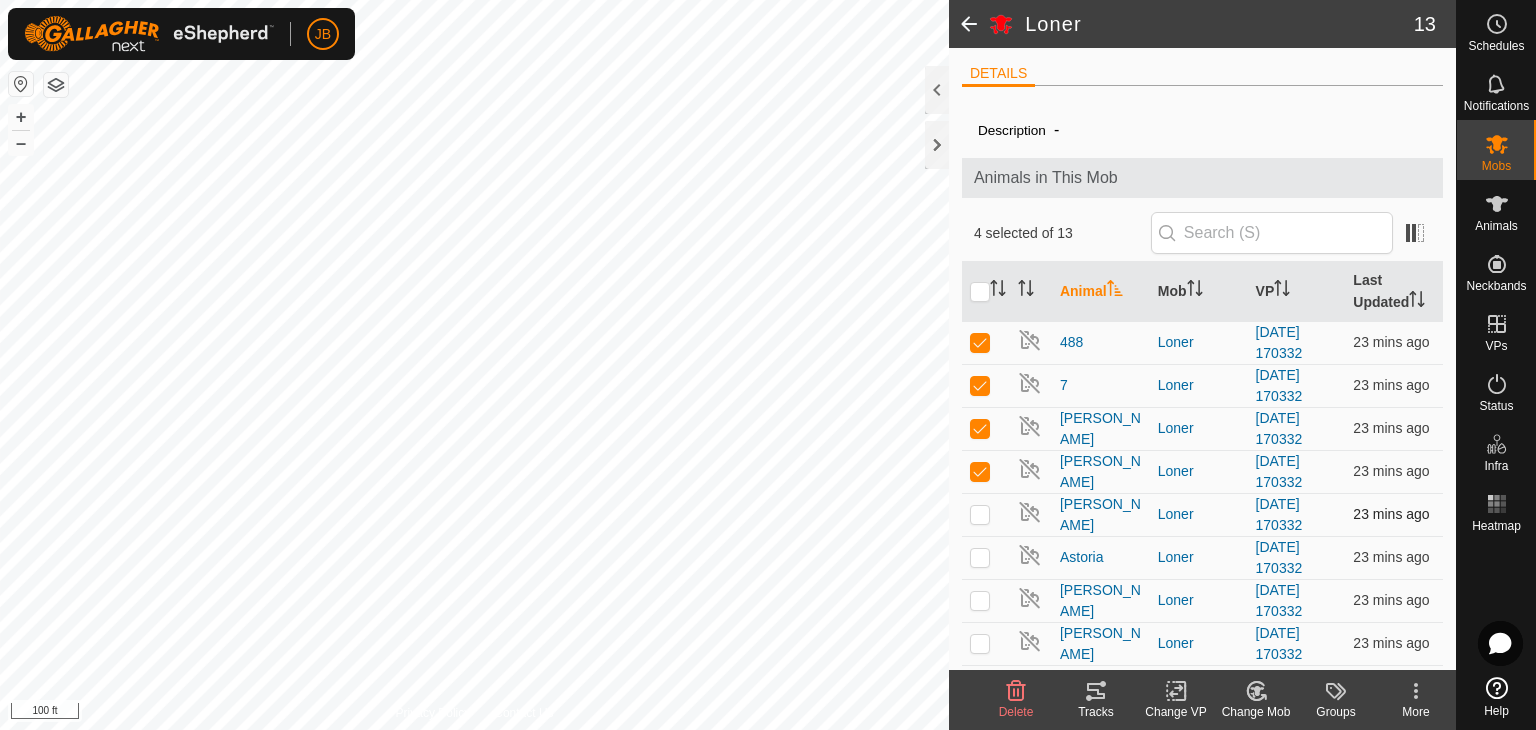 click at bounding box center [986, 514] 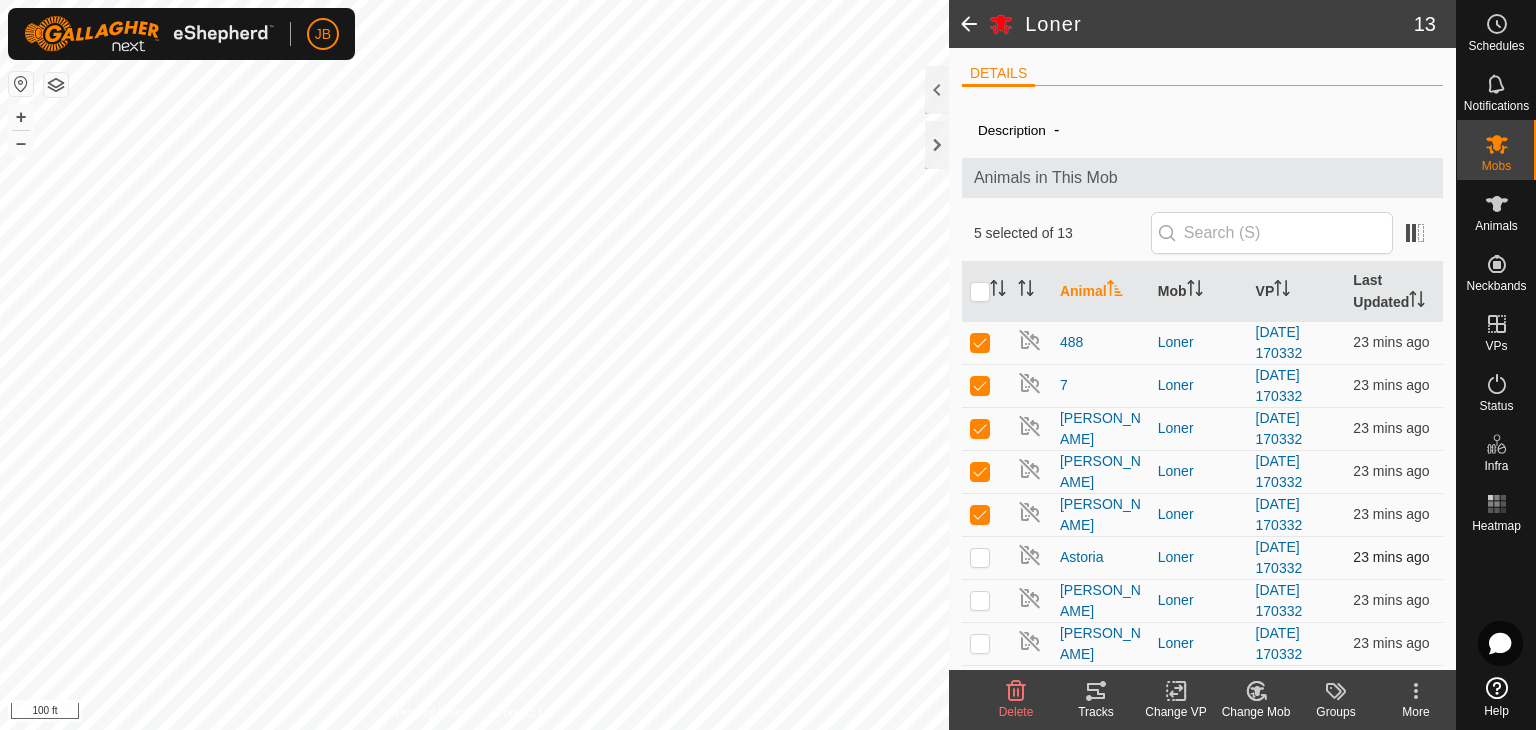 click at bounding box center [986, 557] 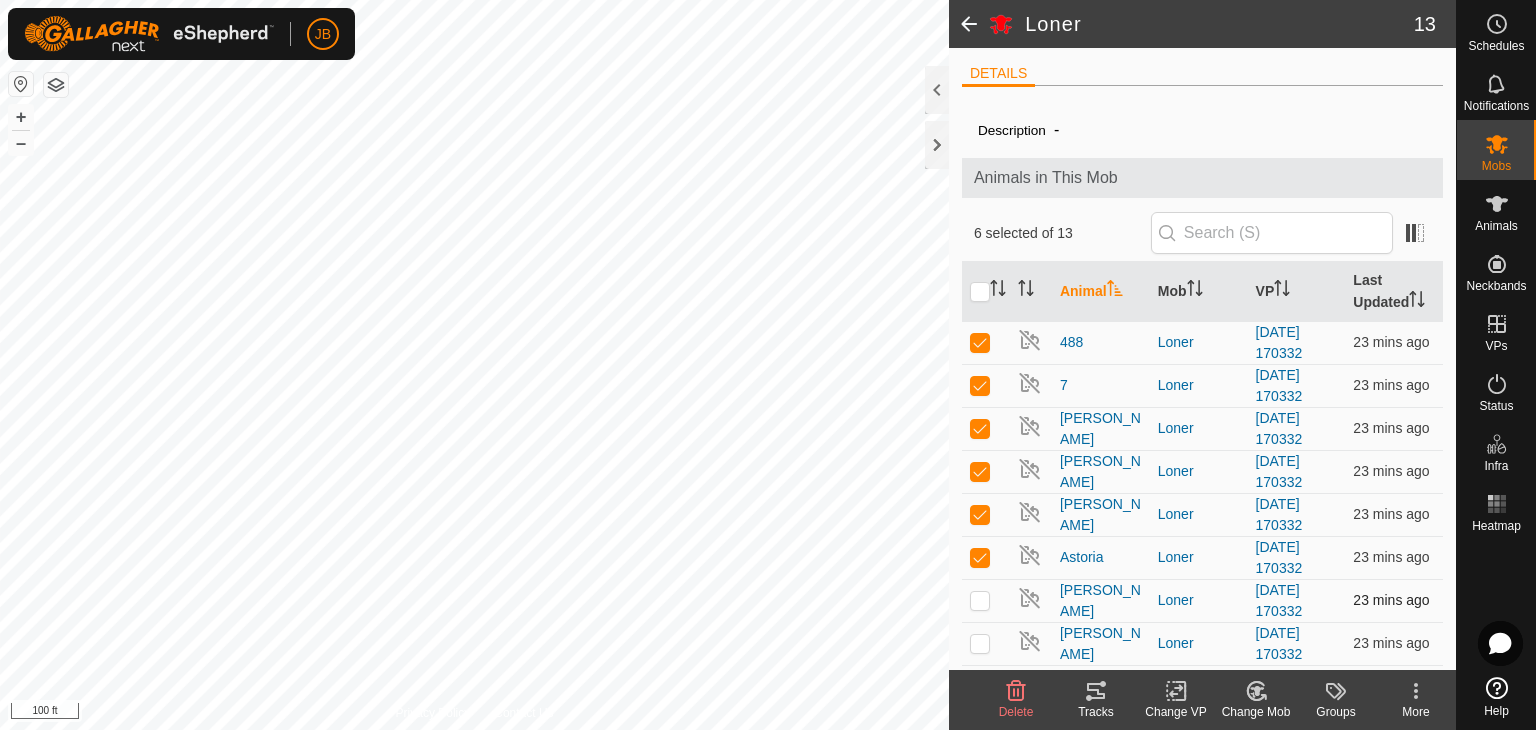 click at bounding box center (986, 600) 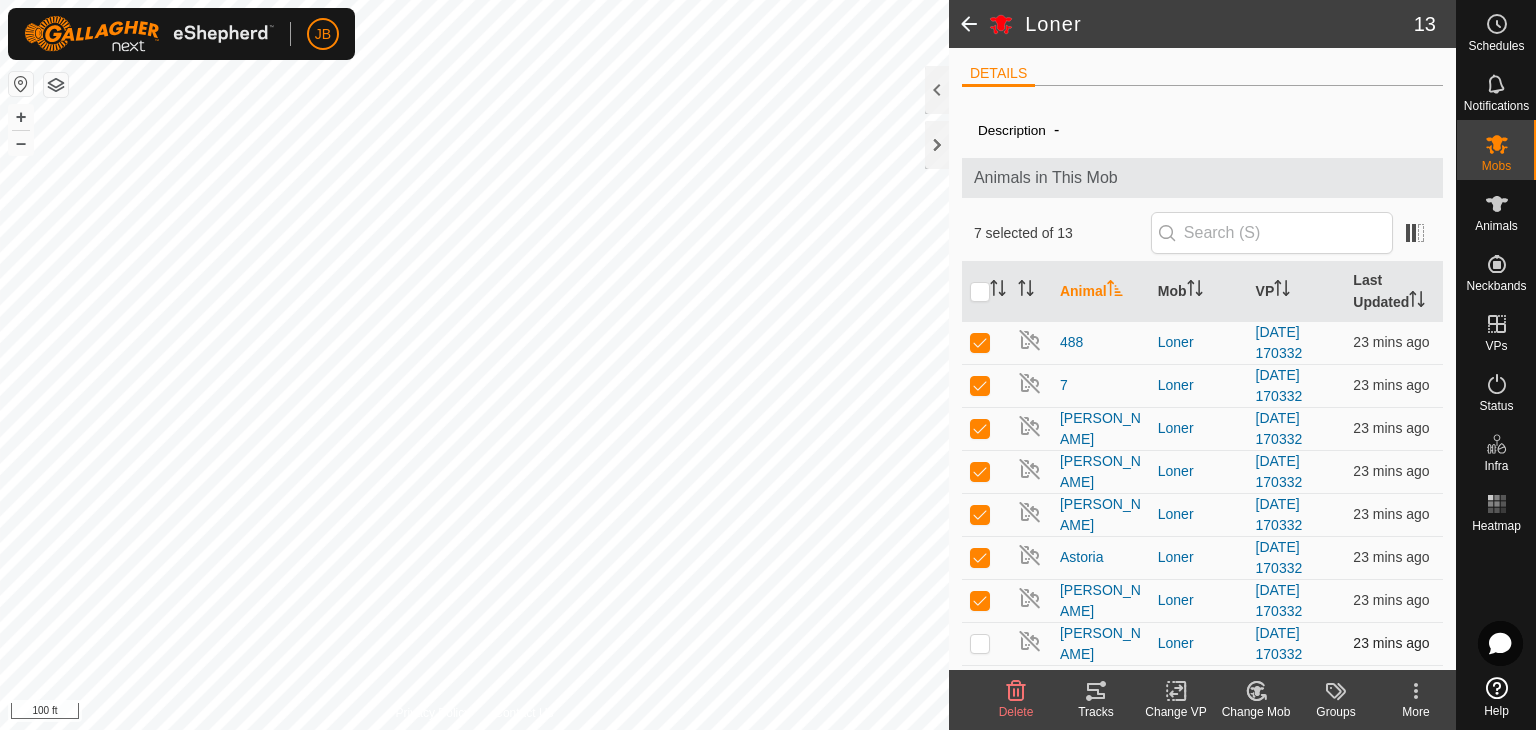 click at bounding box center [986, 643] 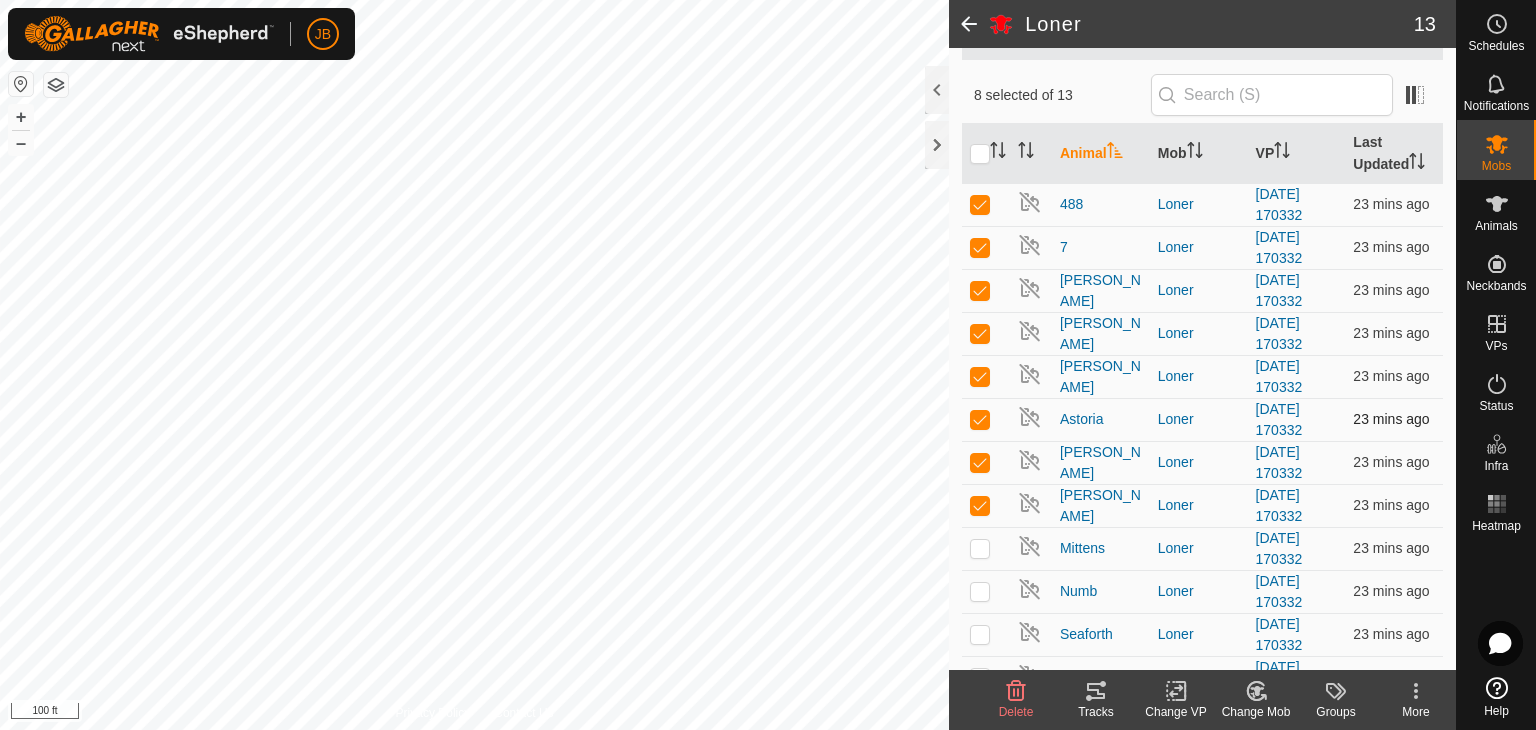 scroll, scrollTop: 207, scrollLeft: 0, axis: vertical 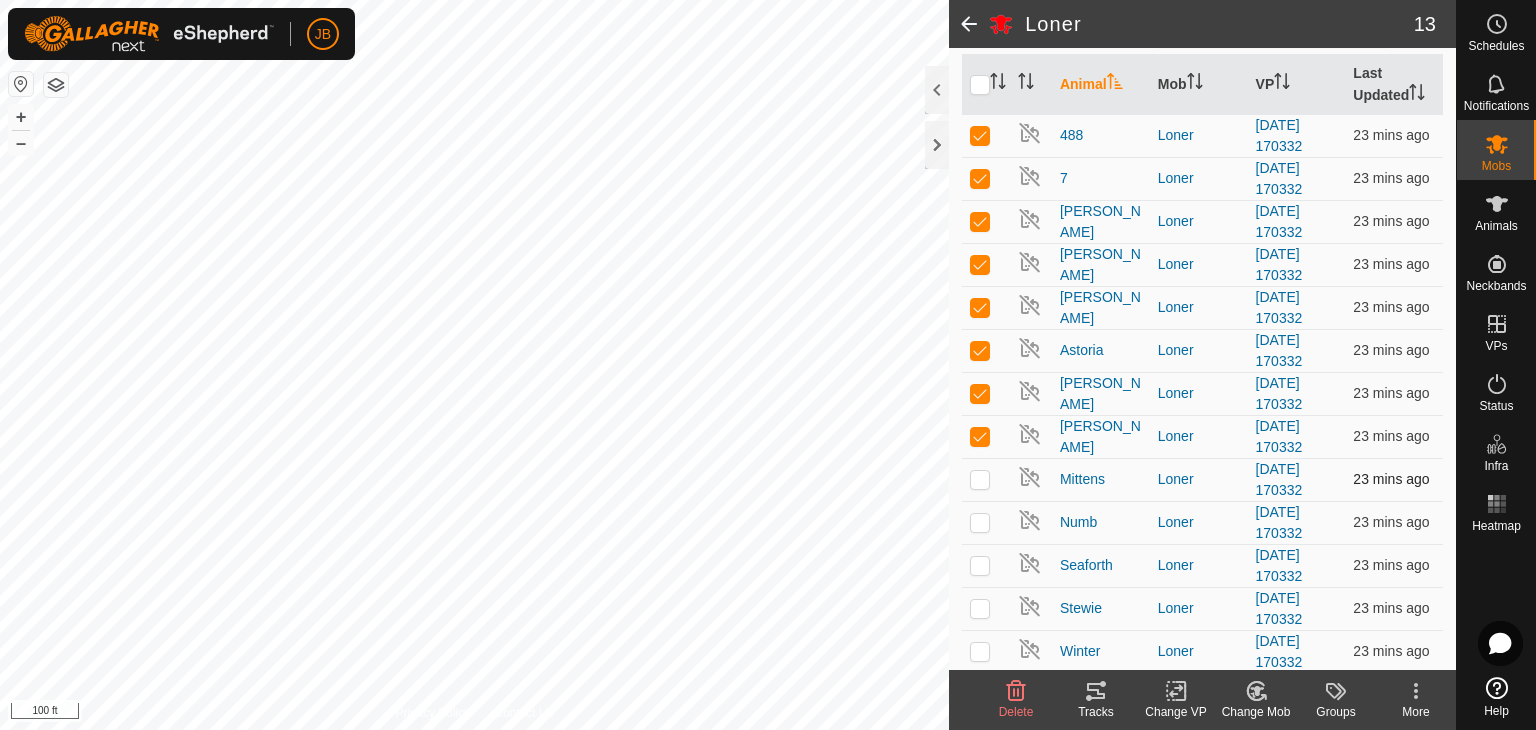 click at bounding box center [980, 479] 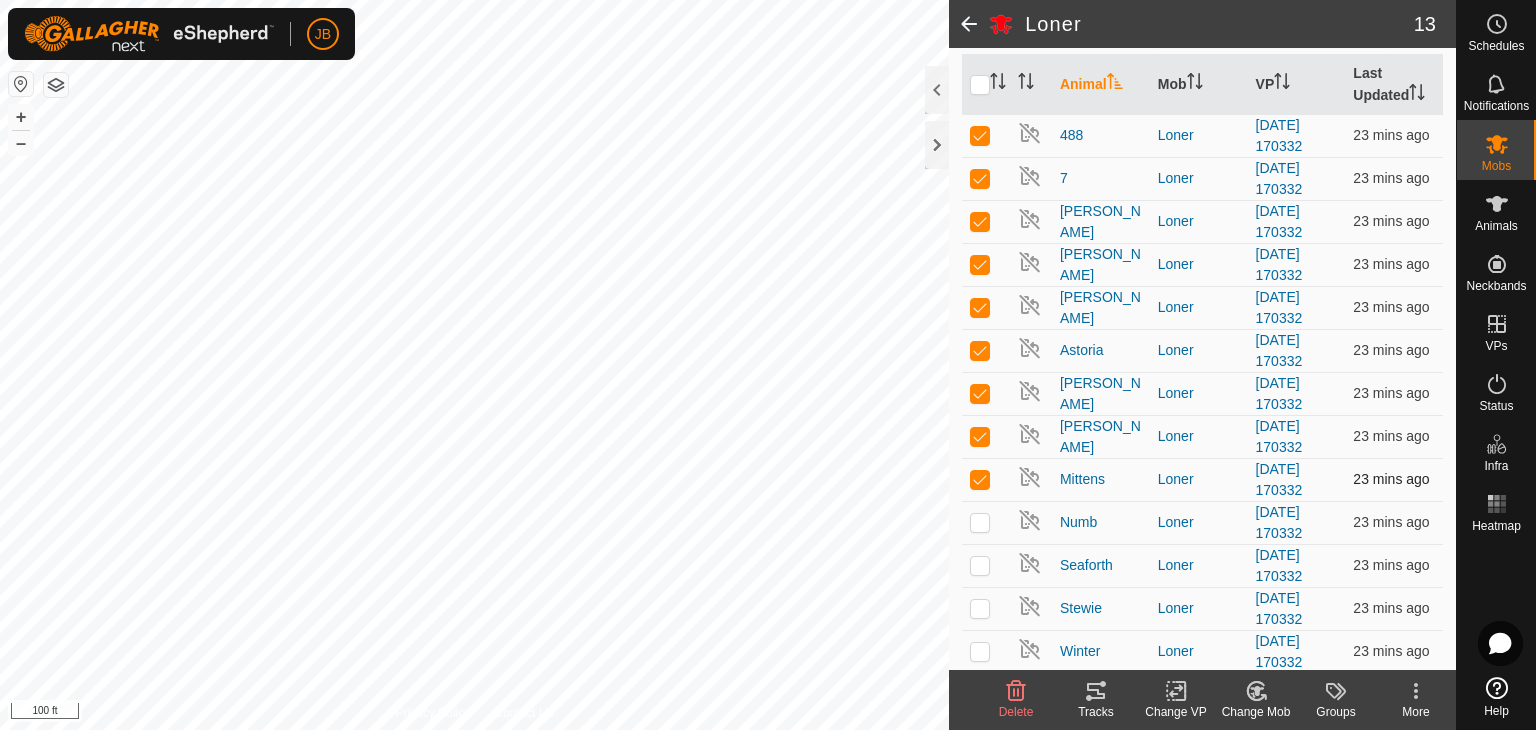 checkbox on "true" 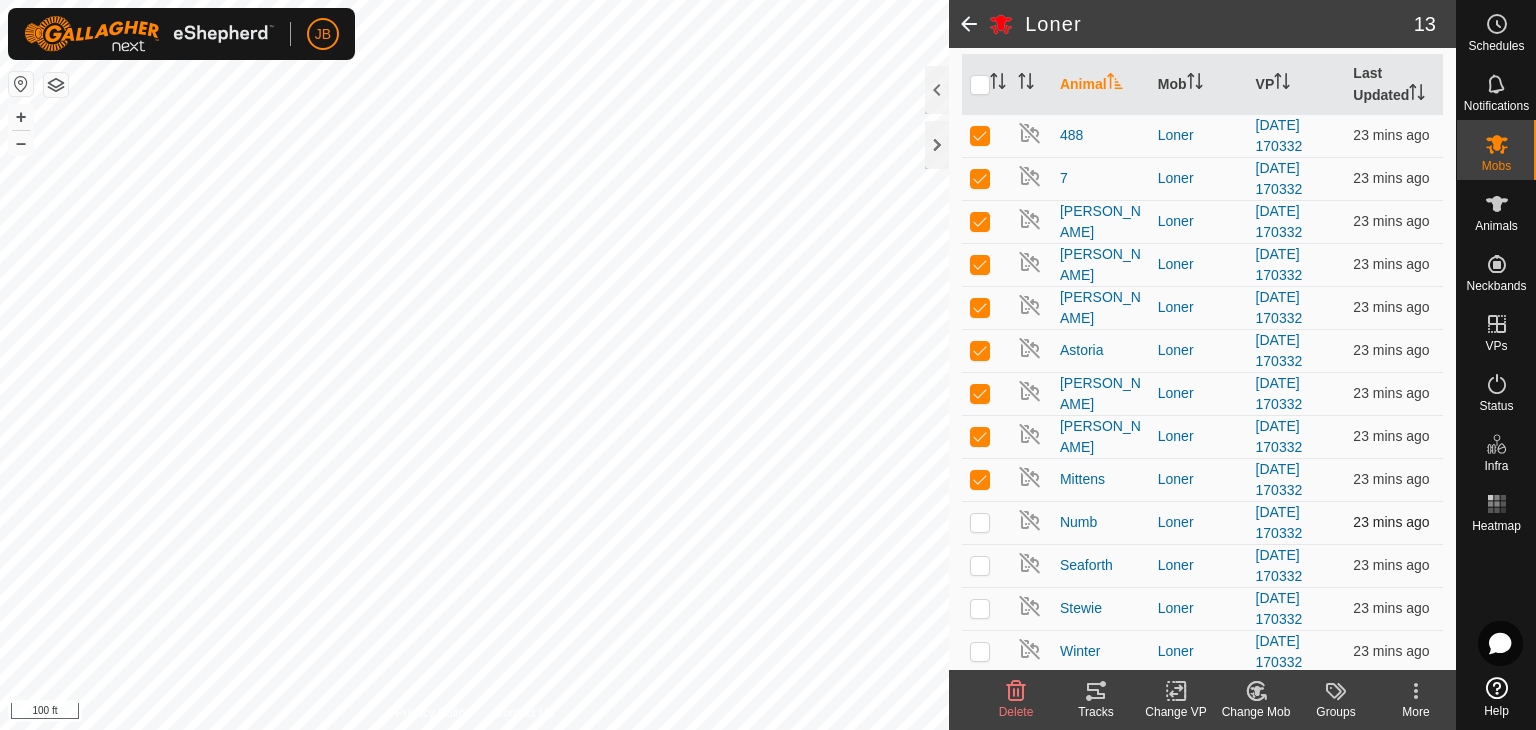 click at bounding box center (980, 522) 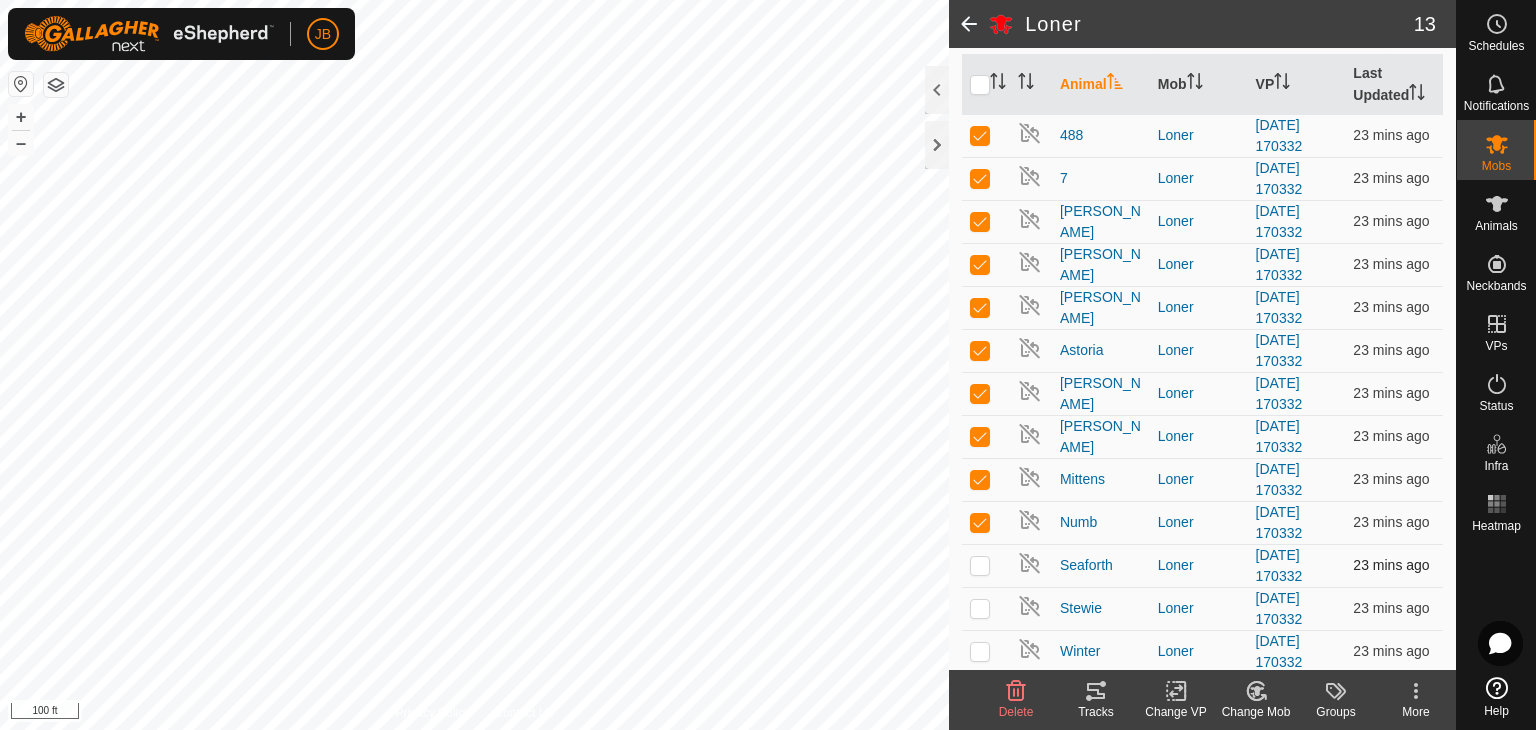 click at bounding box center [980, 565] 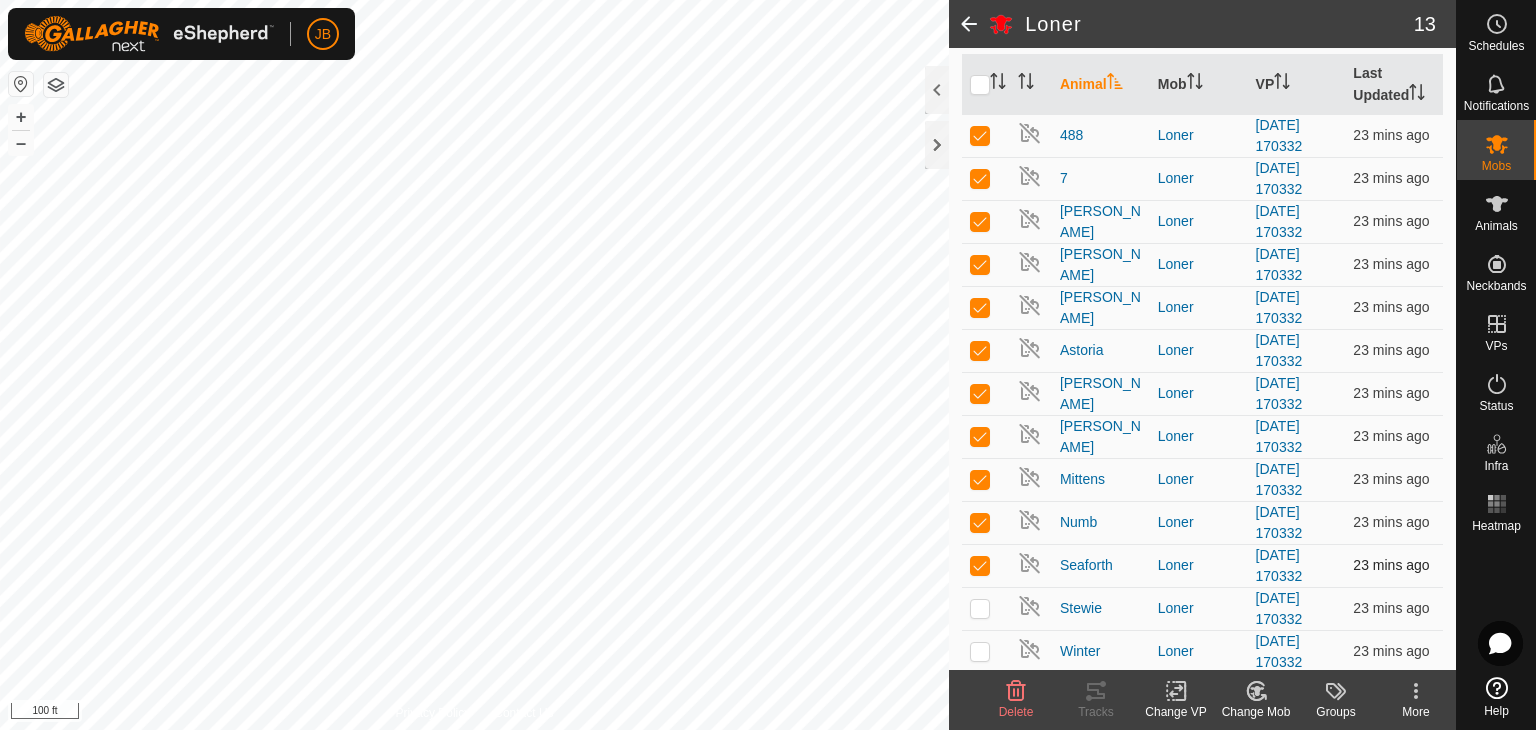 click at bounding box center [980, 565] 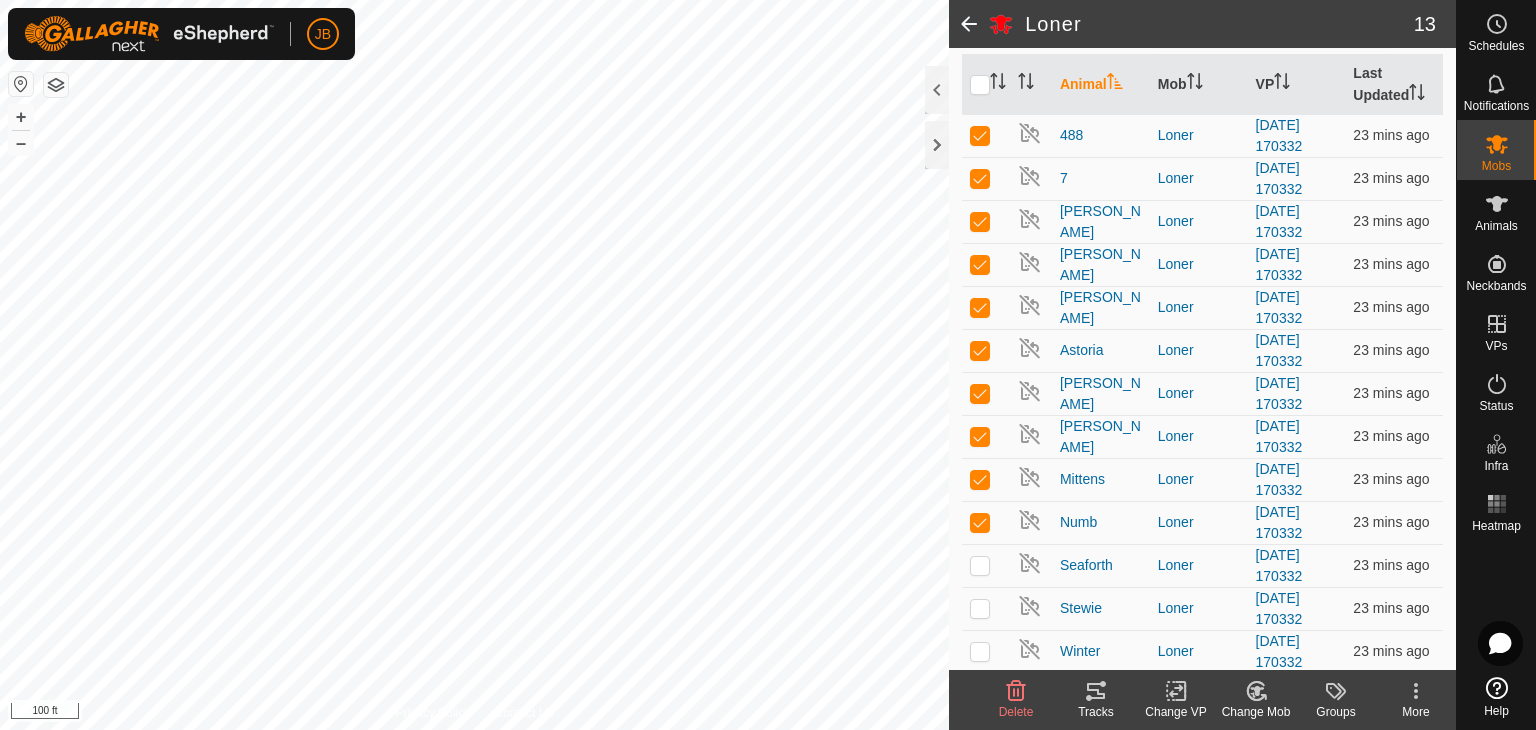 click 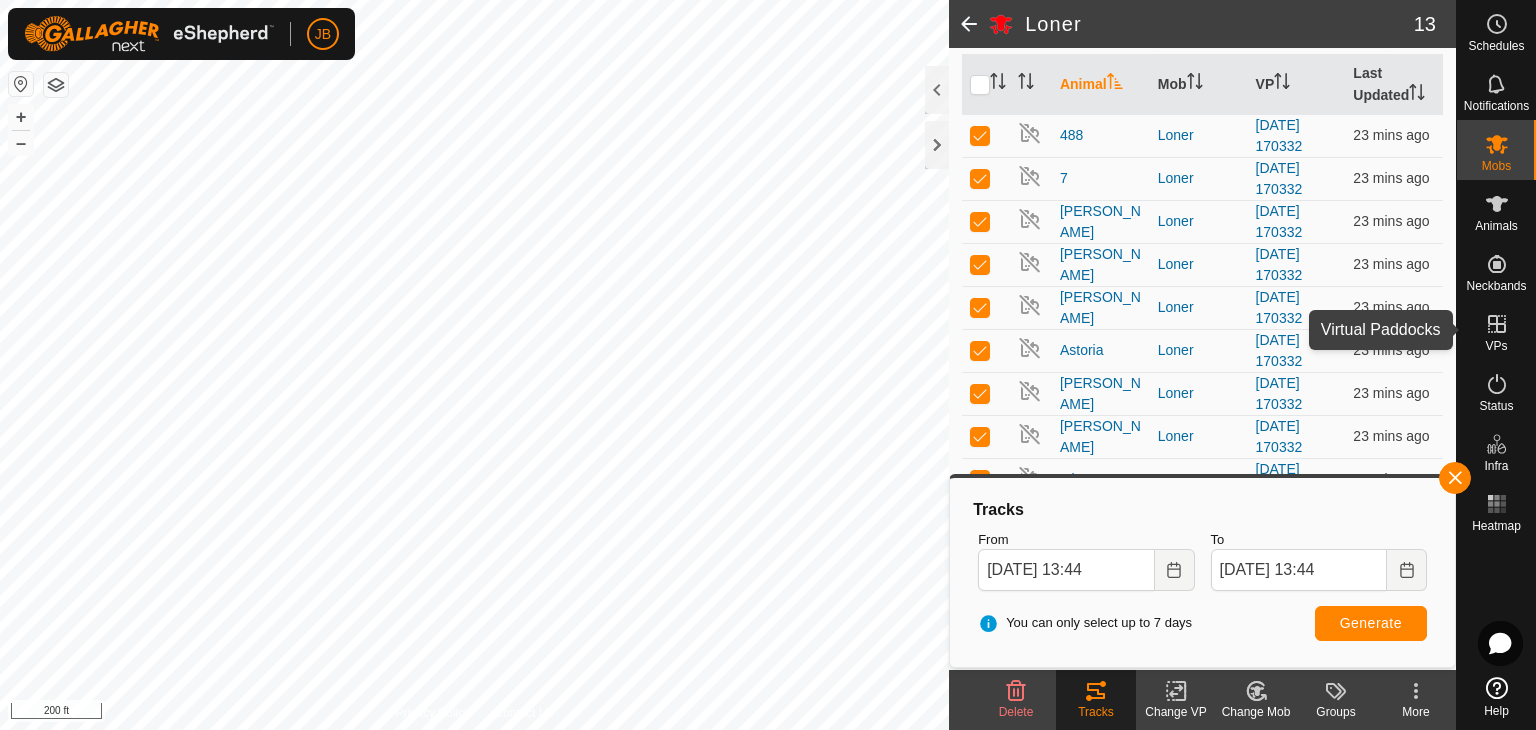 click 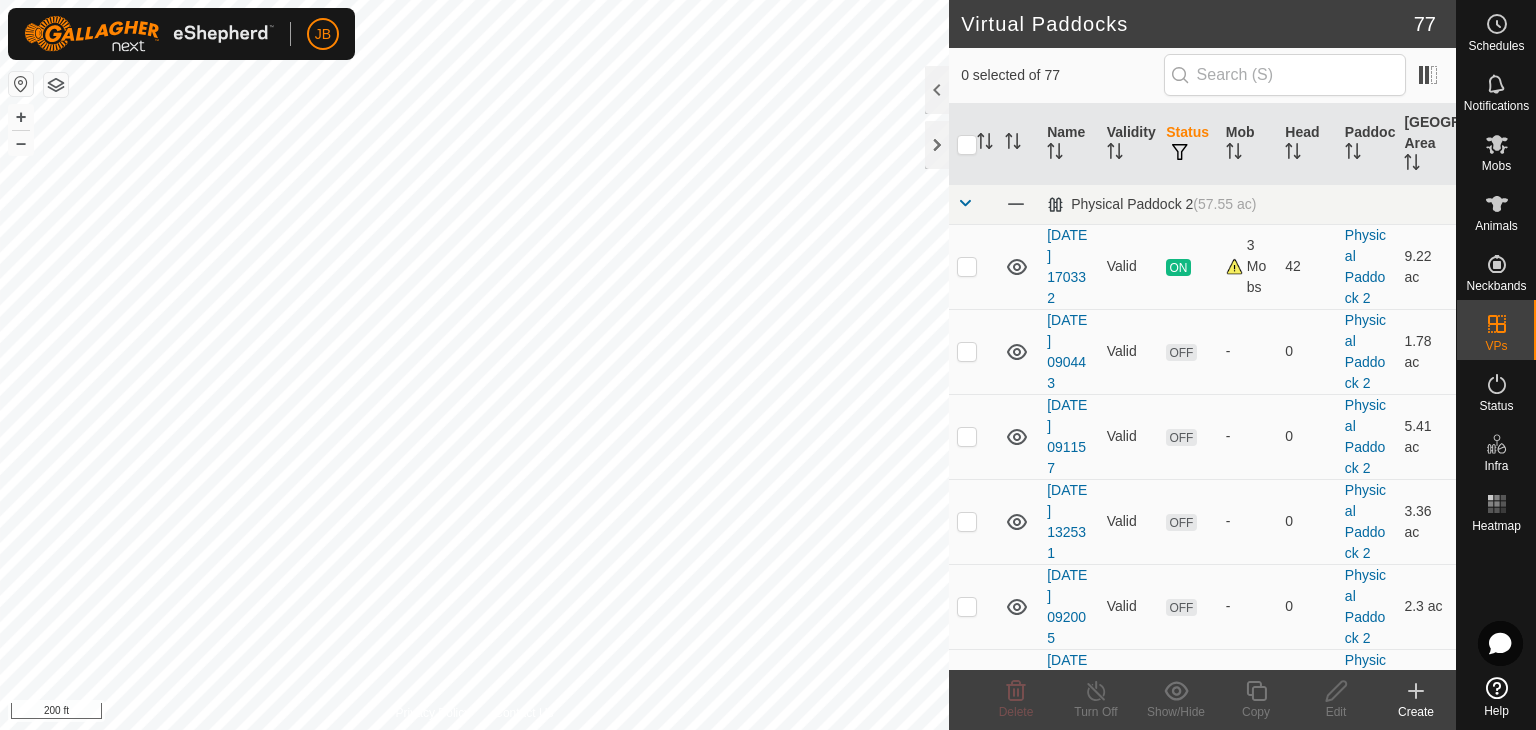 click 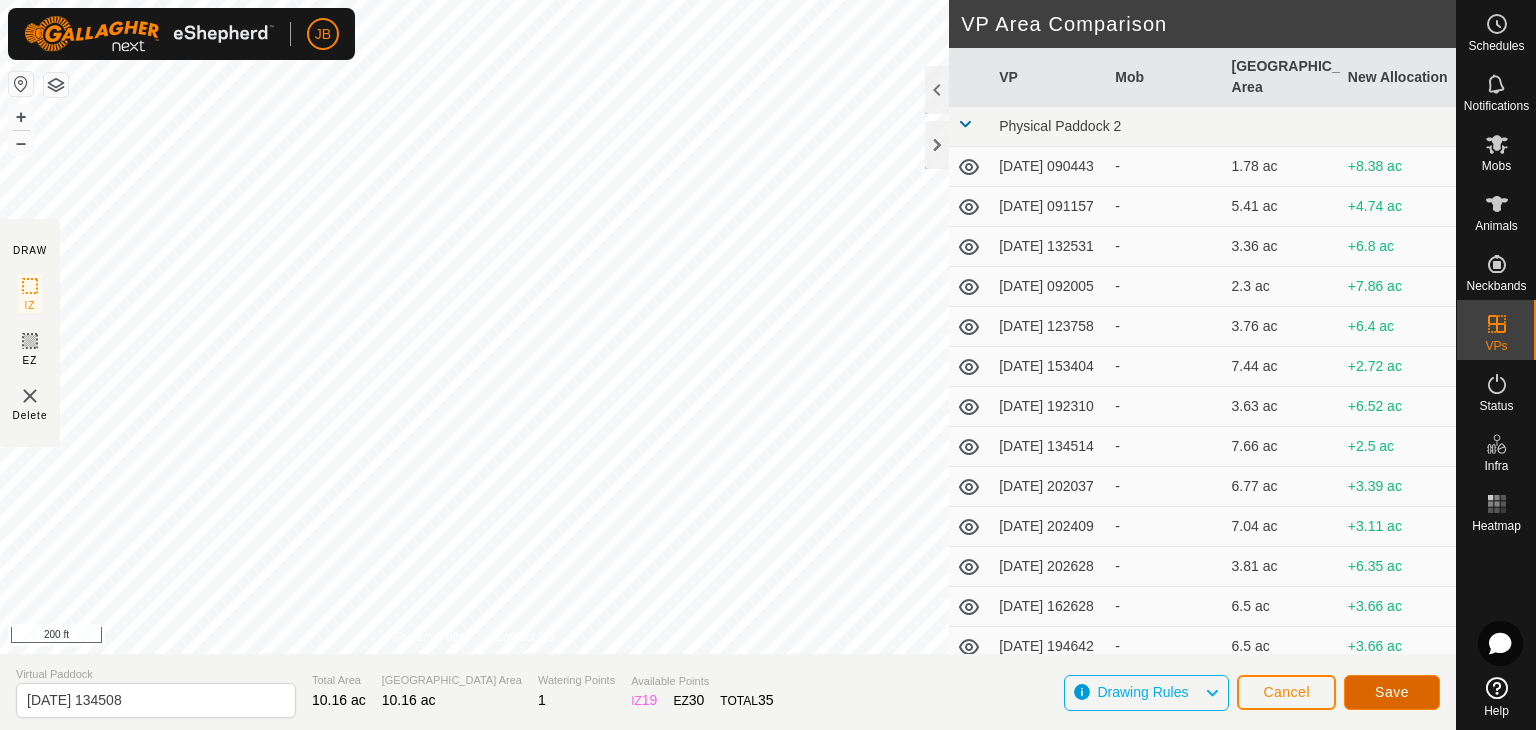 click on "Save" 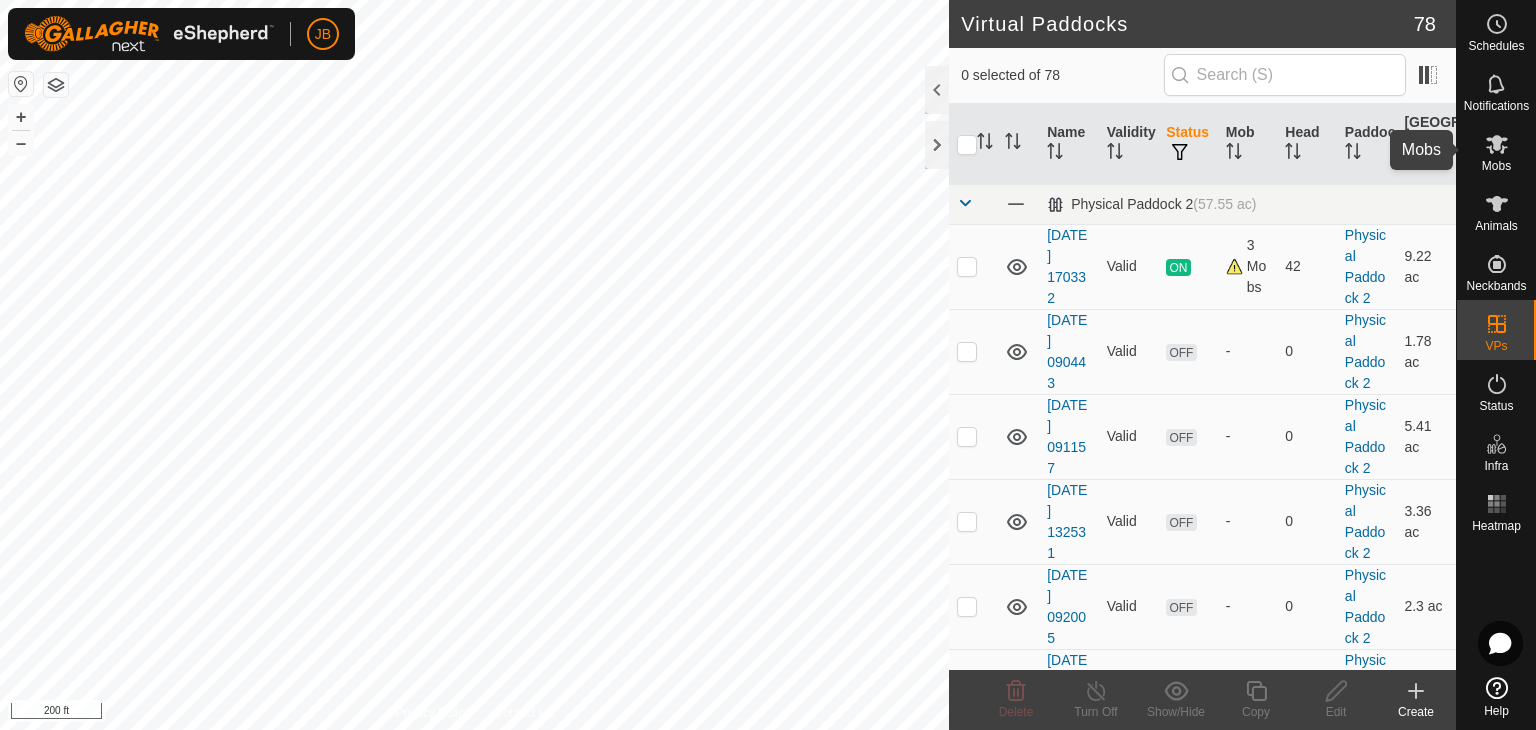 click 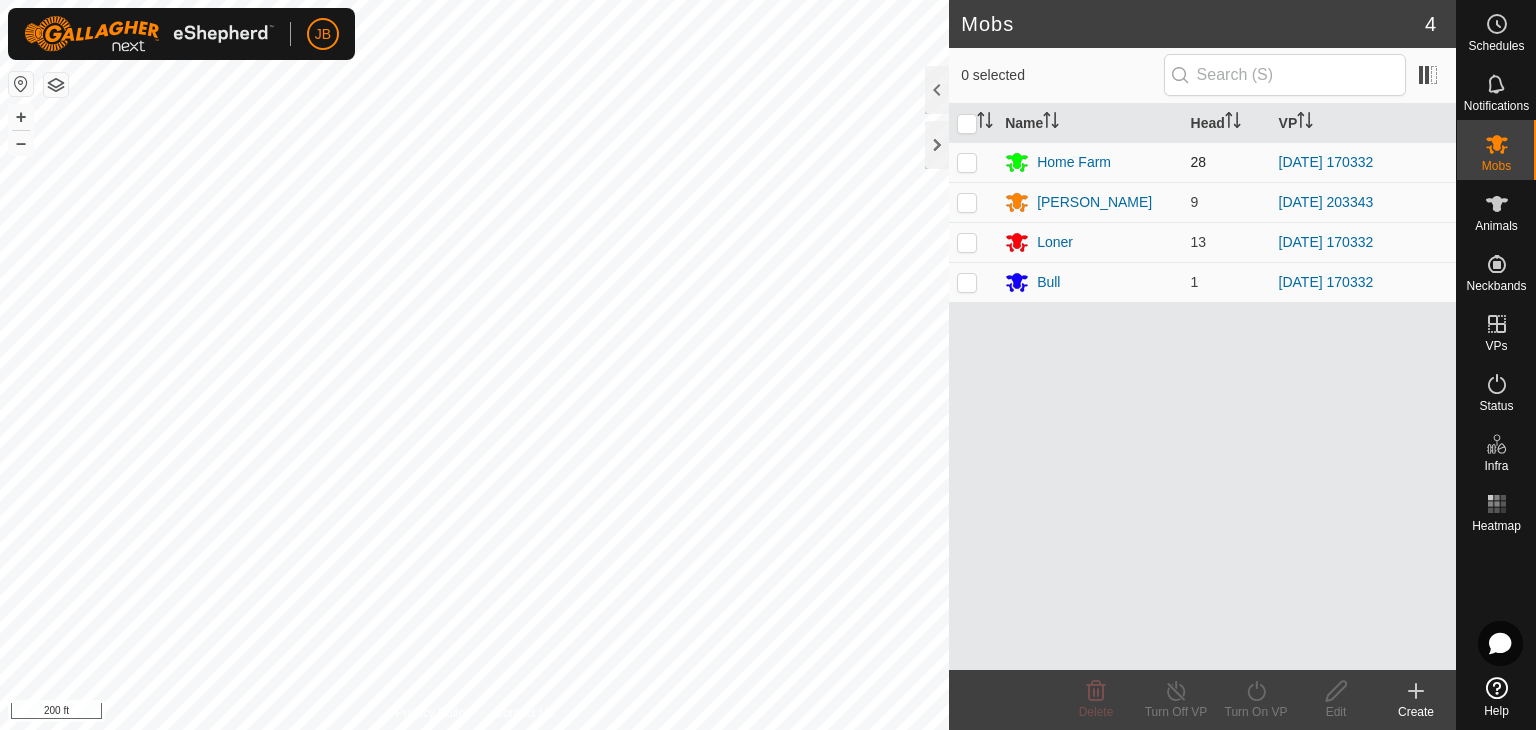 click at bounding box center [967, 162] 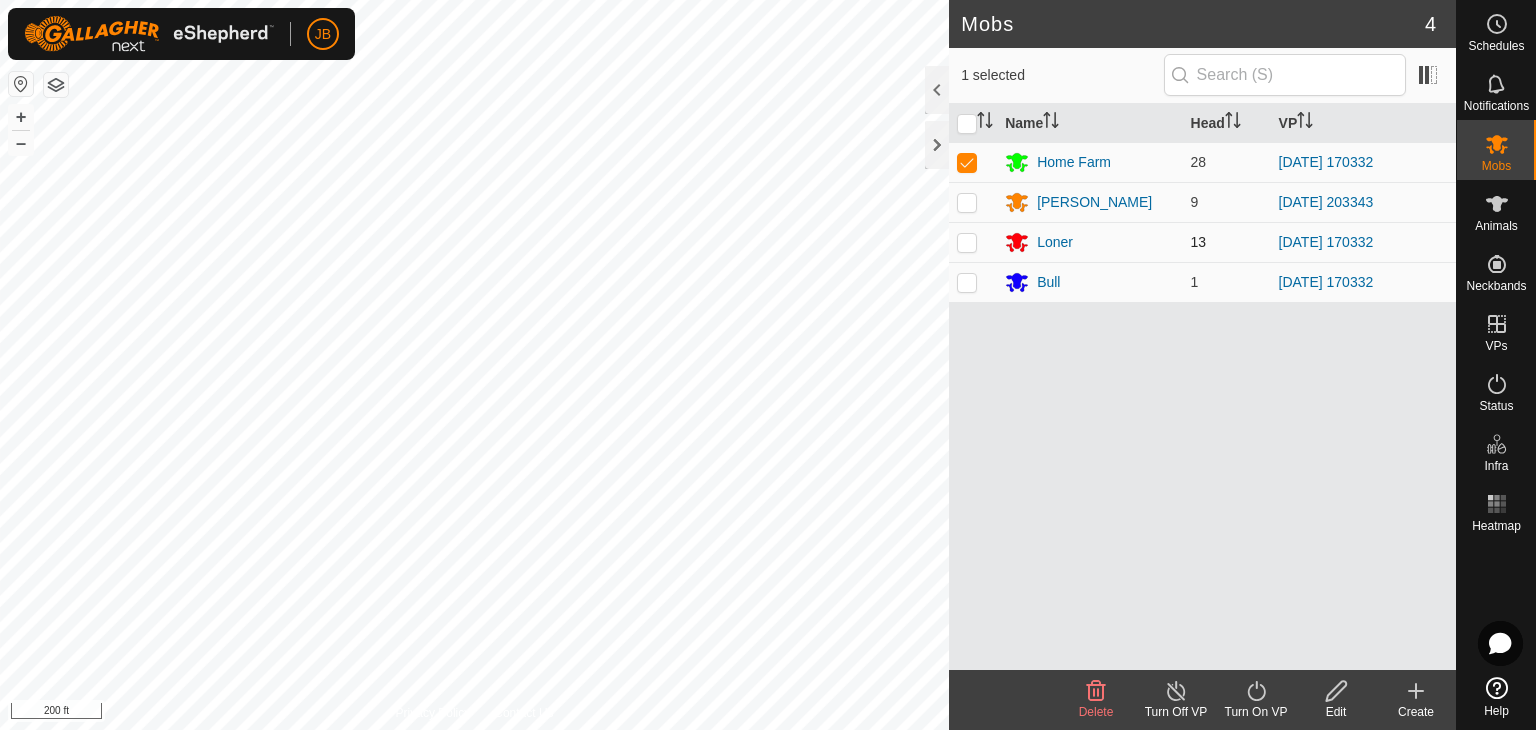 click at bounding box center (967, 242) 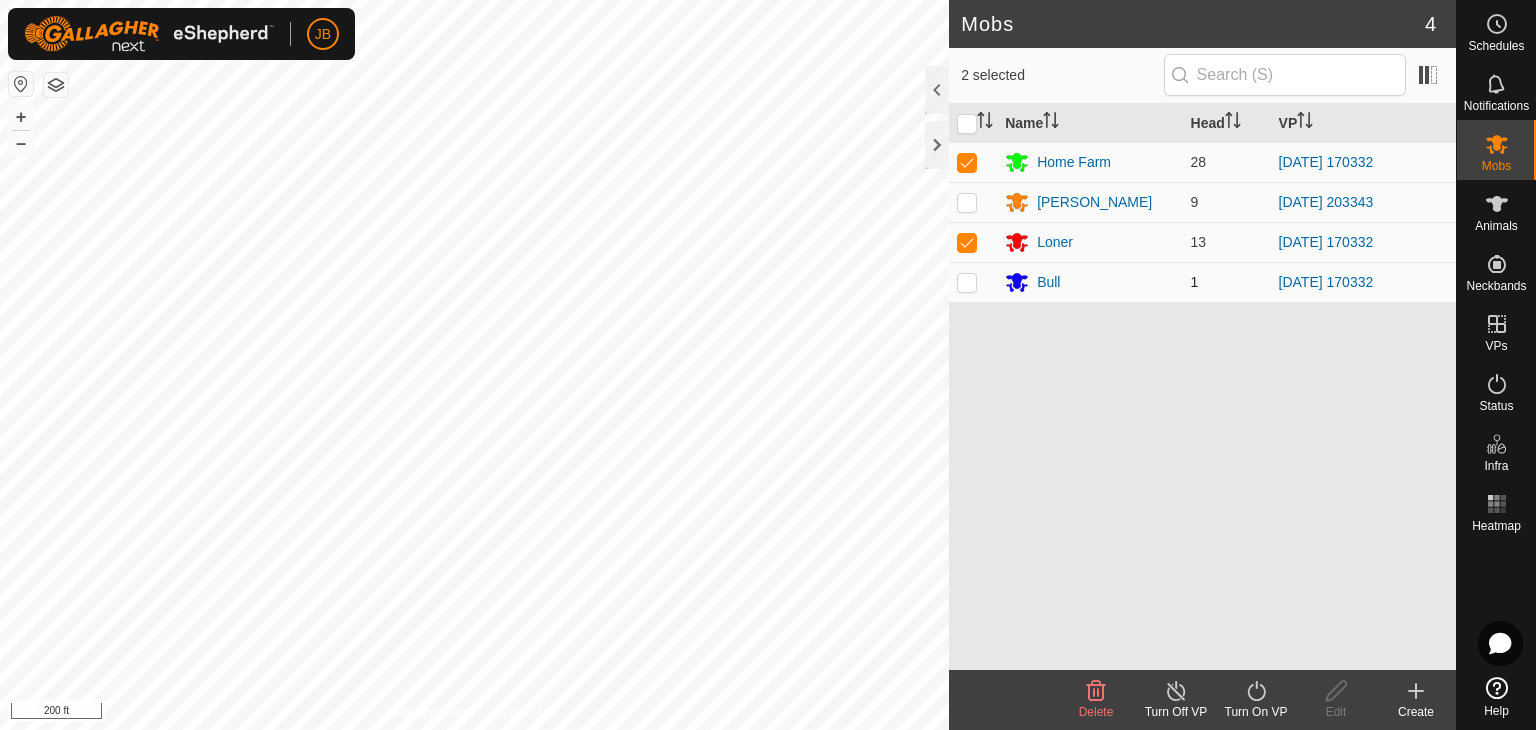 click at bounding box center (967, 282) 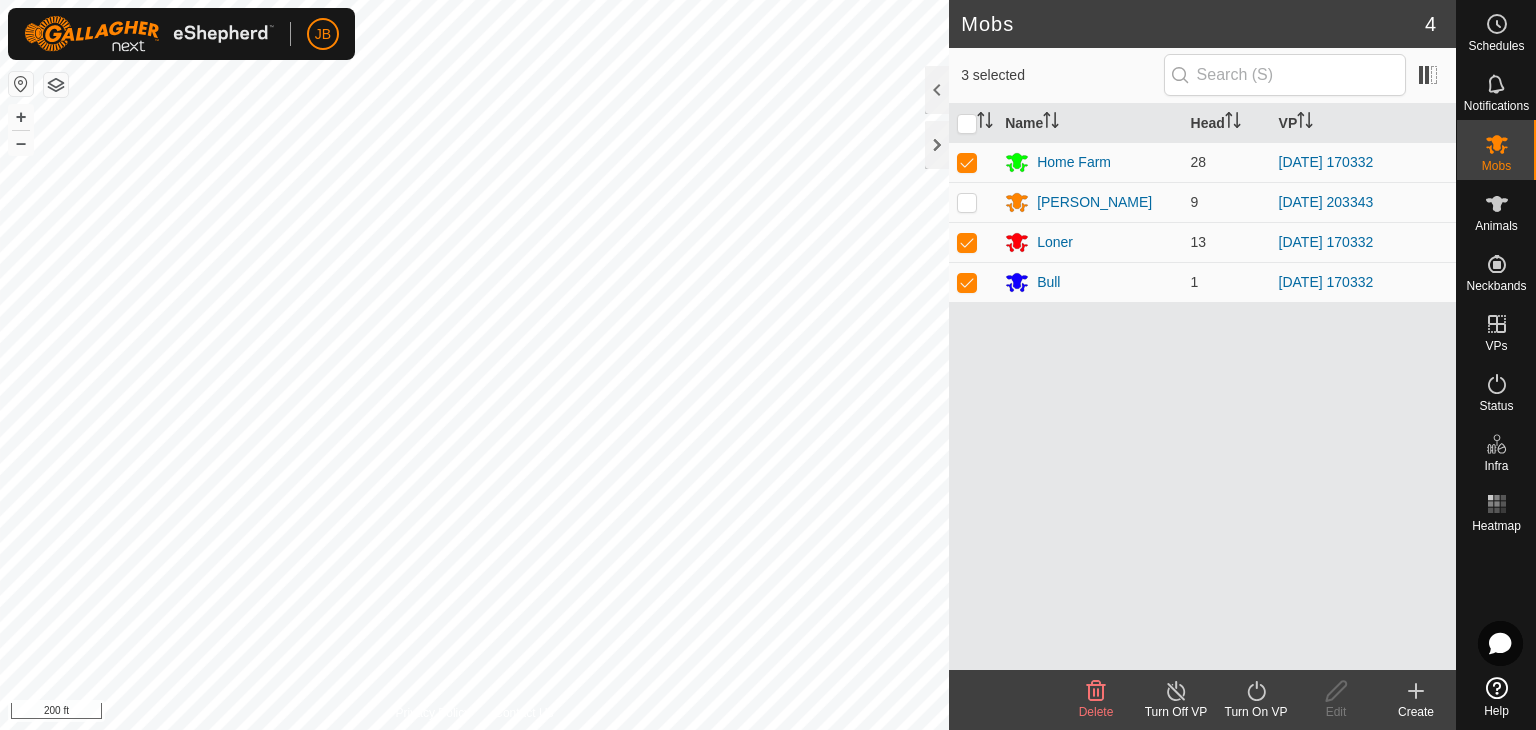 click 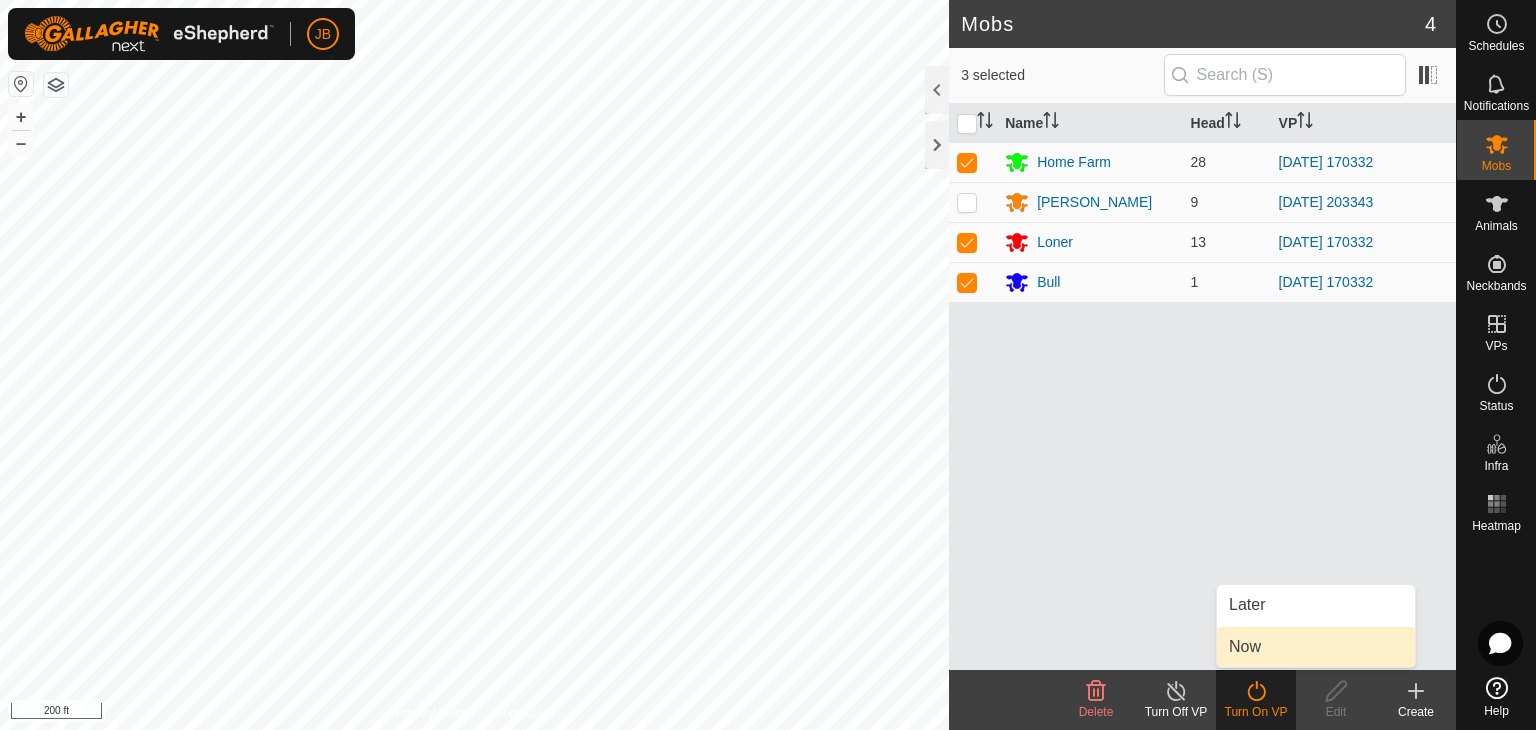 click on "Now" at bounding box center (1316, 647) 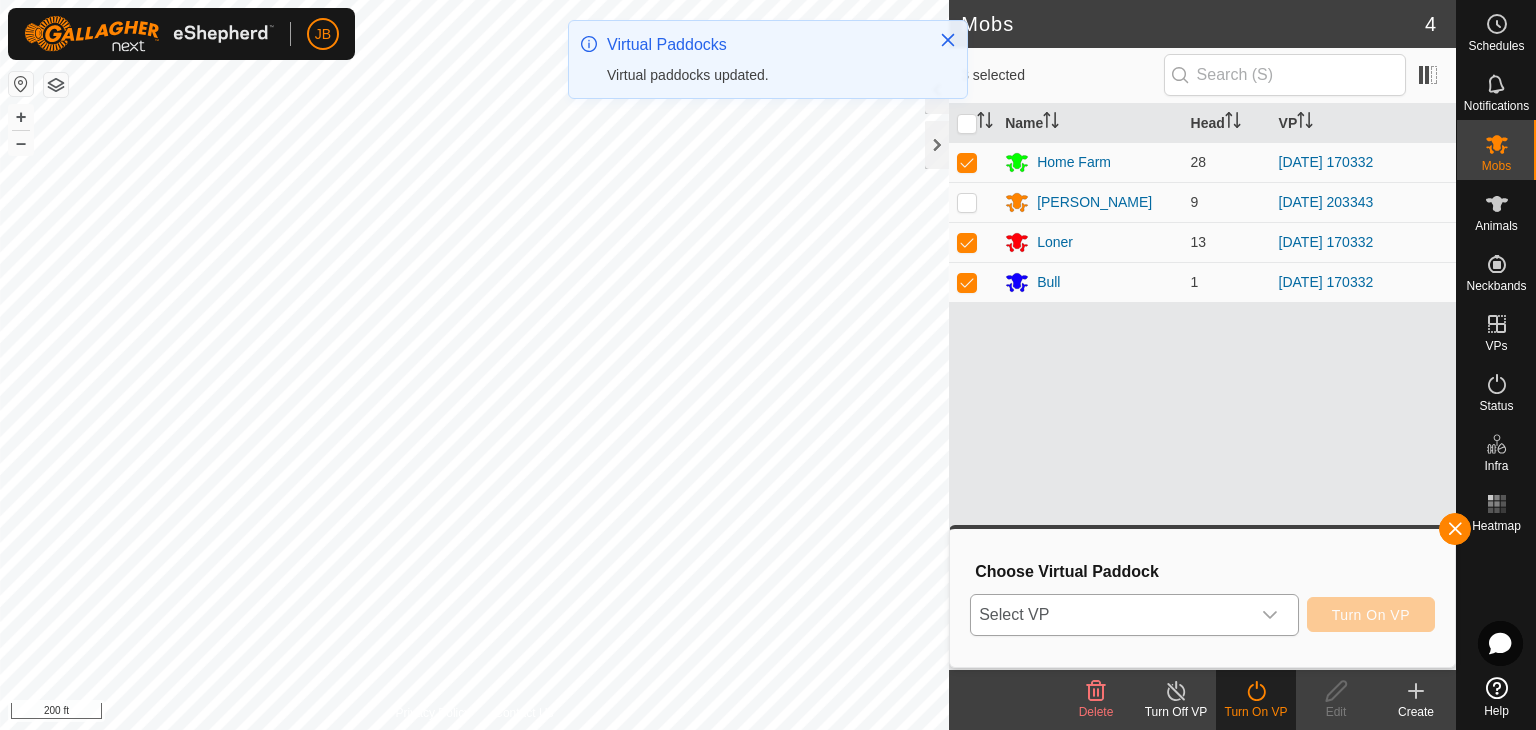 click 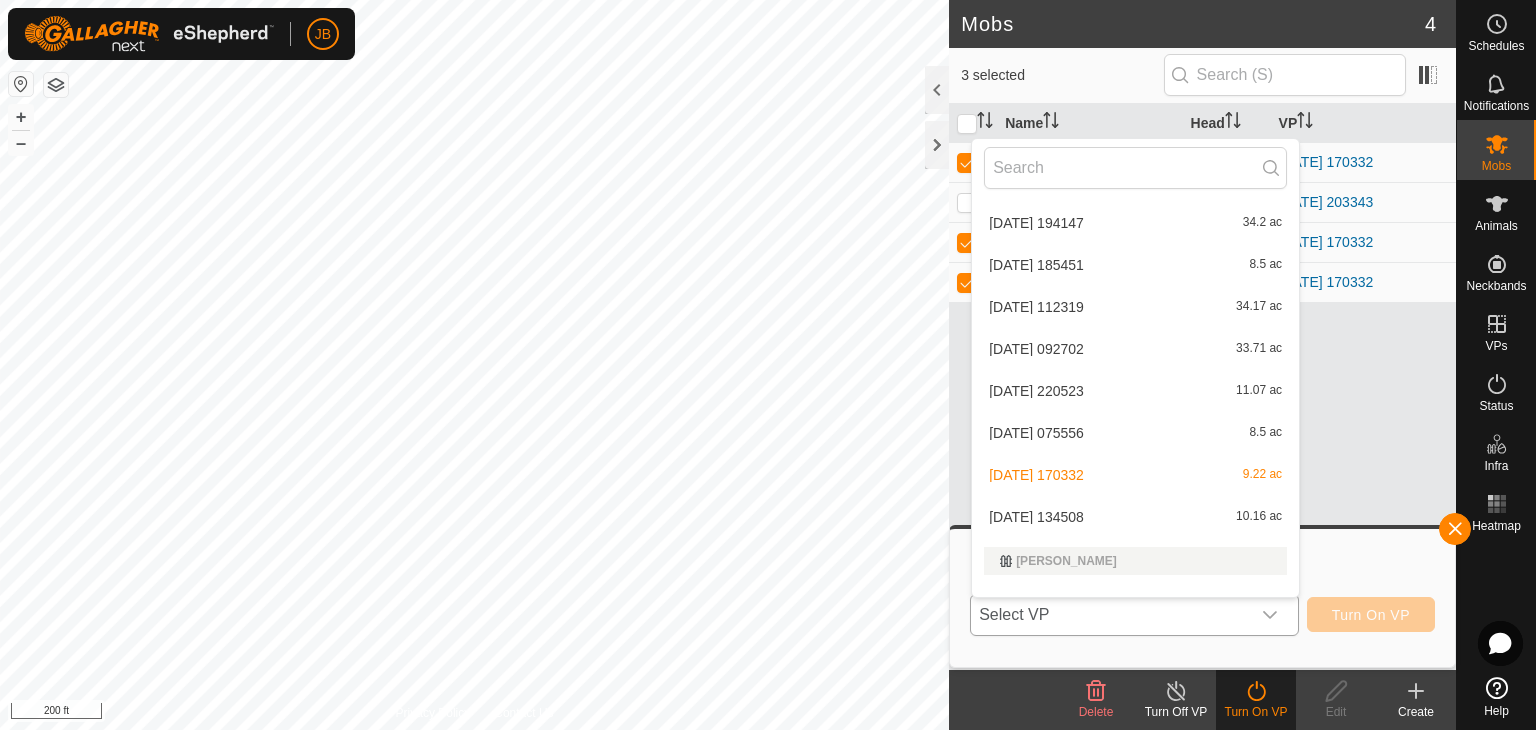 scroll, scrollTop: 2222, scrollLeft: 0, axis: vertical 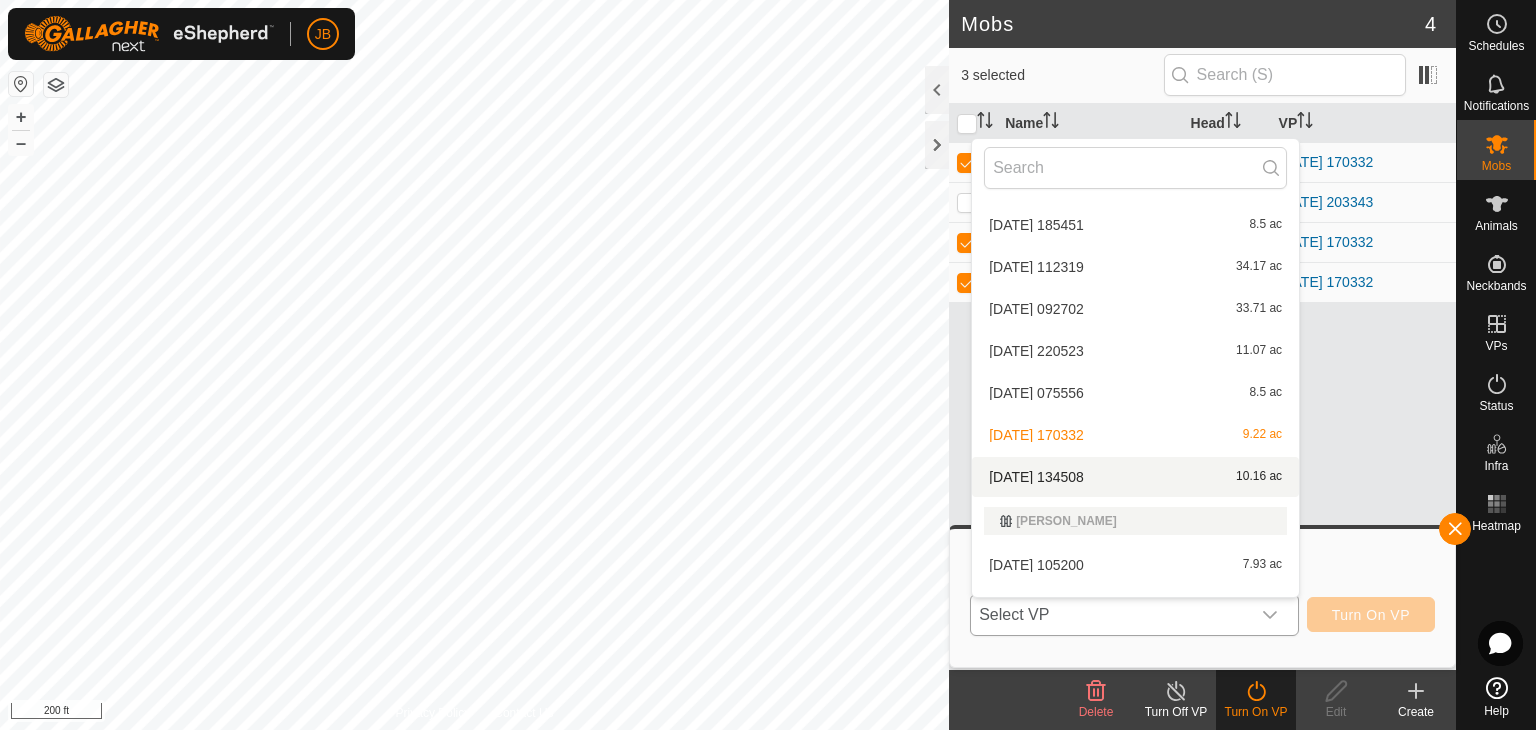 click on "[DATE] 134508  10.16 ac" at bounding box center [1135, 477] 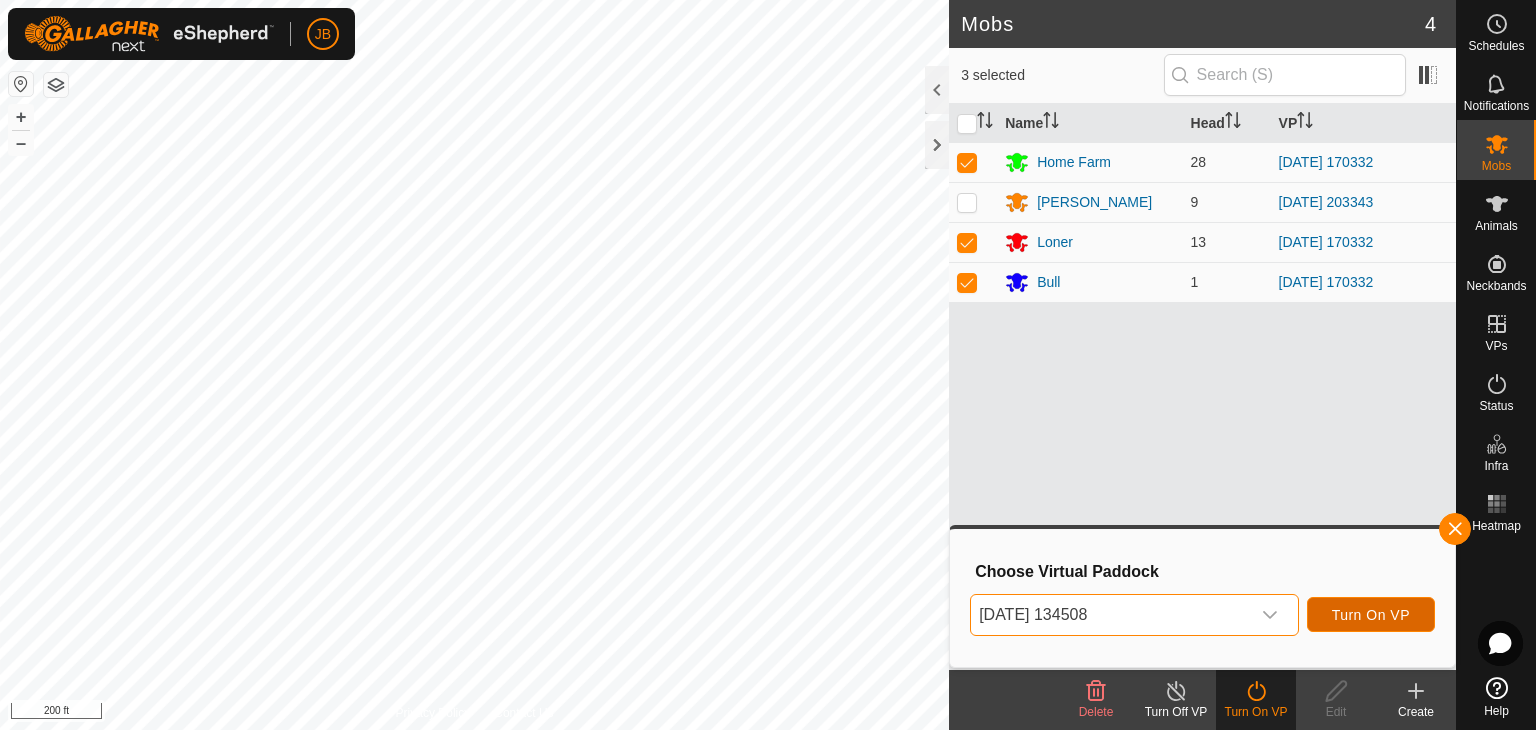 click on "Turn On VP" at bounding box center [1371, 615] 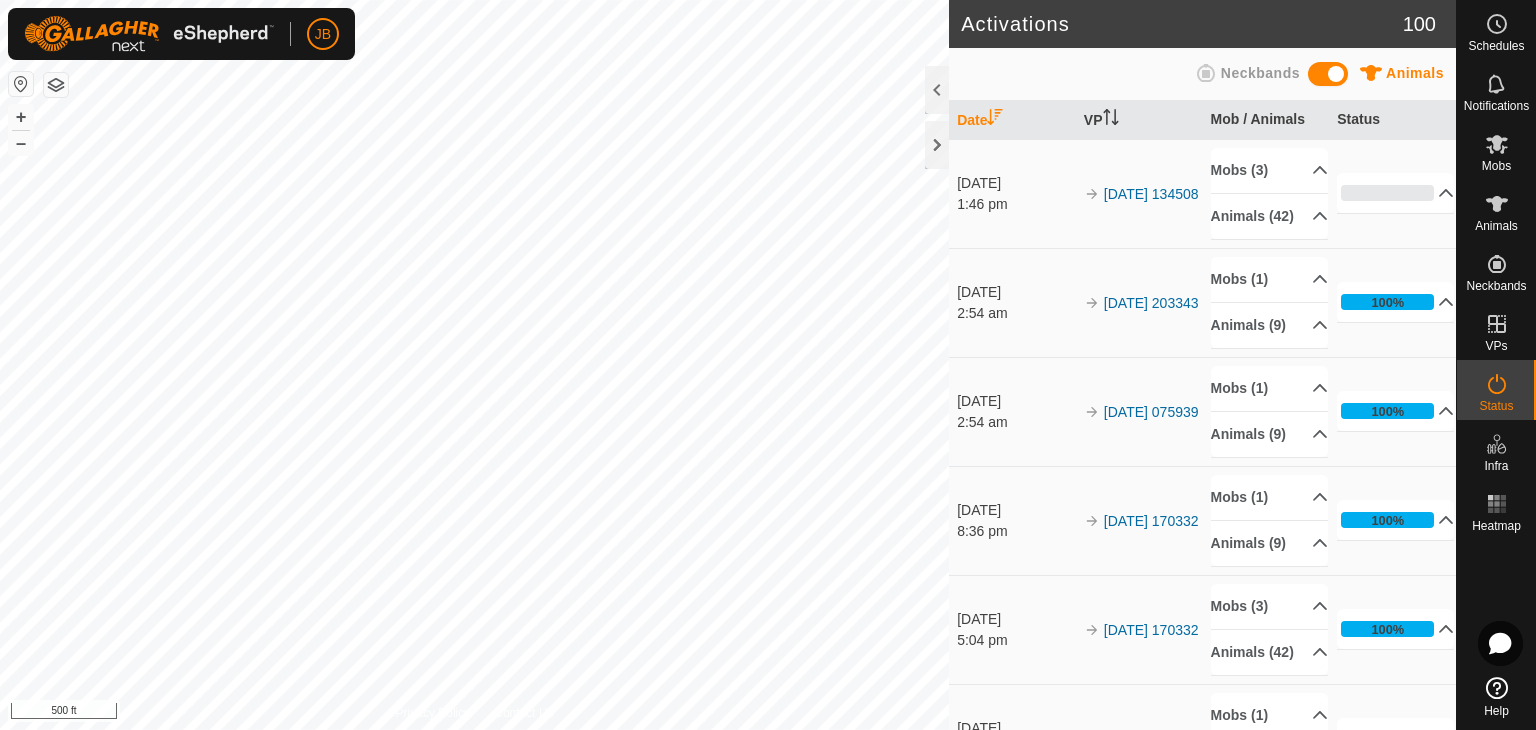 click at bounding box center (21, 84) 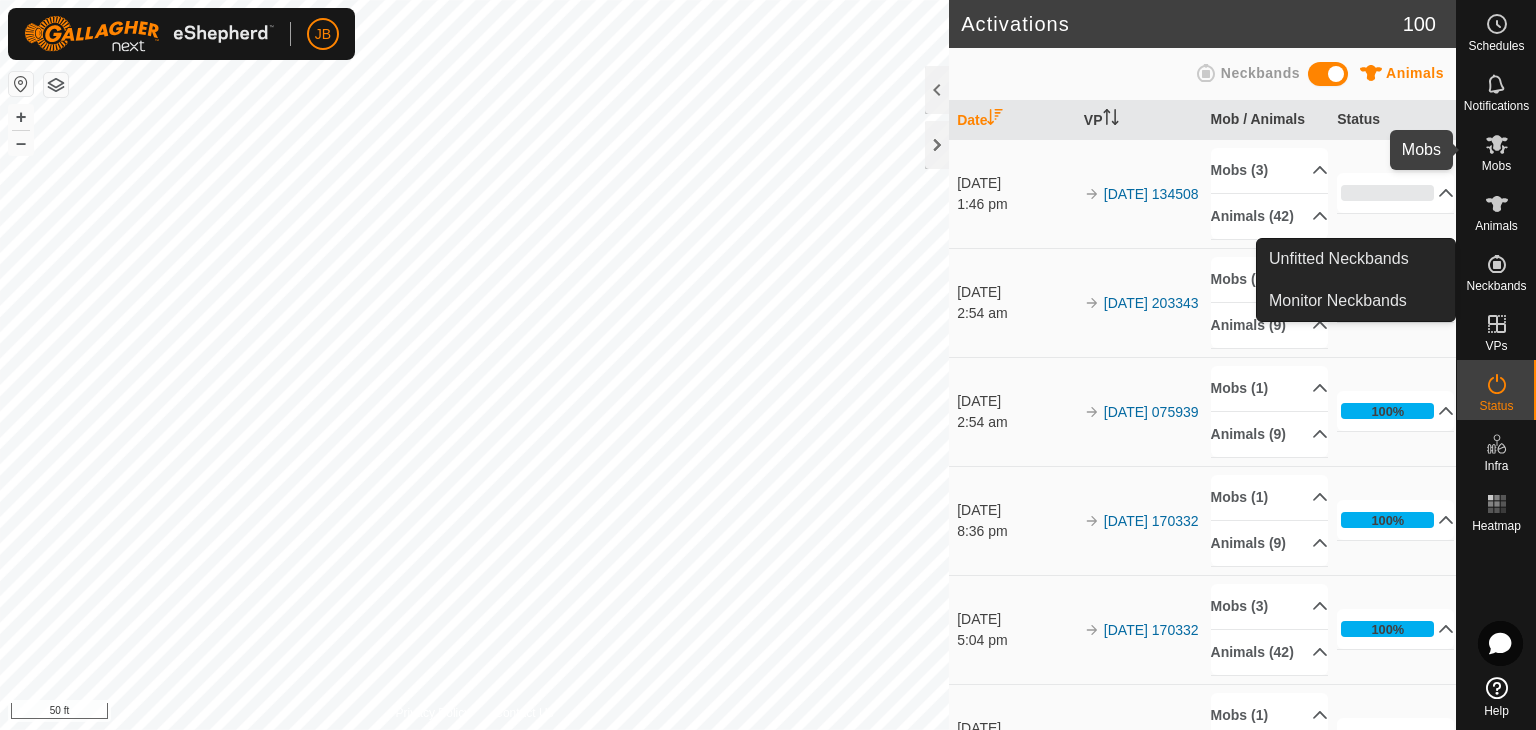 click 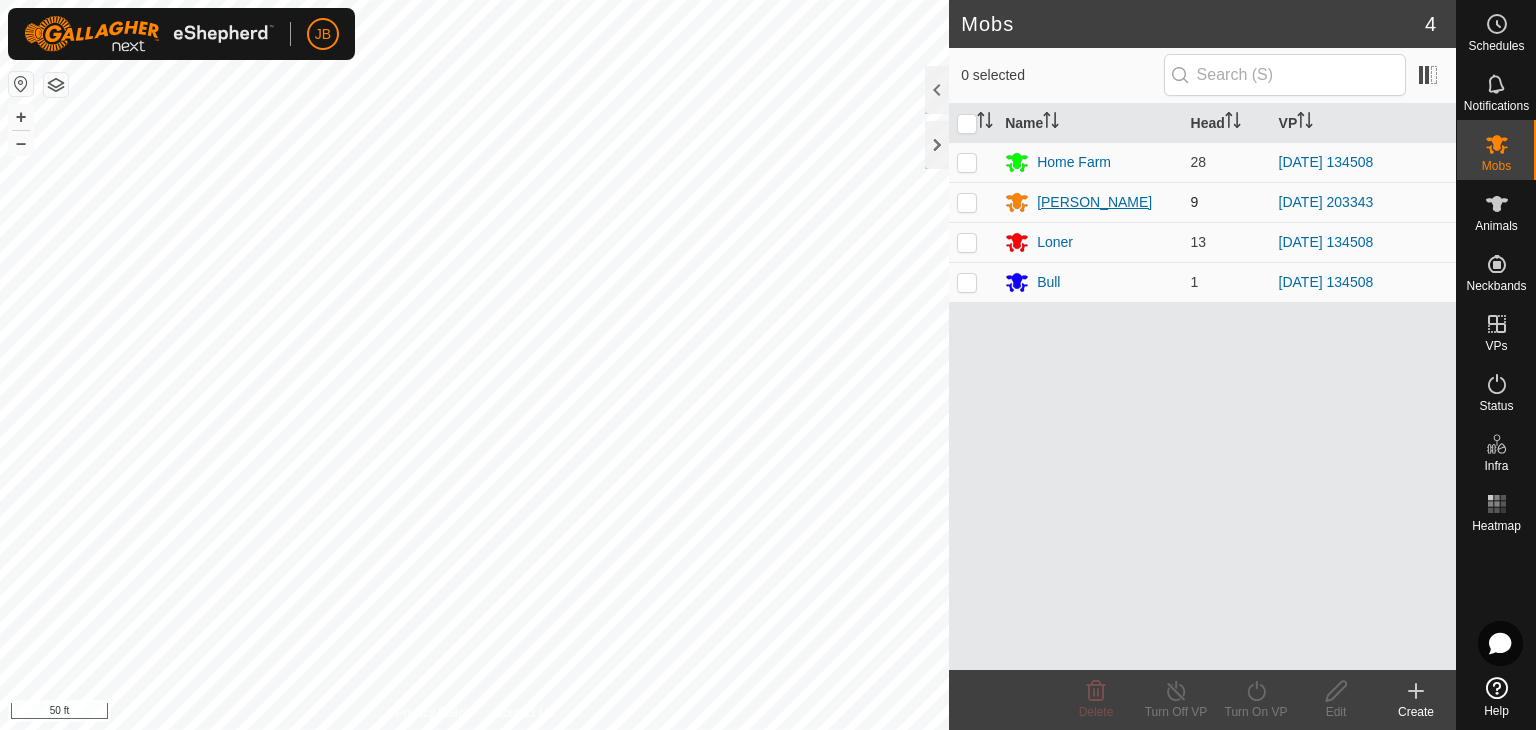click on "[PERSON_NAME]" at bounding box center [1094, 202] 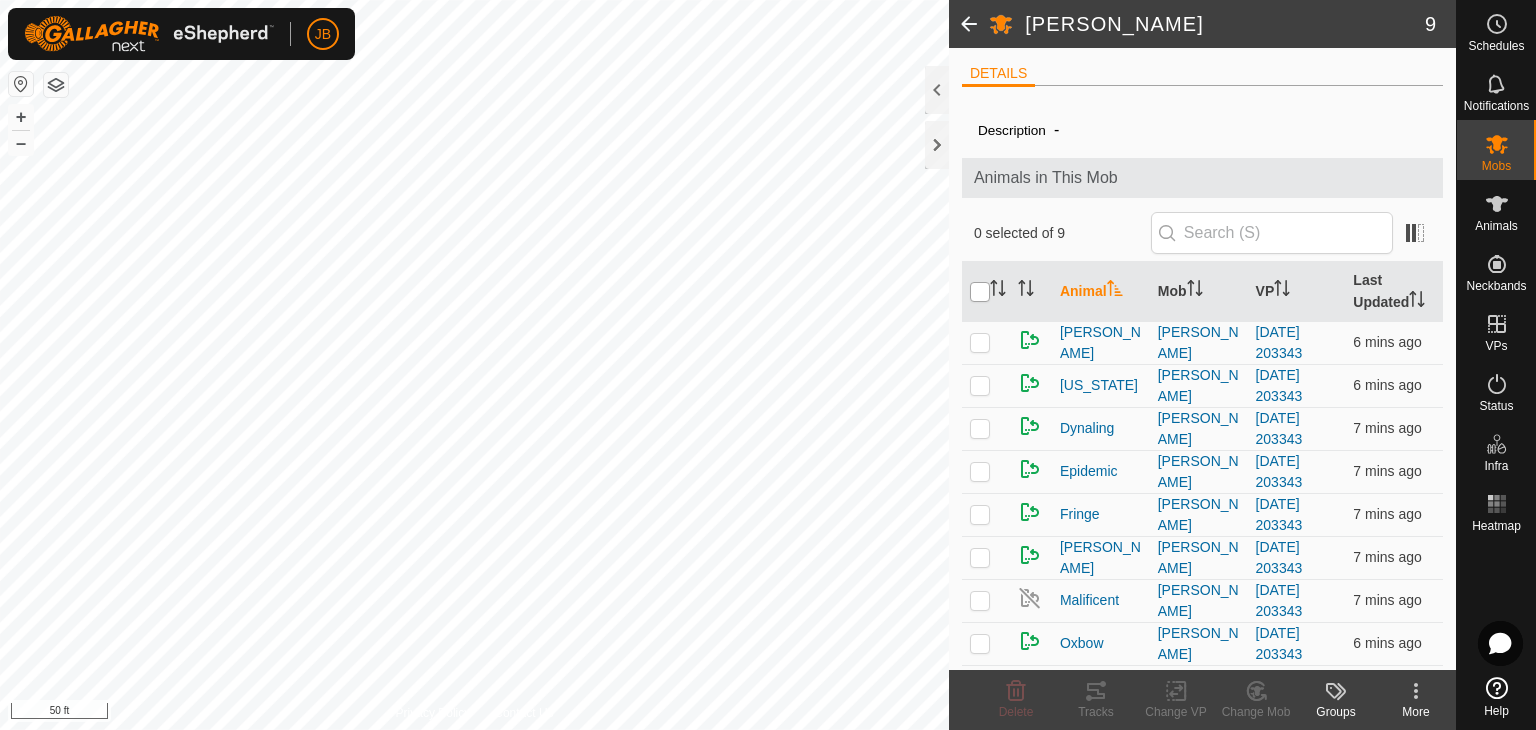 click at bounding box center [980, 292] 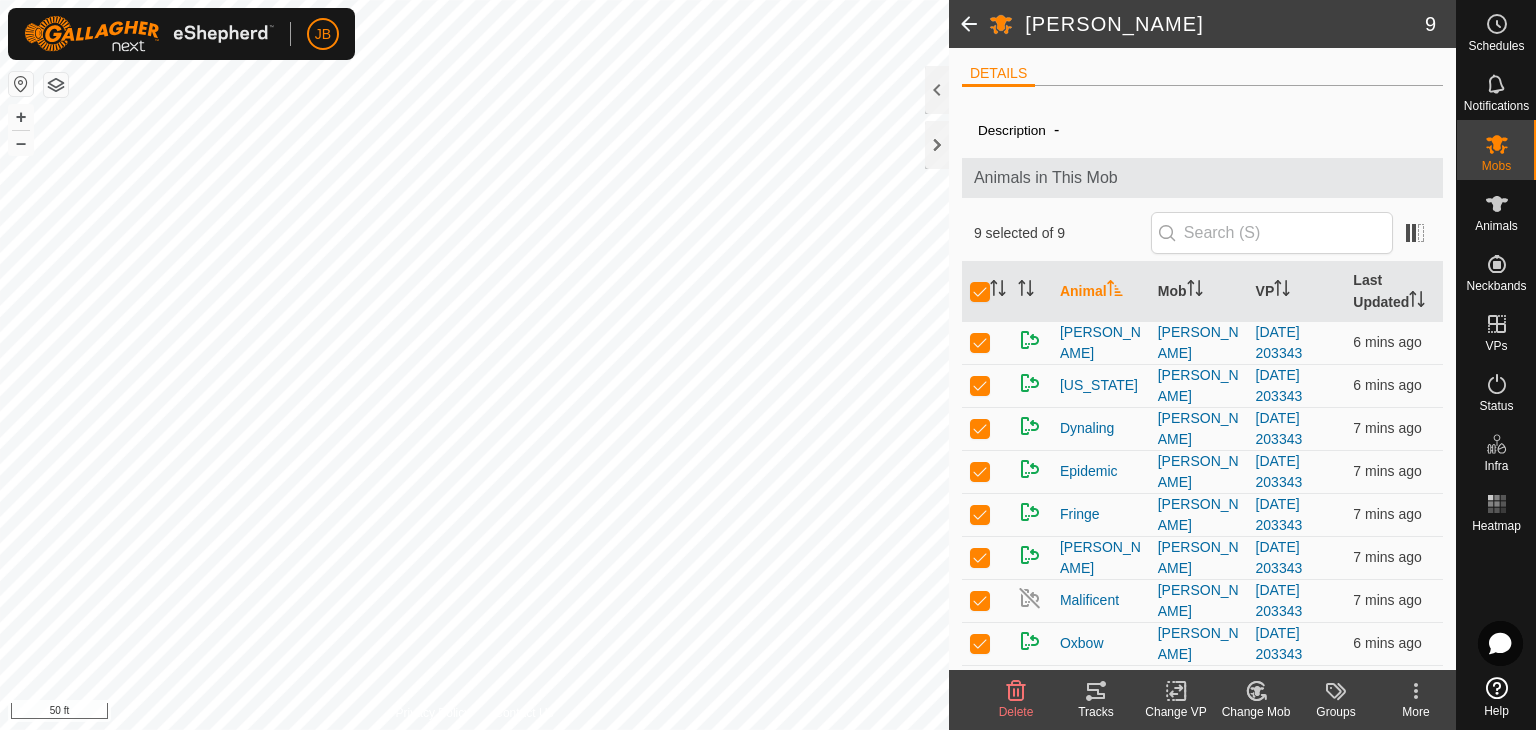 click 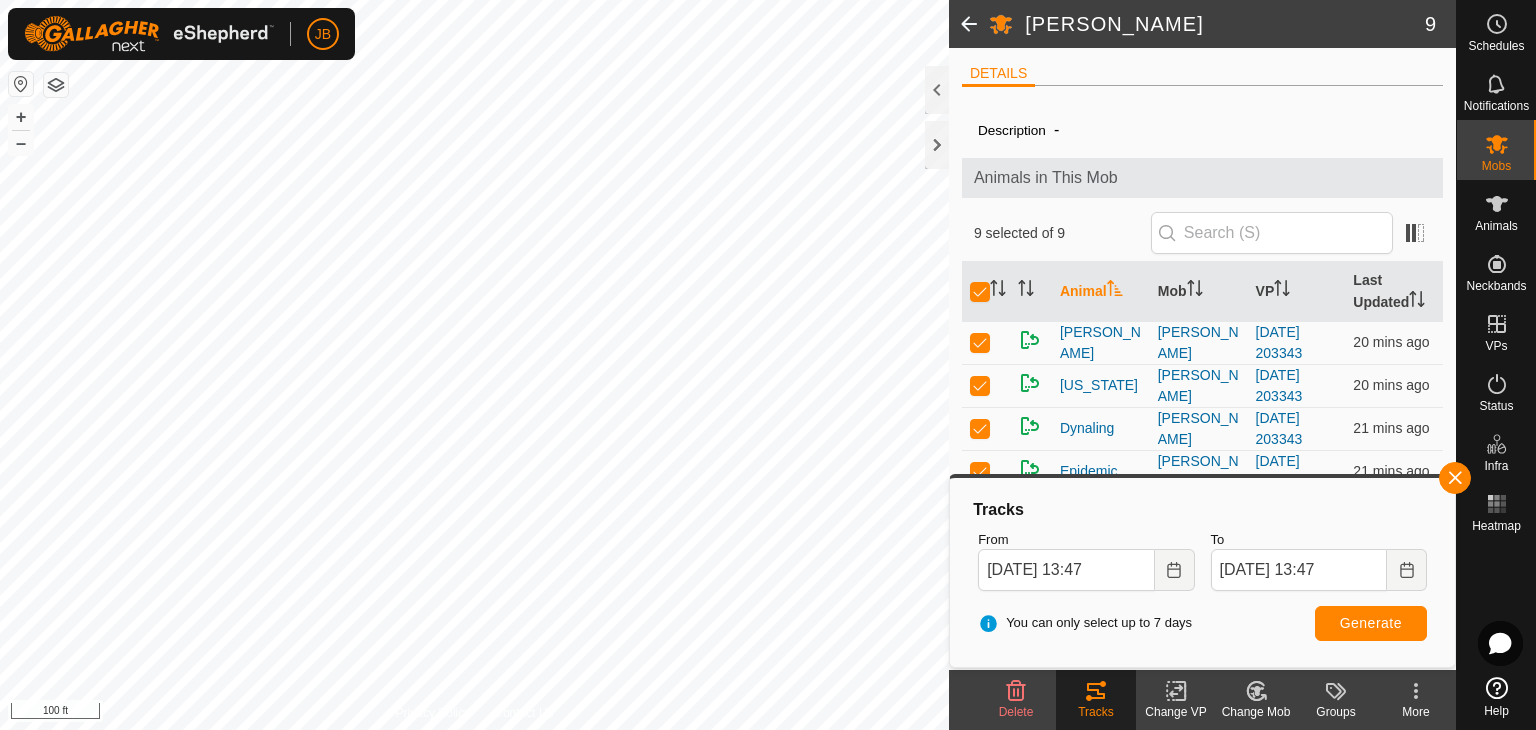 click at bounding box center (21, 84) 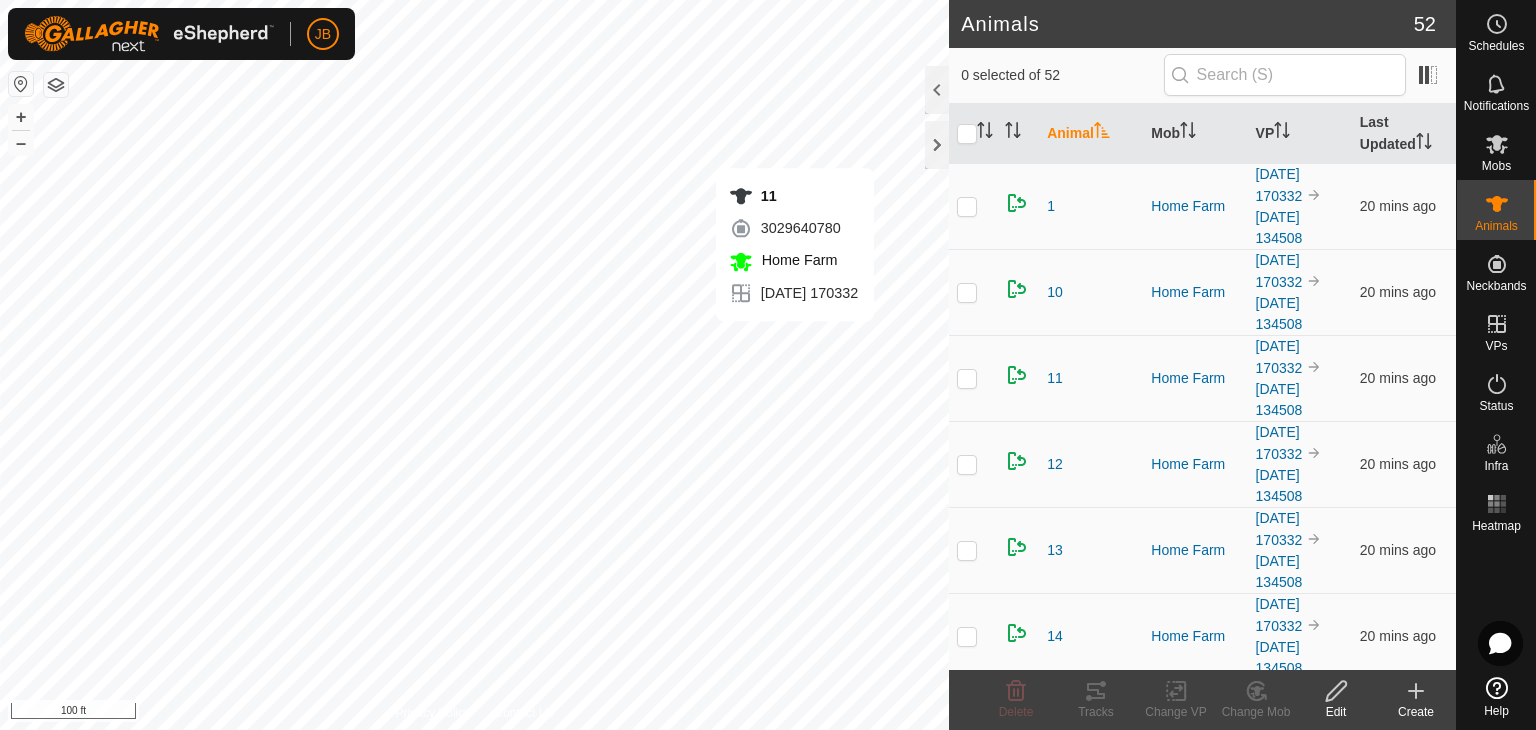 checkbox on "true" 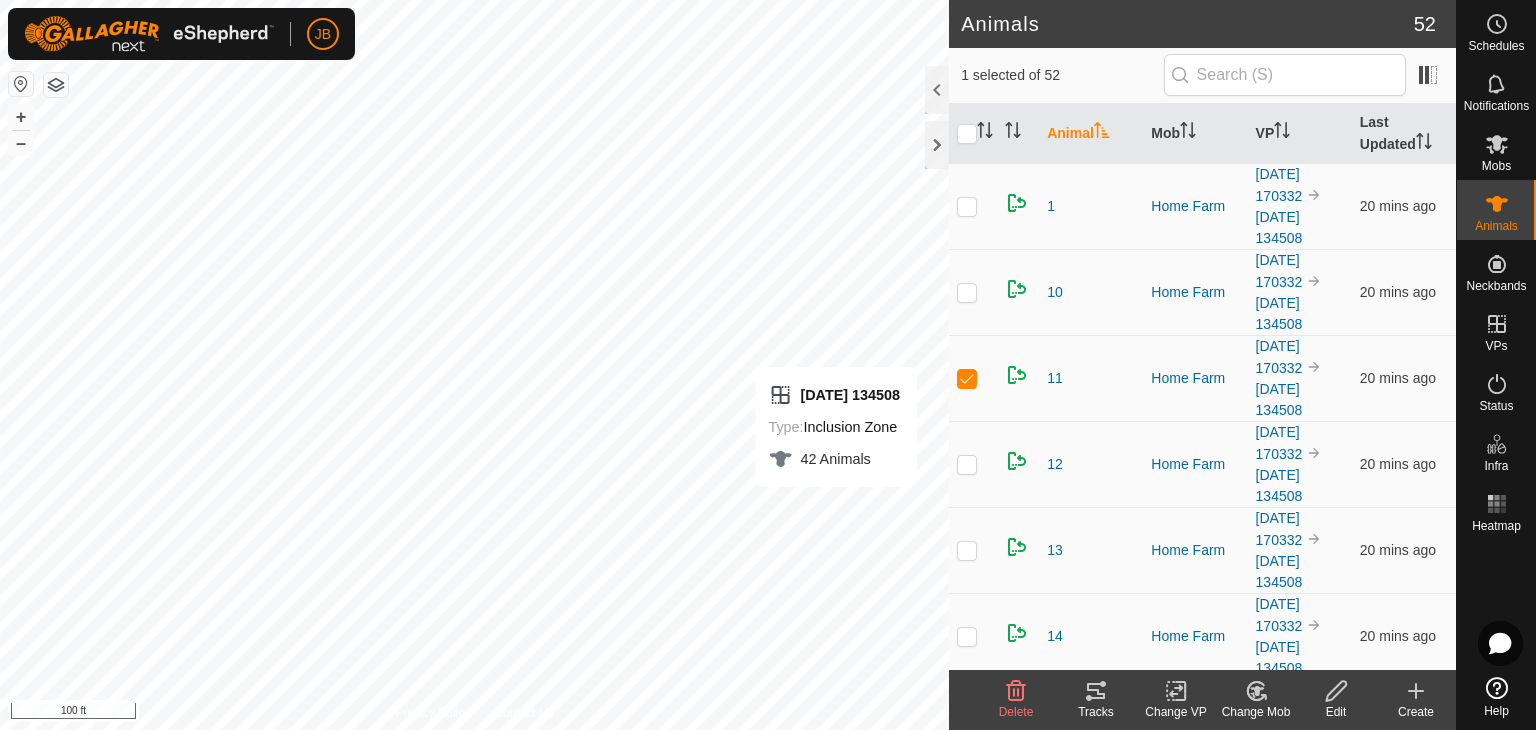 click 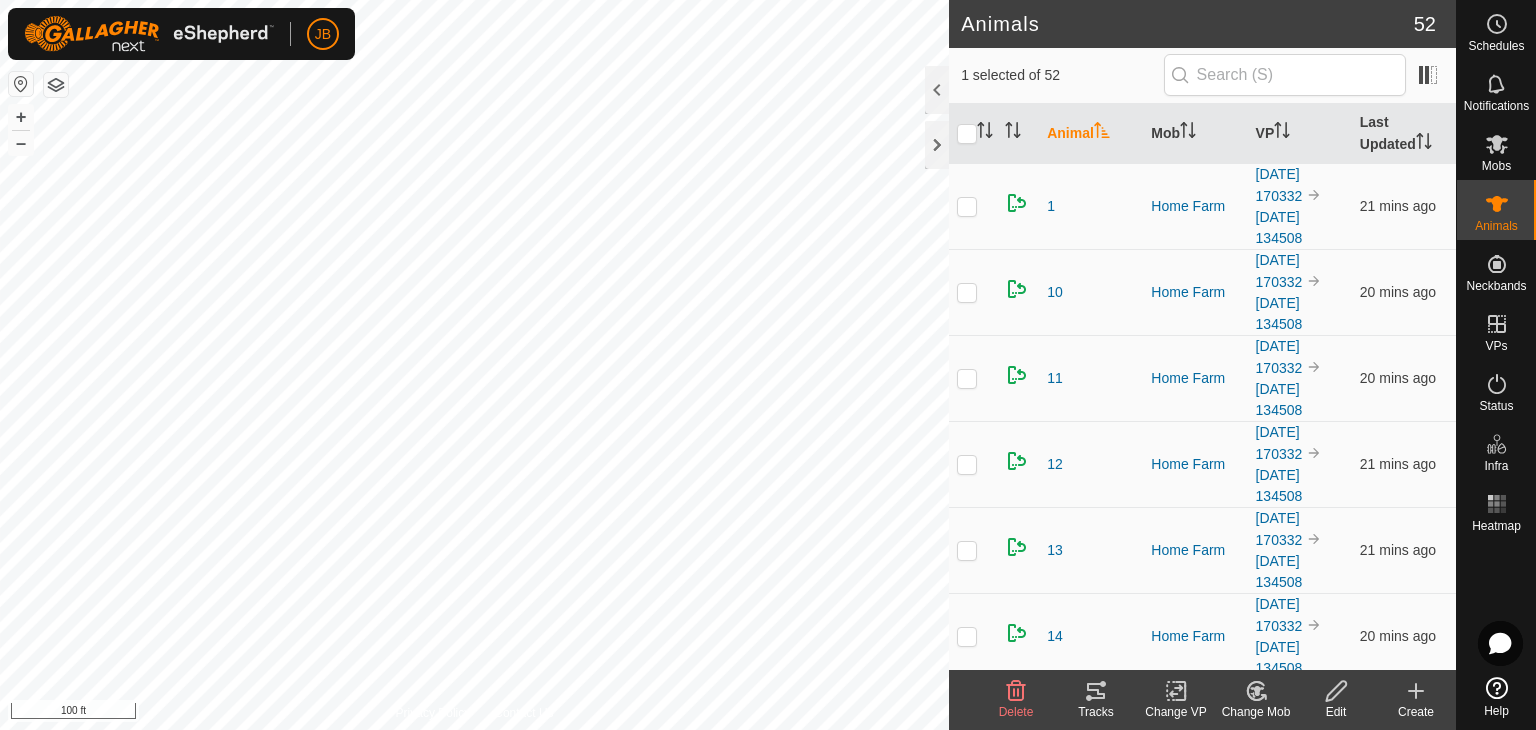 click on "Tracks" 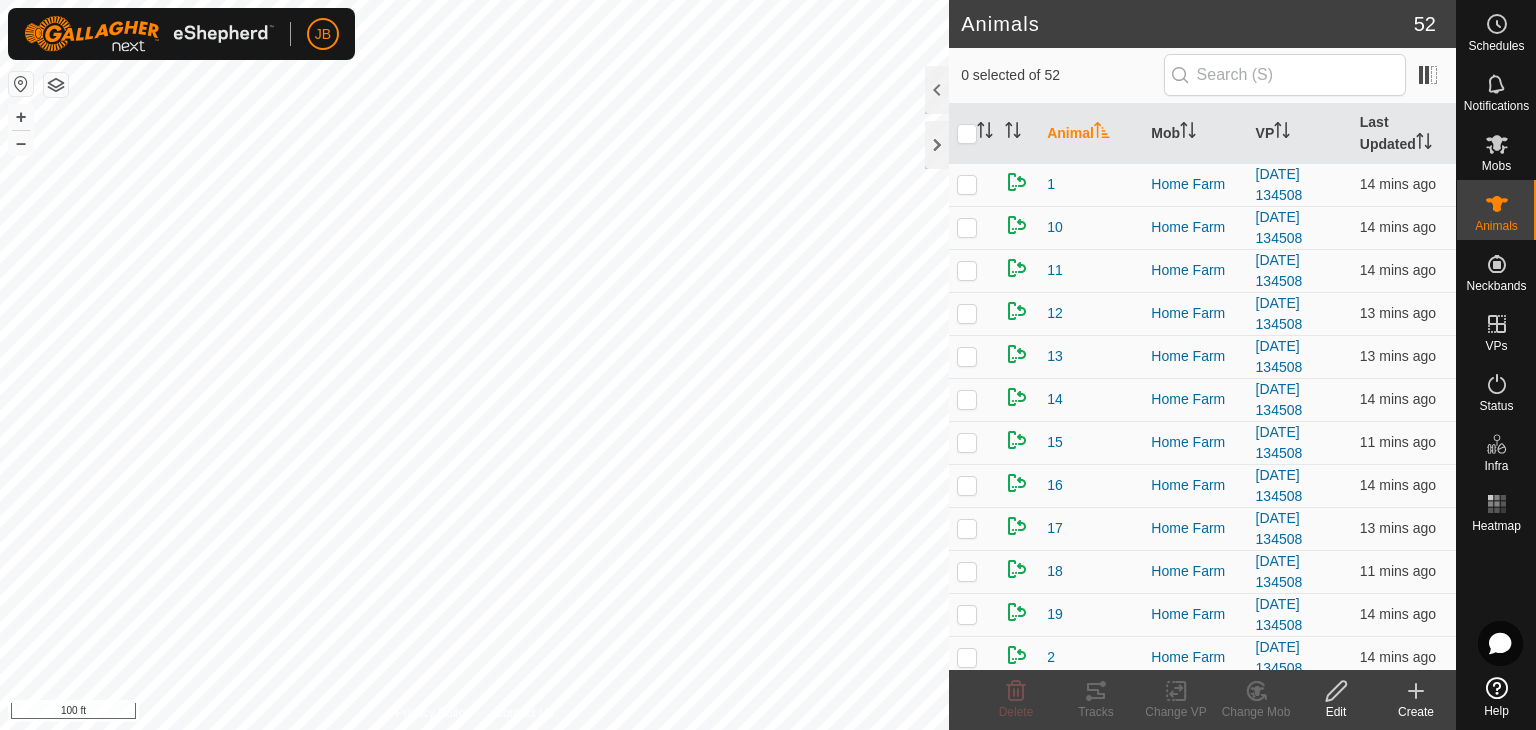 scroll, scrollTop: 0, scrollLeft: 0, axis: both 